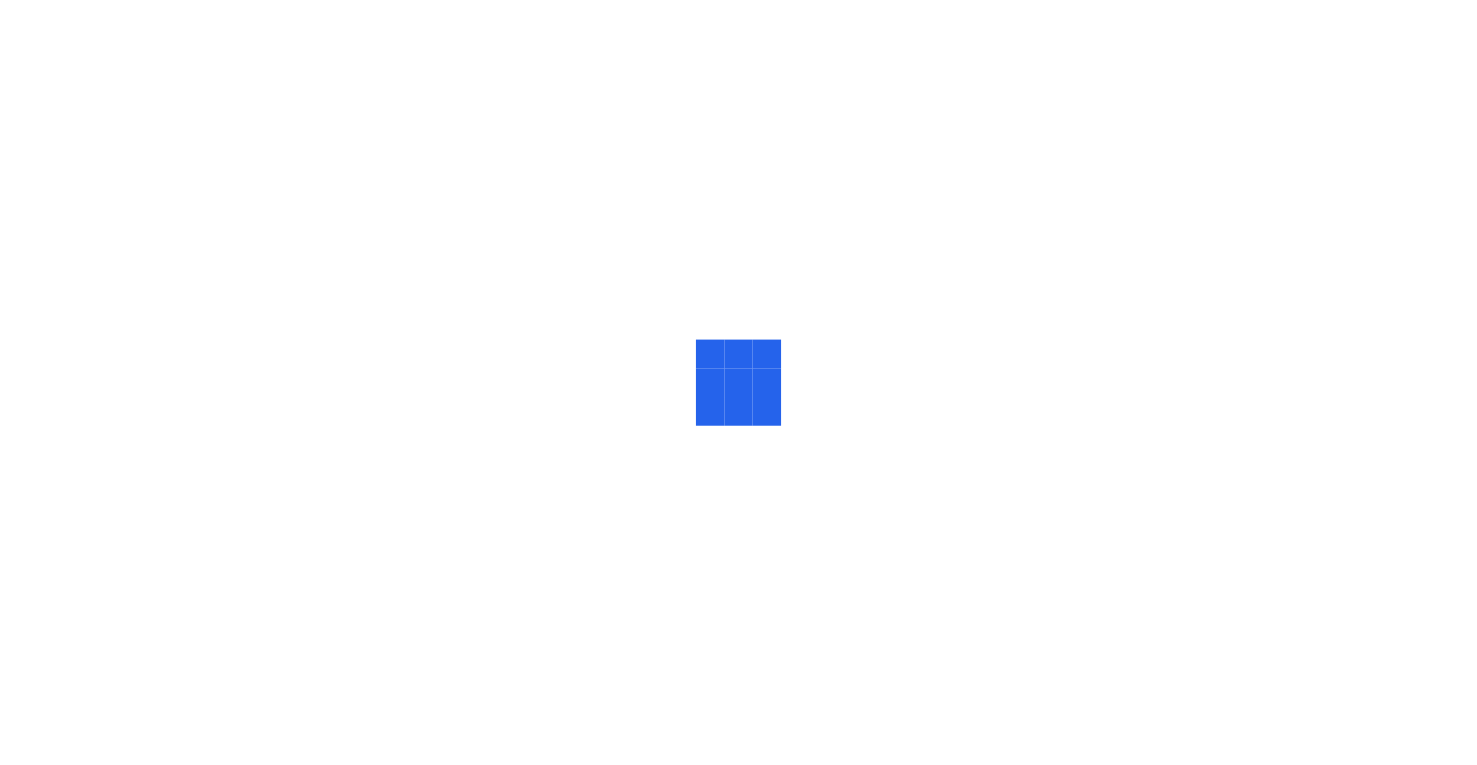 scroll, scrollTop: 0, scrollLeft: 0, axis: both 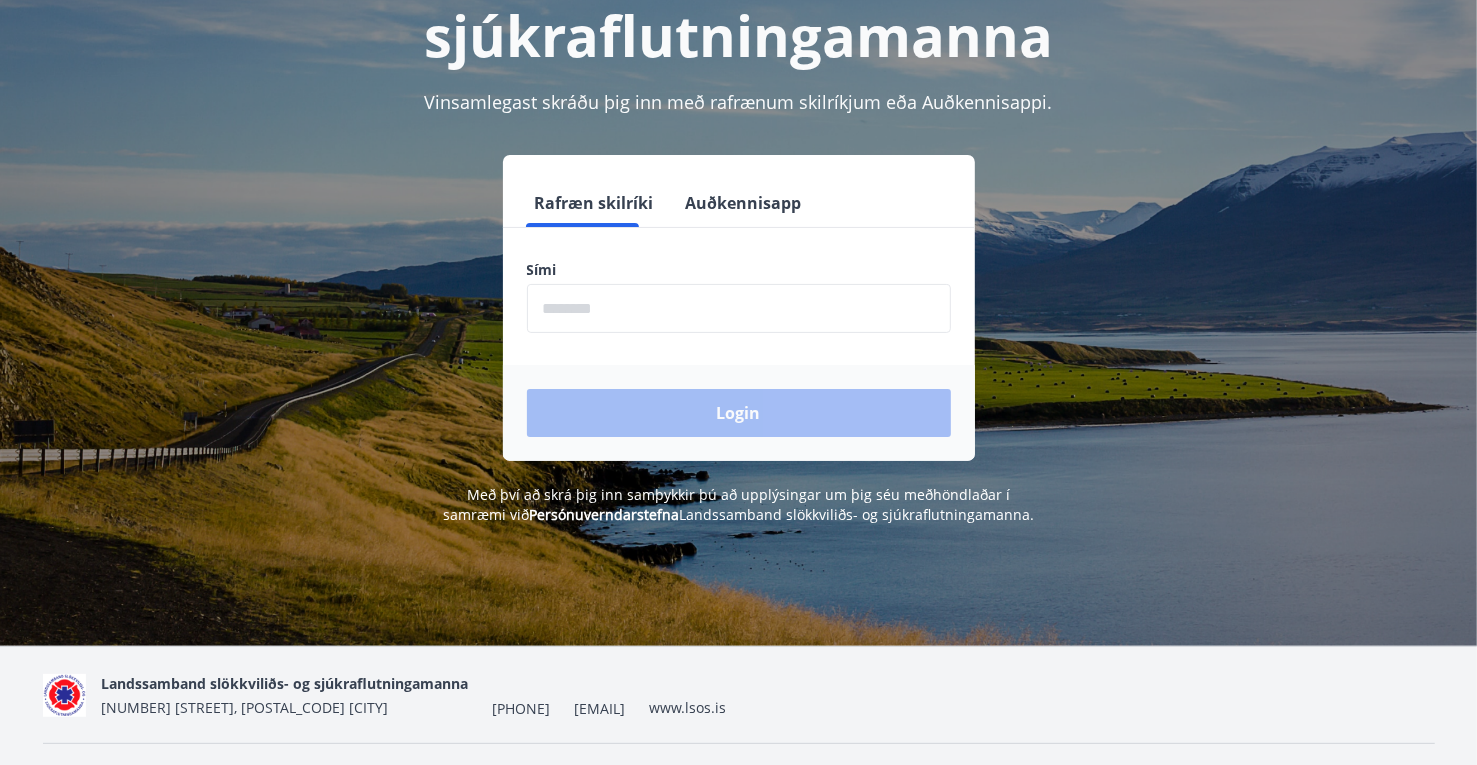 click at bounding box center (739, 308) 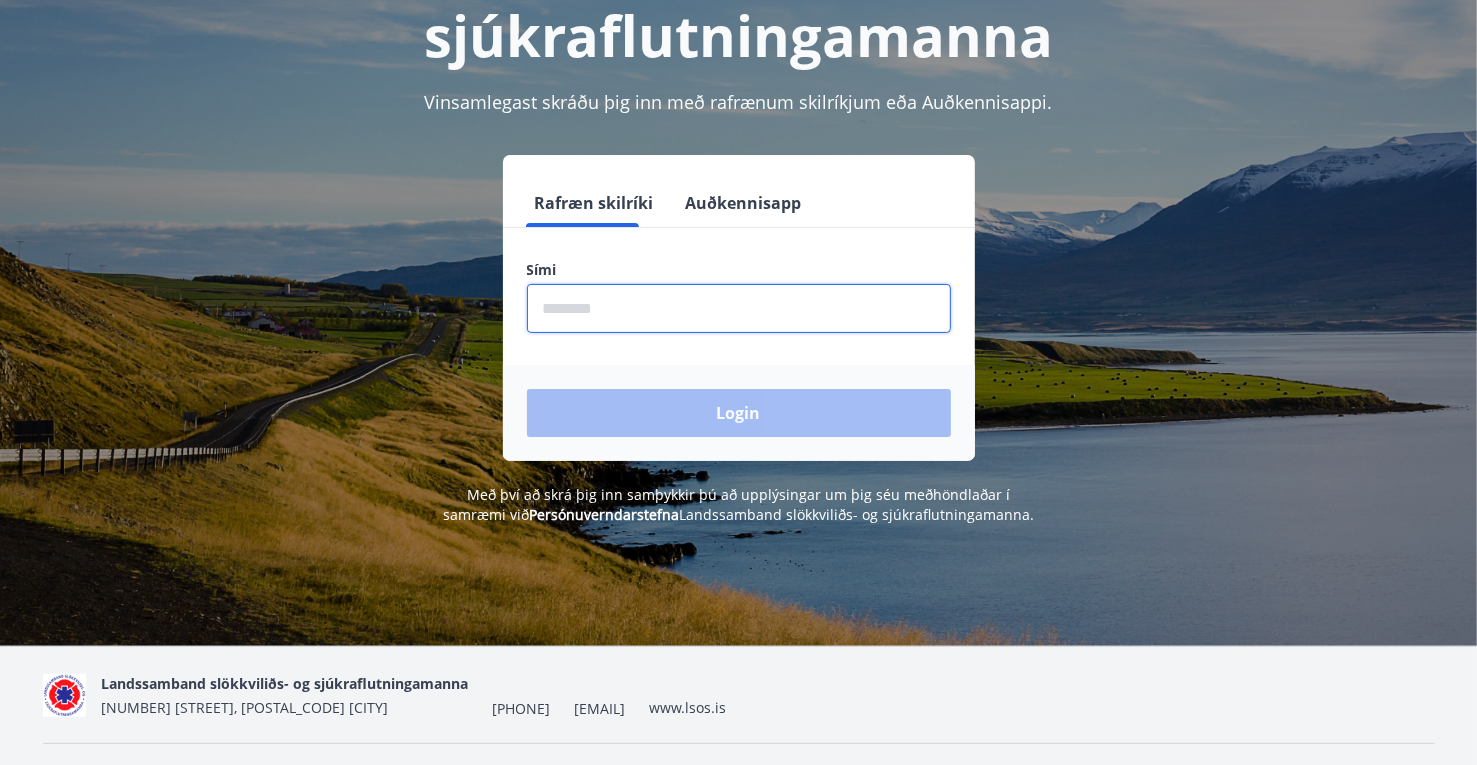 scroll, scrollTop: 192, scrollLeft: 0, axis: vertical 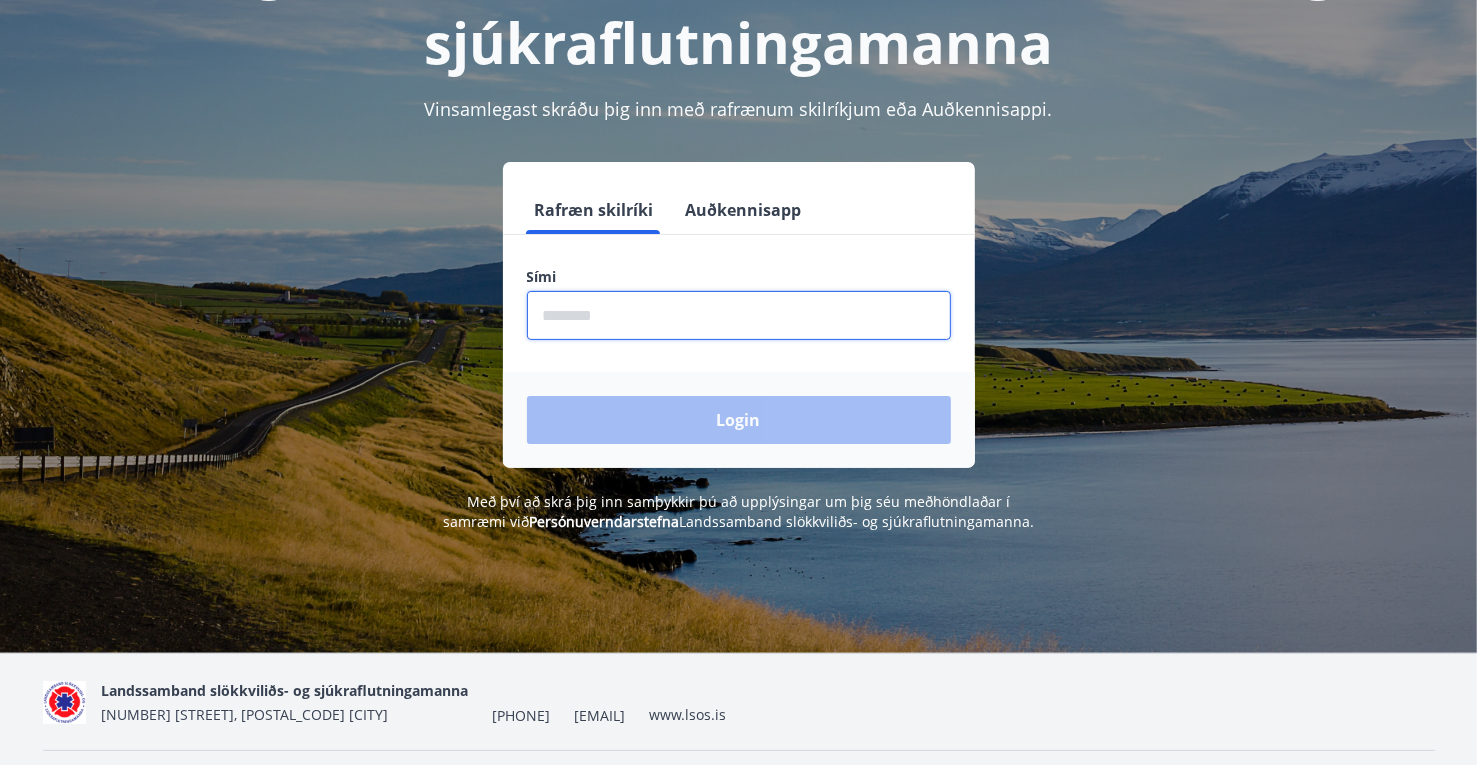 click at bounding box center [739, 315] 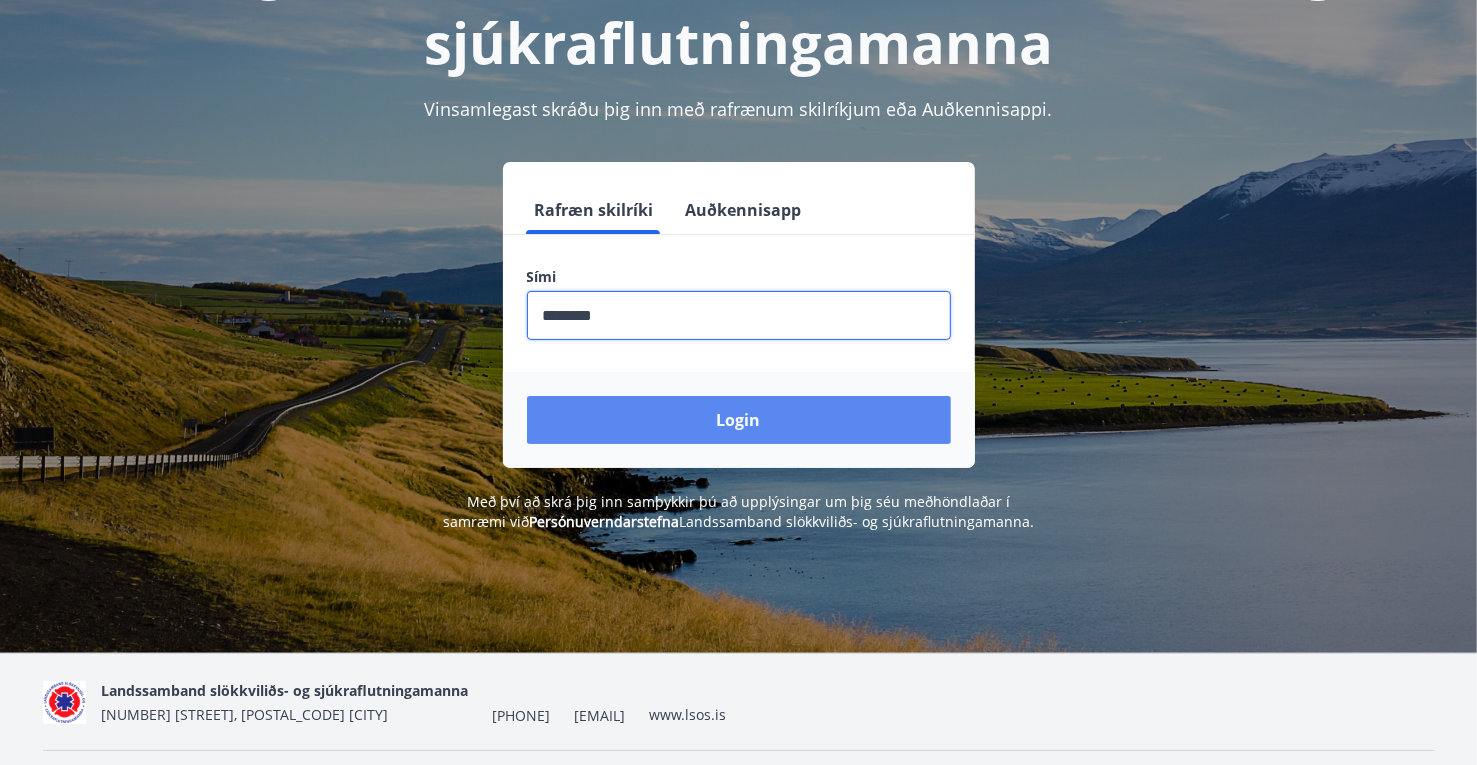 click on "Login" at bounding box center (739, 420) 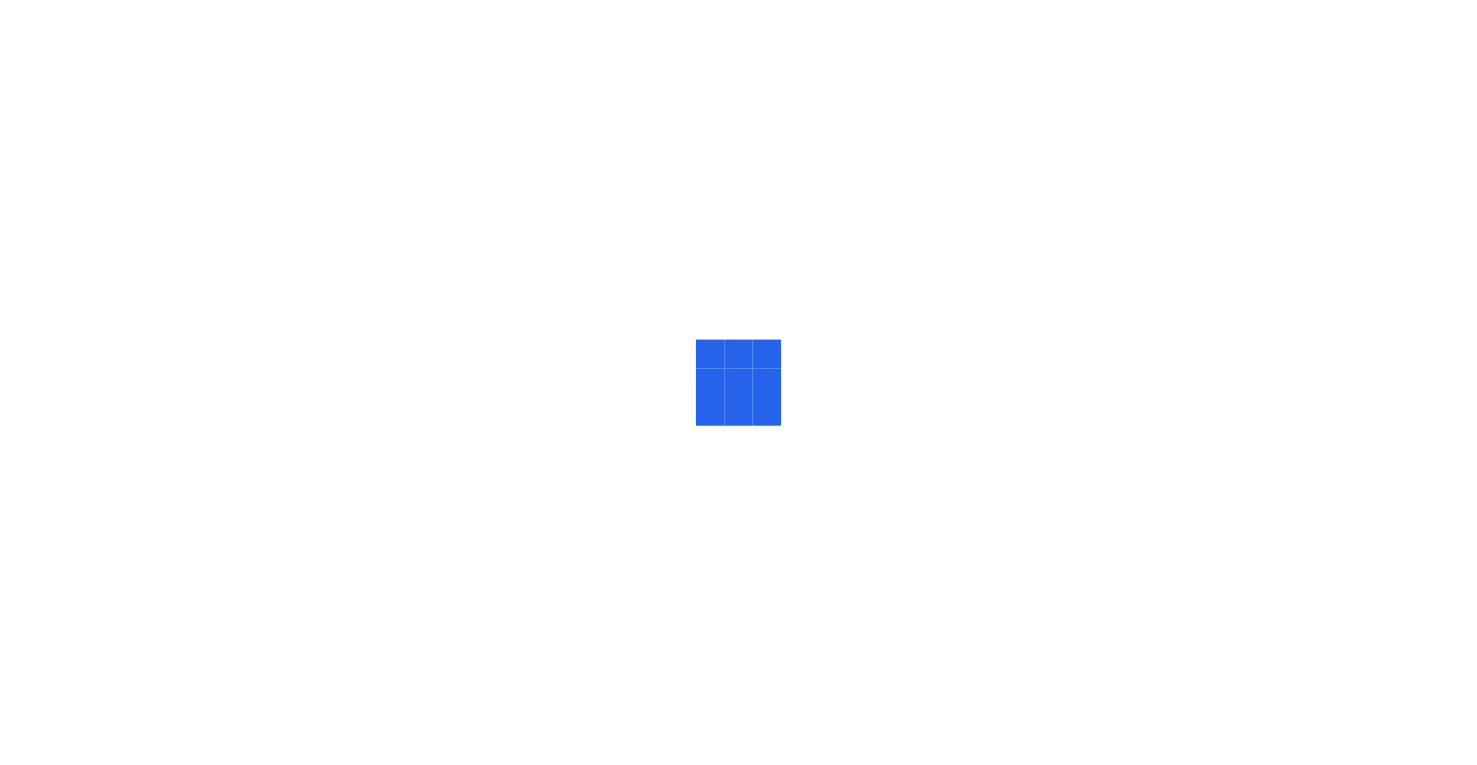 scroll, scrollTop: 0, scrollLeft: 0, axis: both 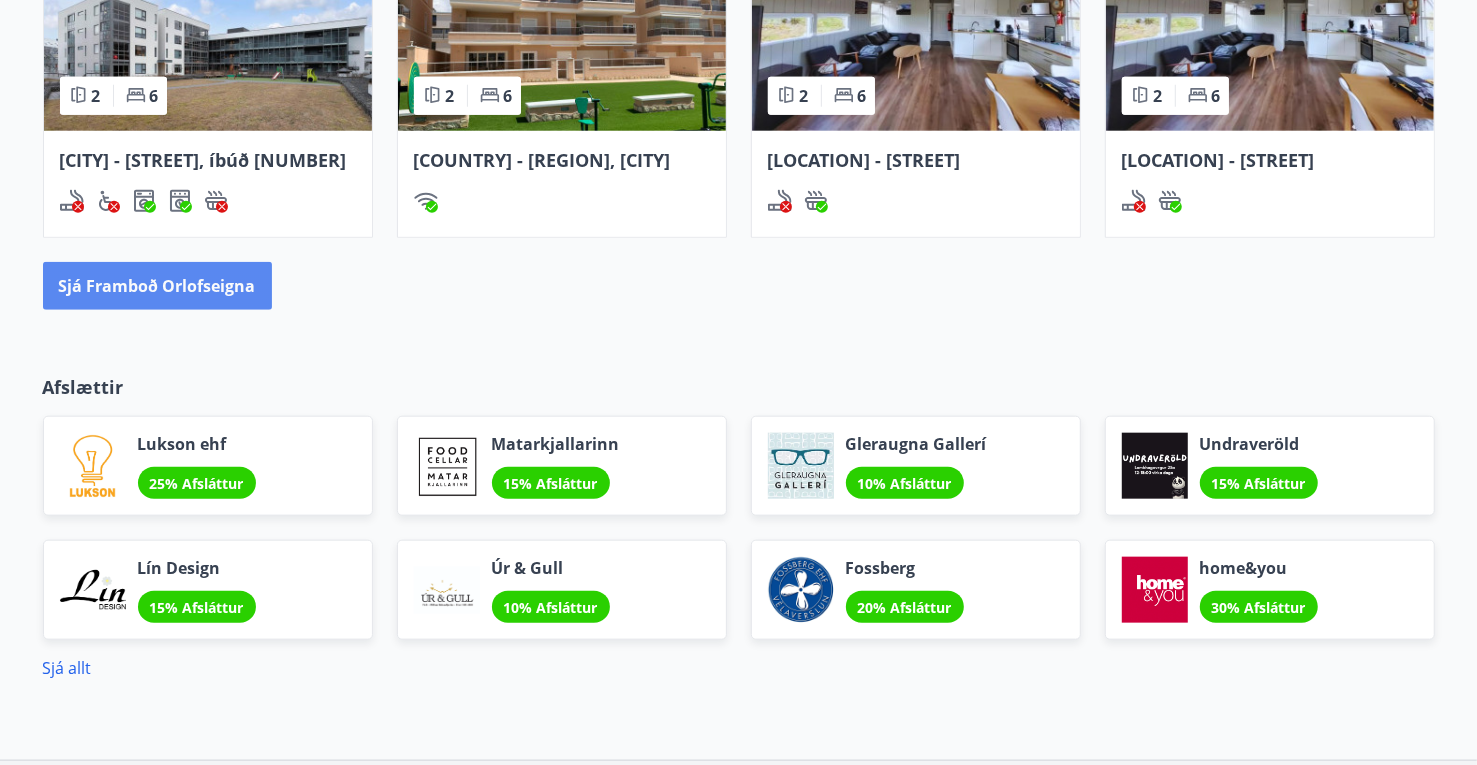 click on "Sjá framboð orlofseigna" at bounding box center (157, 286) 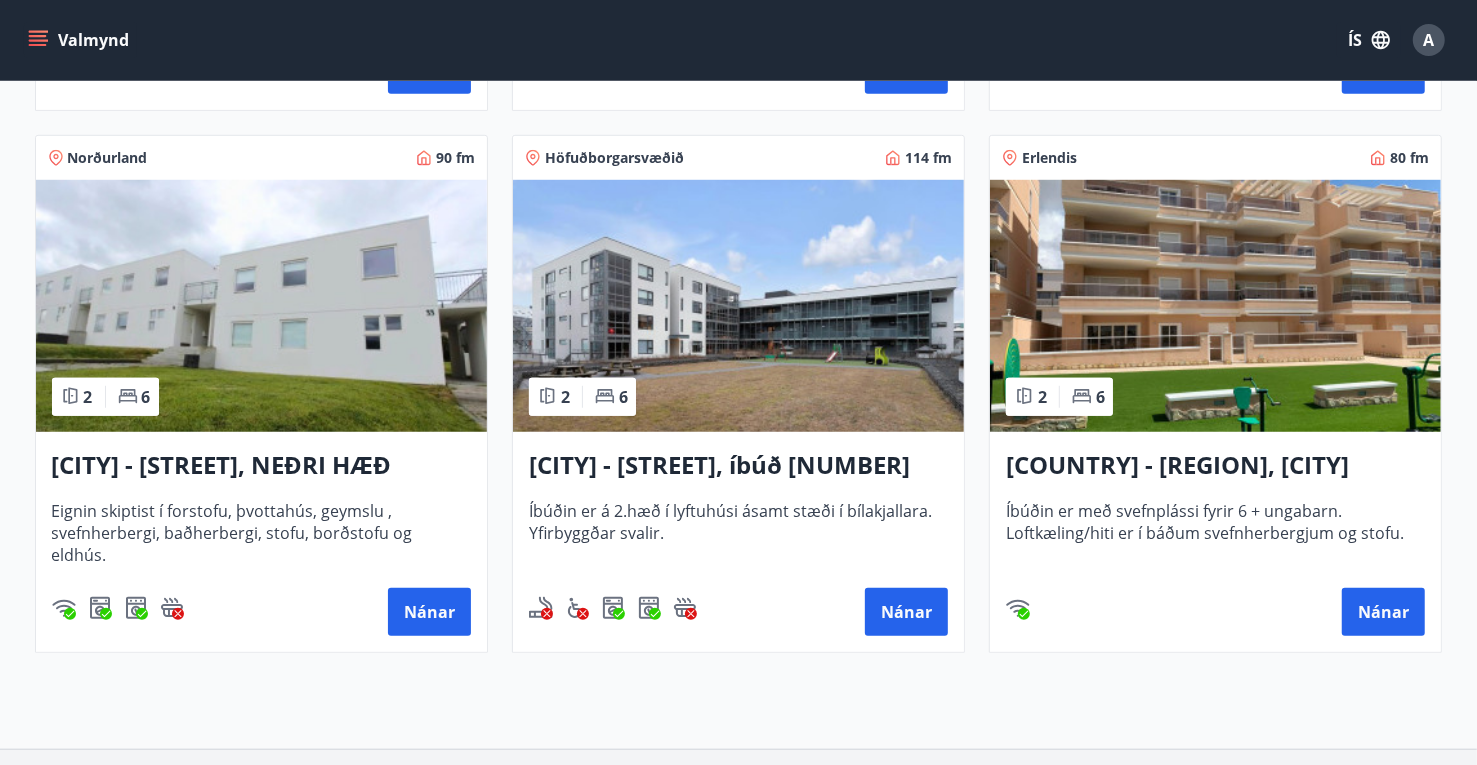 scroll, scrollTop: 900, scrollLeft: 0, axis: vertical 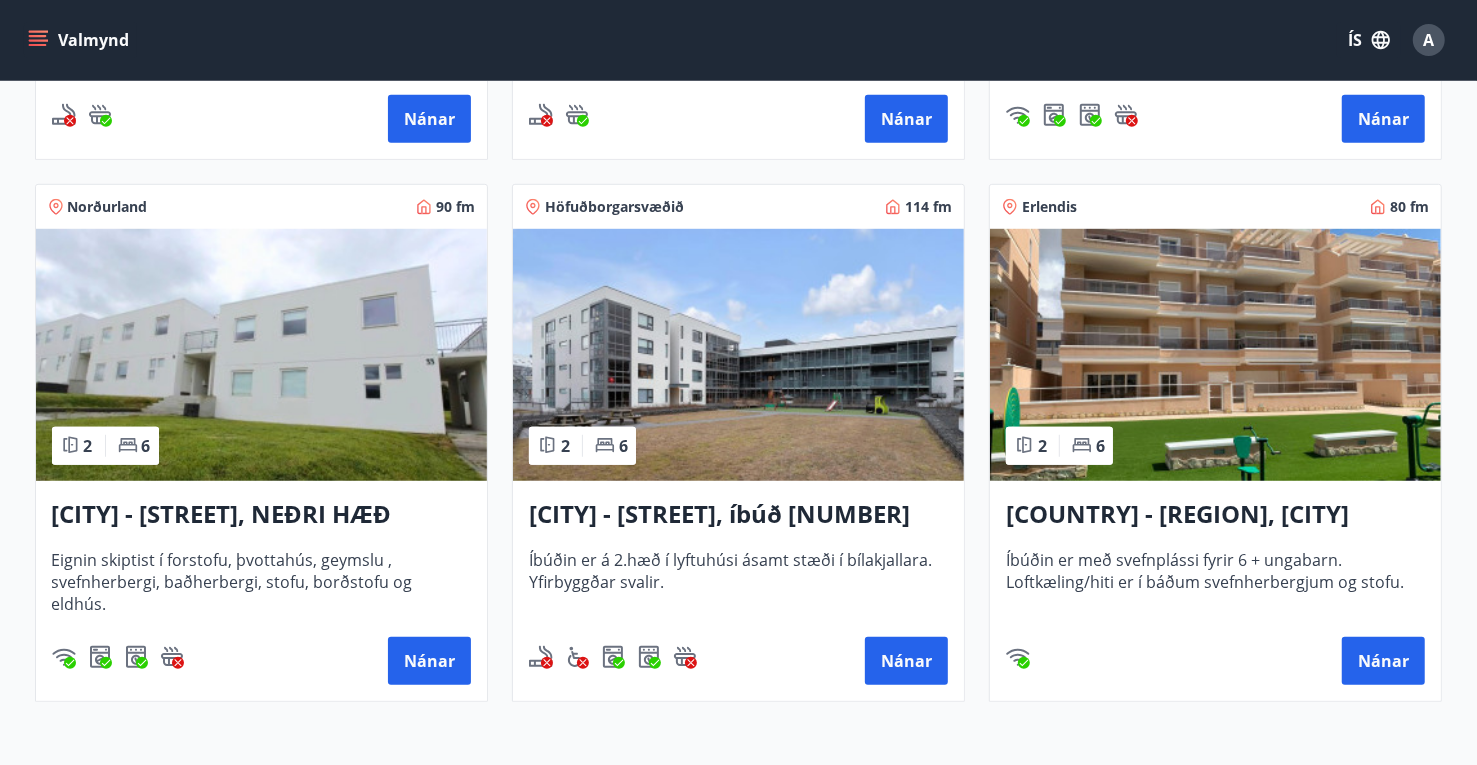 click on "[CITY] - [STREET], íbúð [NUMBER]" at bounding box center (738, 515) 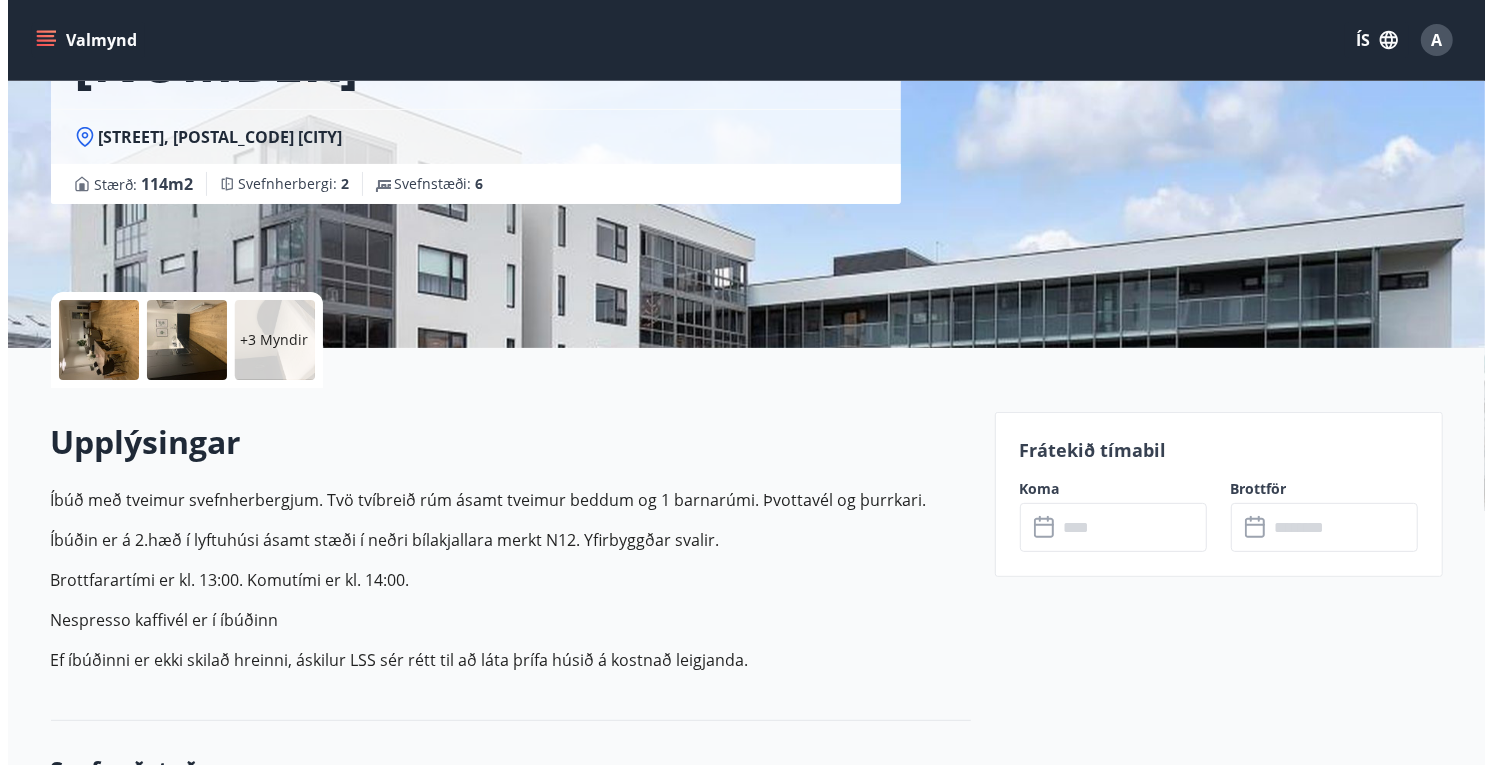 scroll, scrollTop: 100, scrollLeft: 0, axis: vertical 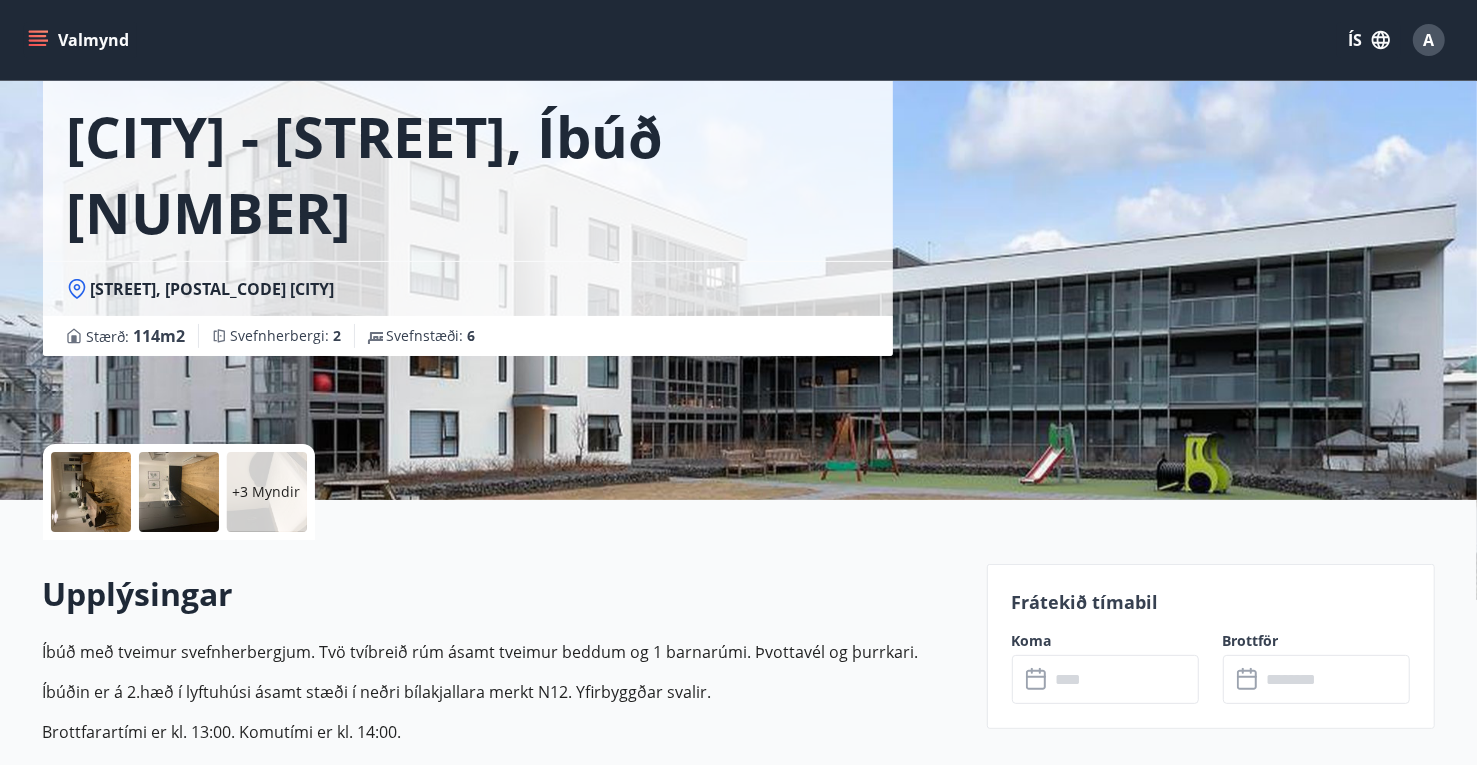 click at bounding box center [91, 492] 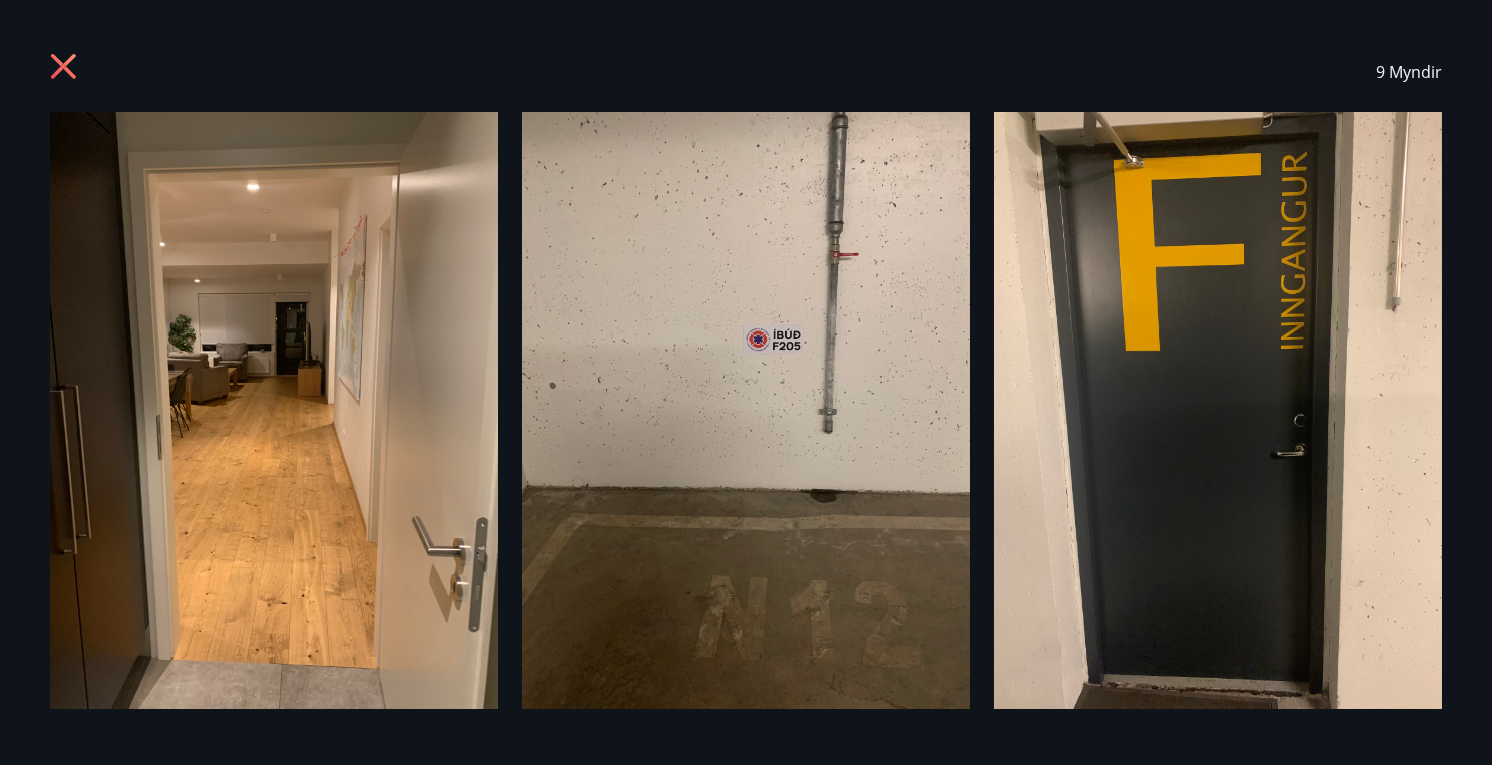 click on "9   Myndir" at bounding box center [746, 72] 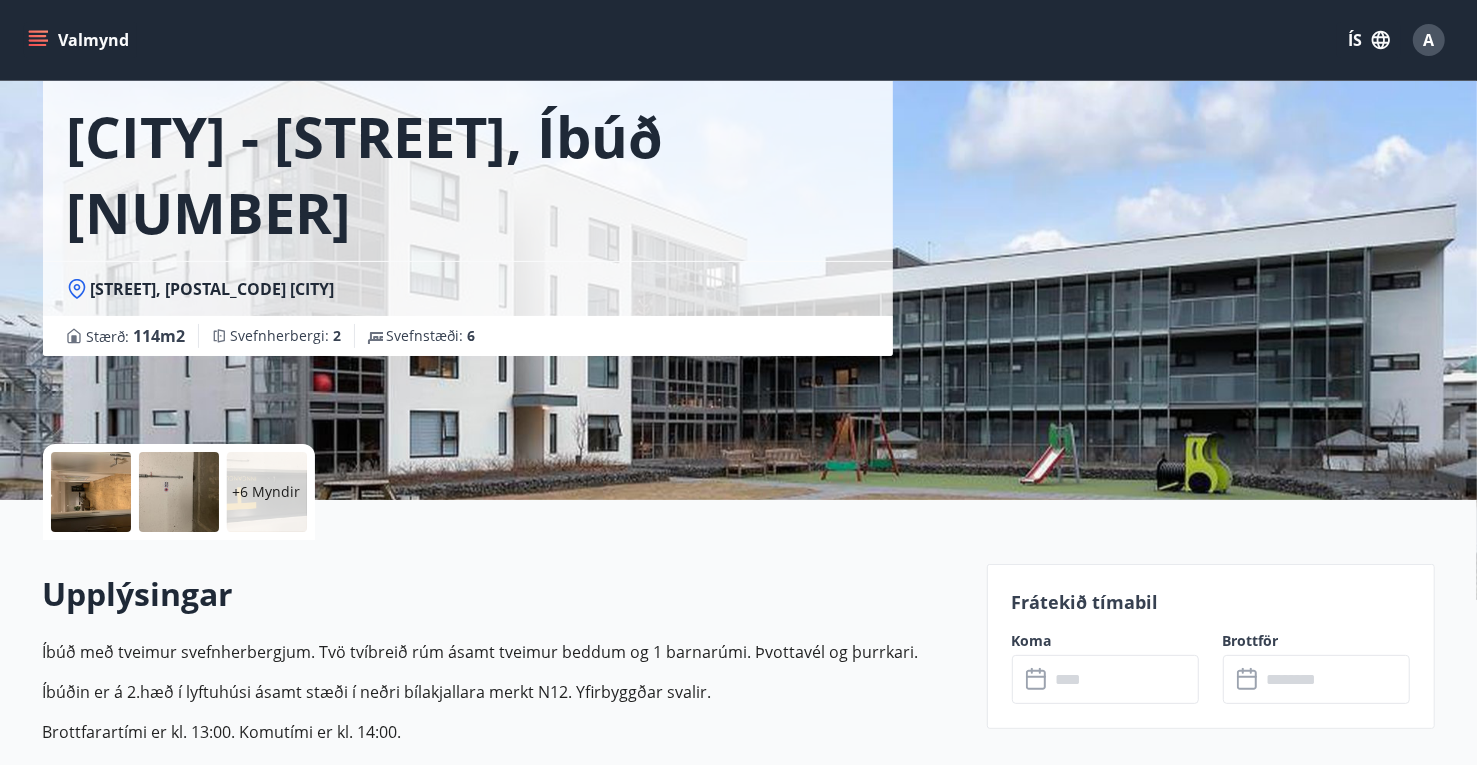 click on "+6 Myndir" at bounding box center [267, 492] 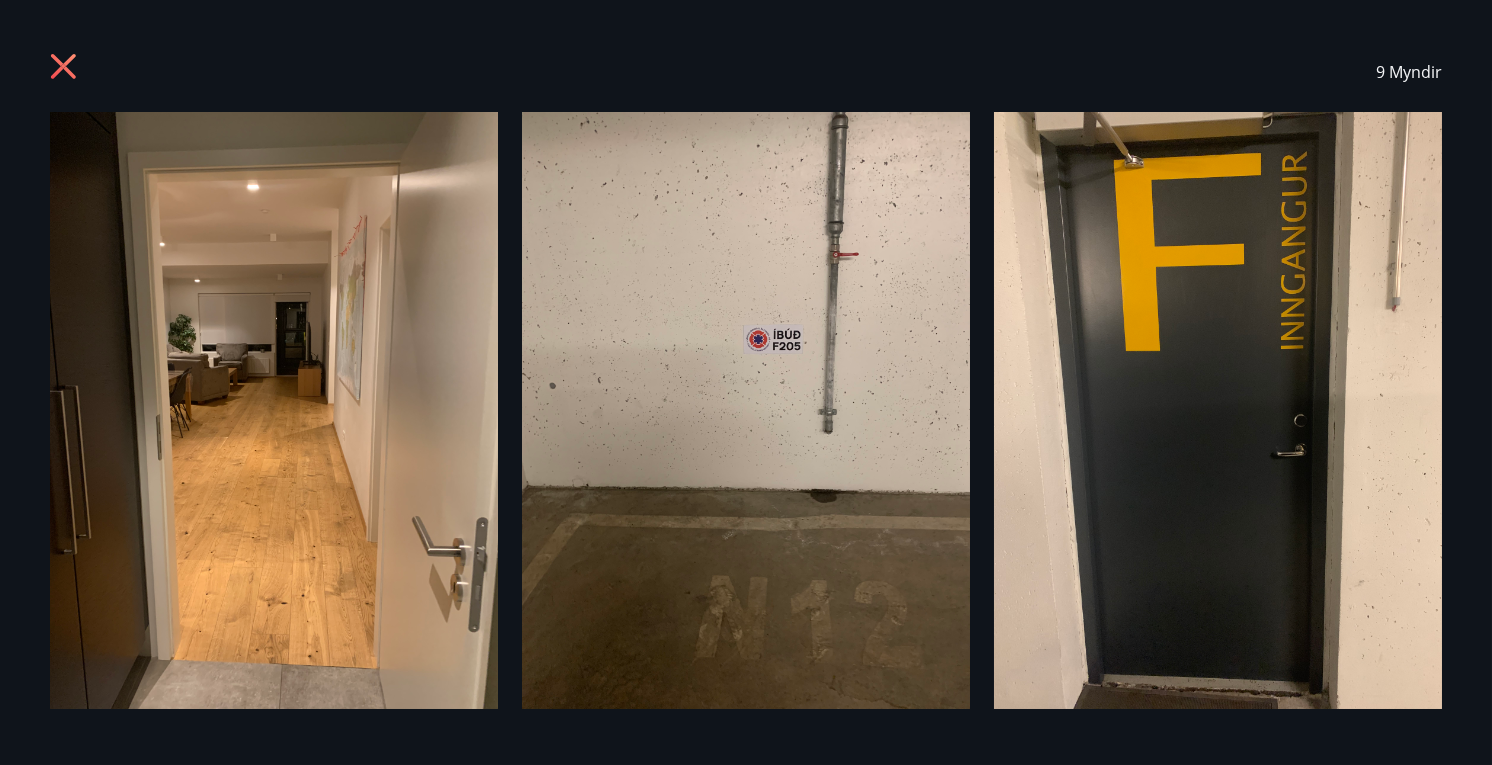 click on "9   Myndir" at bounding box center (1409, 72) 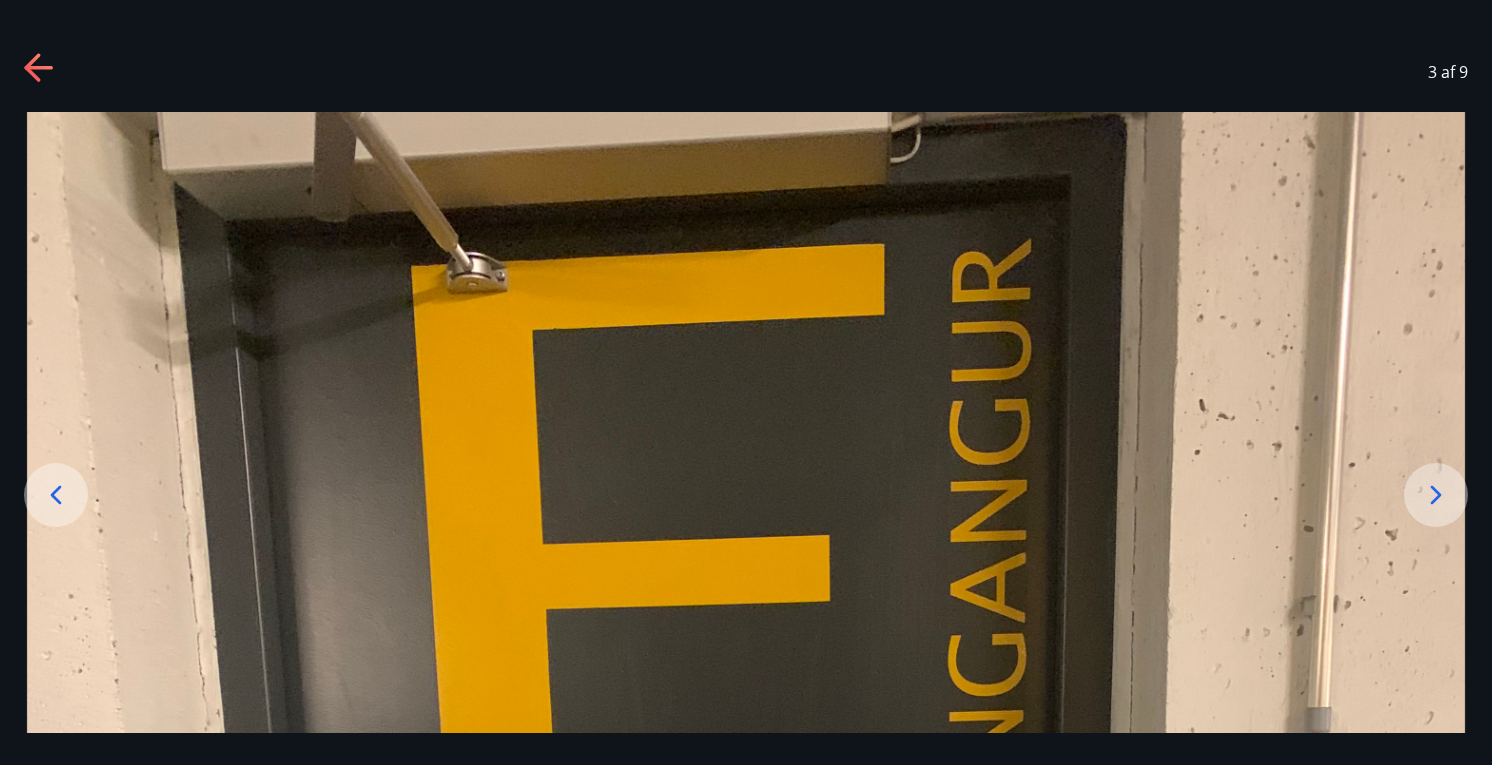 click at bounding box center [746, 1070] 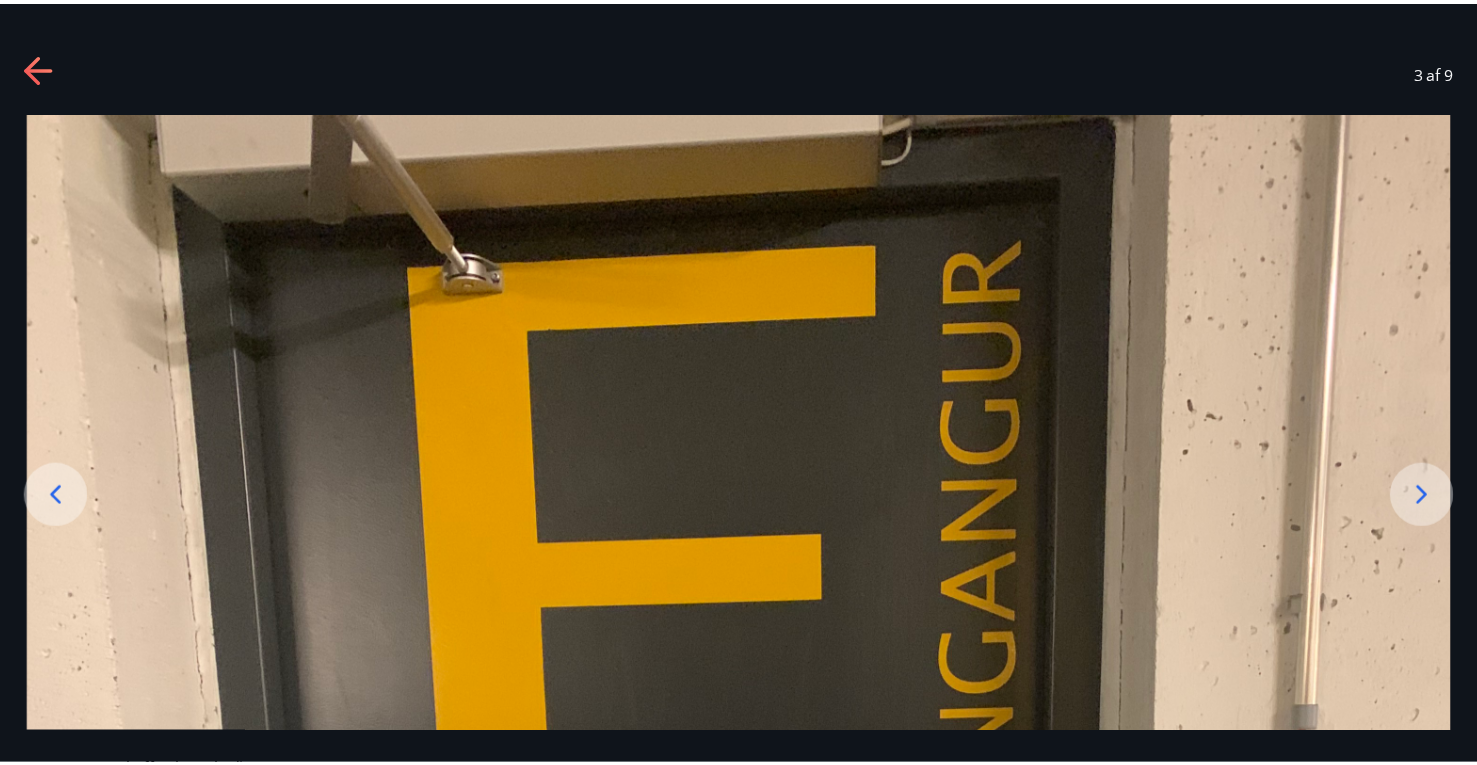 scroll, scrollTop: 80, scrollLeft: 0, axis: vertical 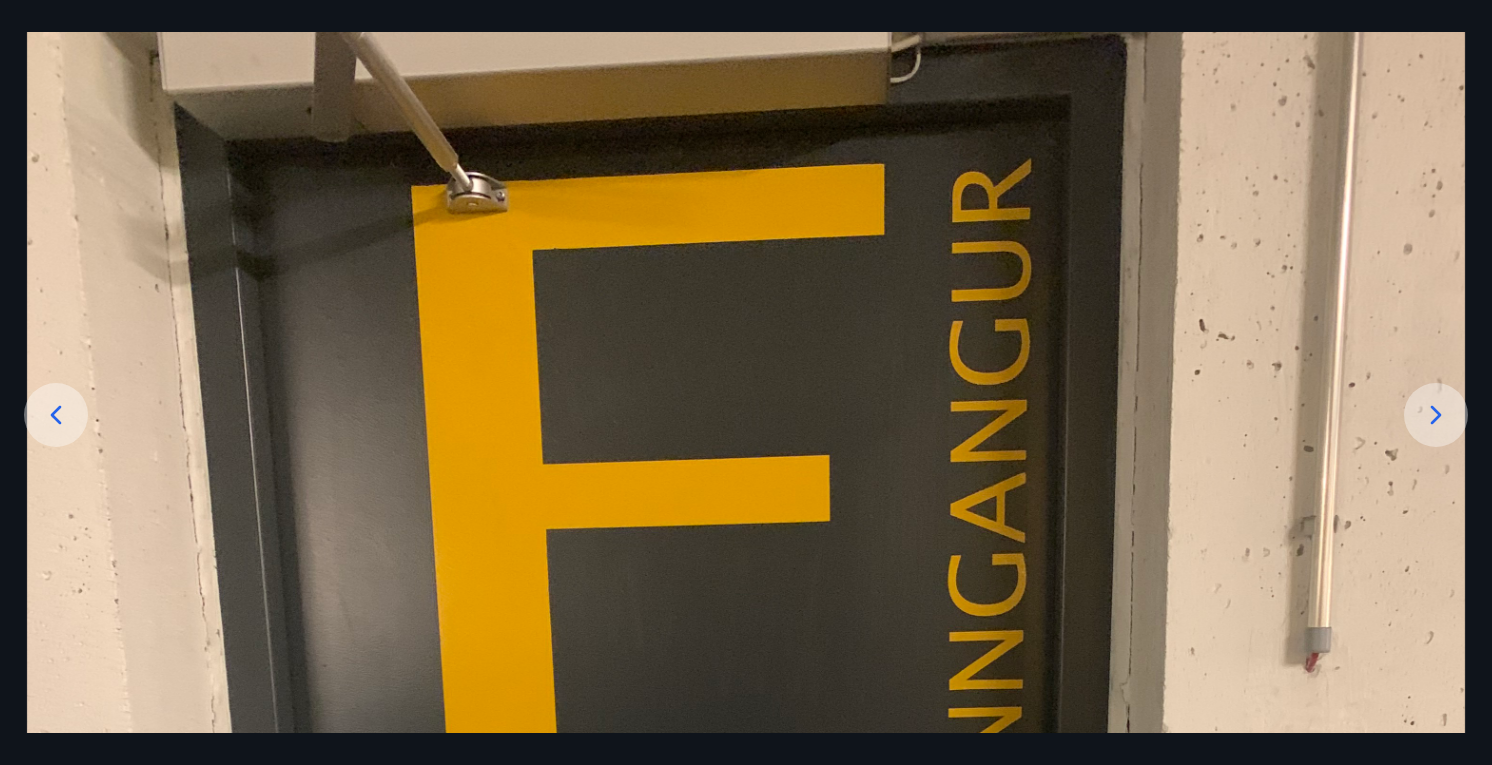 click 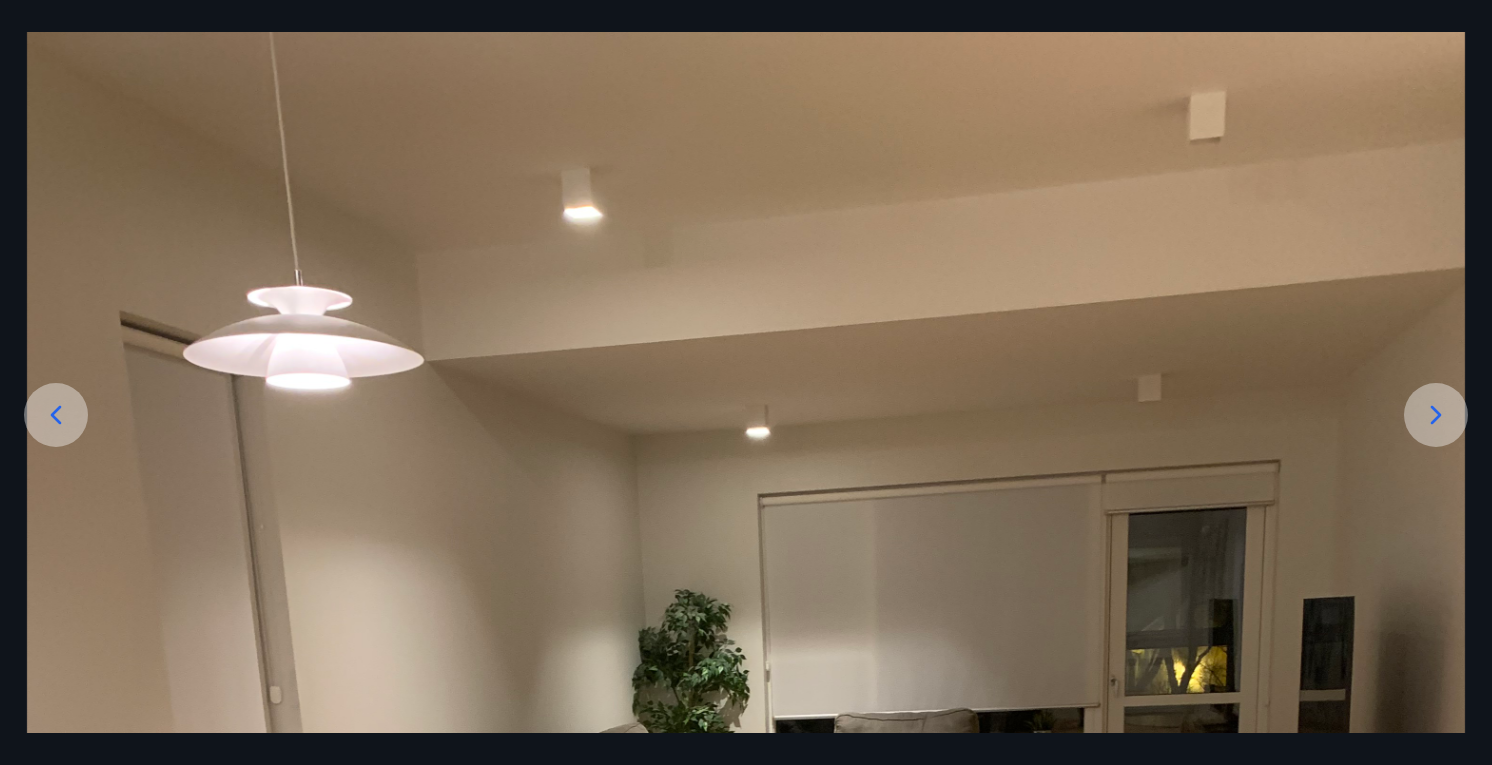 click 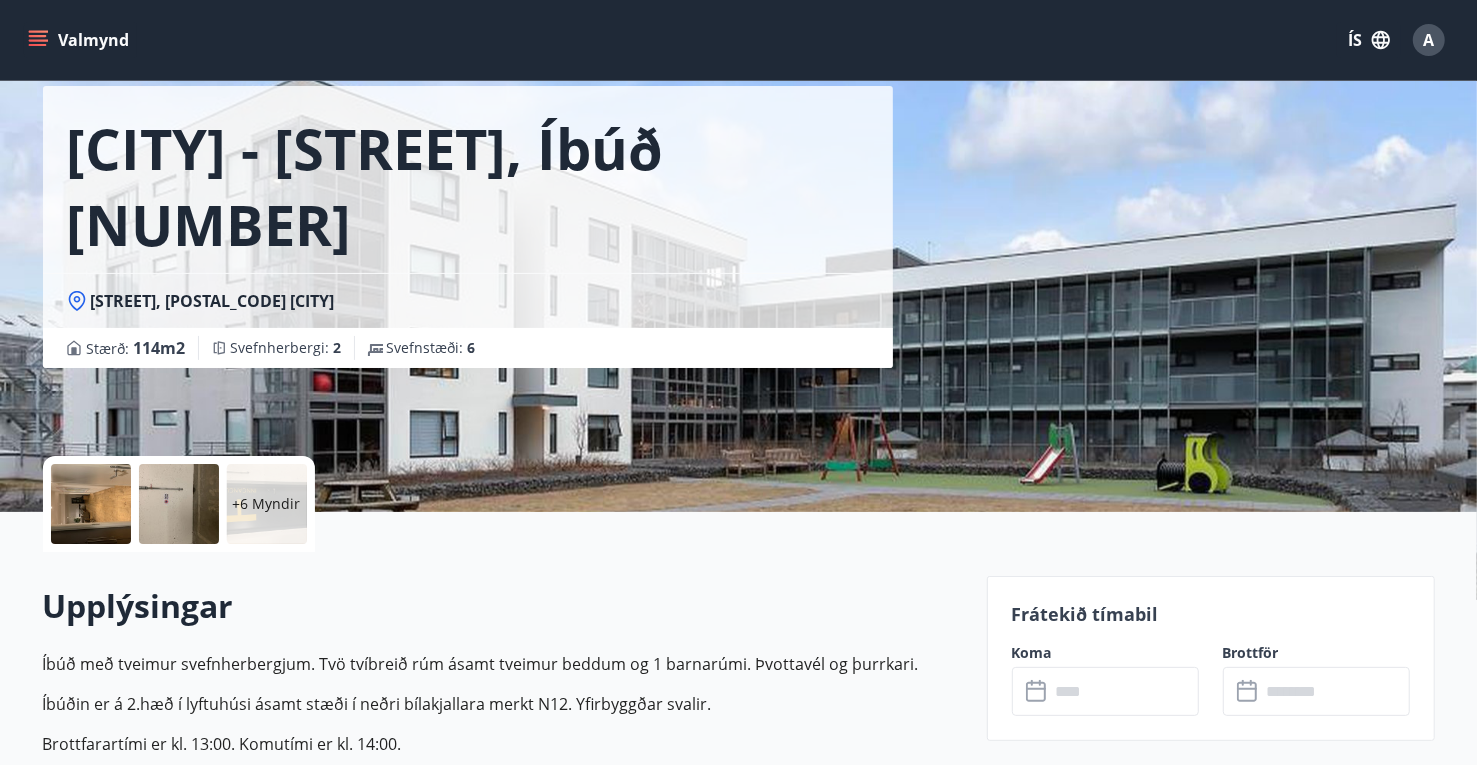 scroll, scrollTop: 0, scrollLeft: 0, axis: both 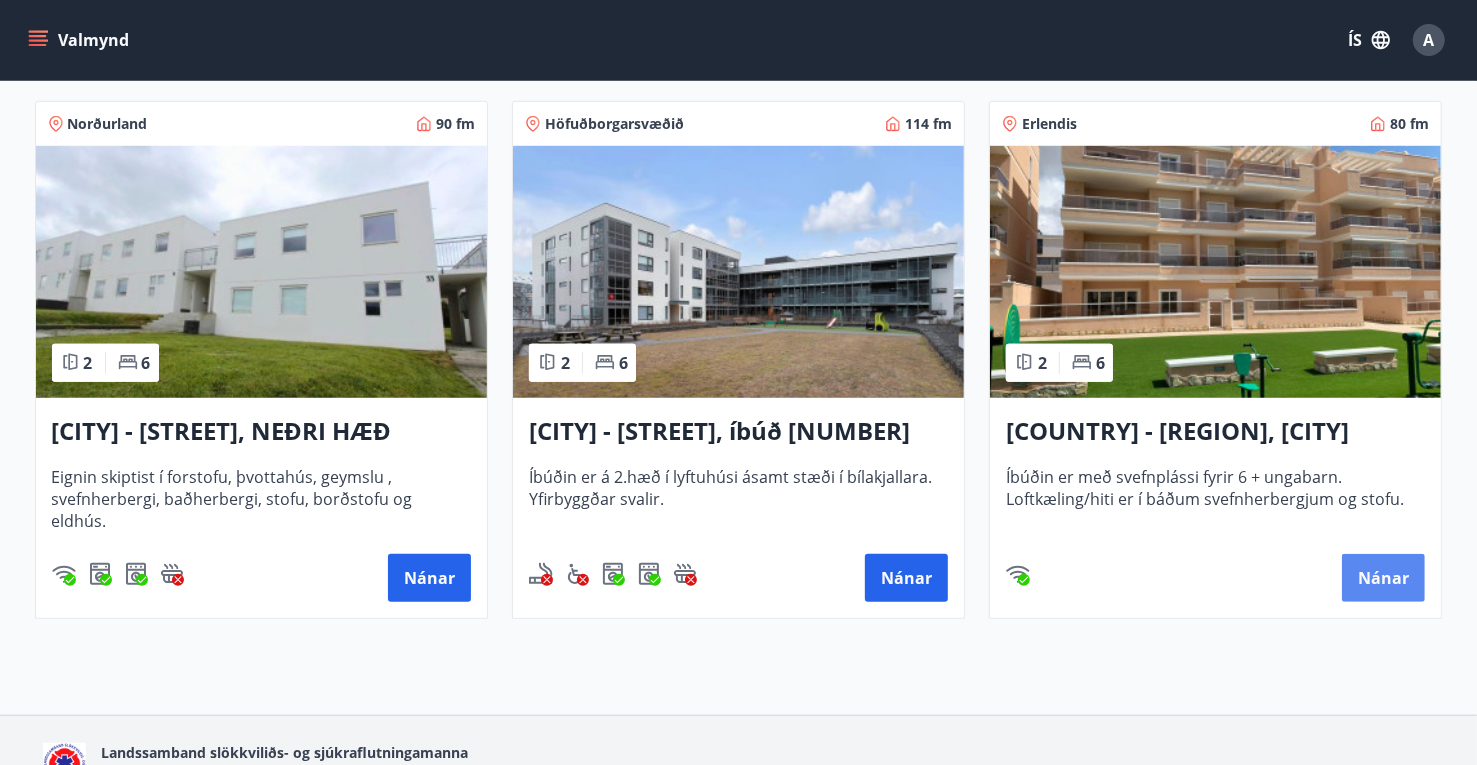 click on "Nánar" at bounding box center (1383, 578) 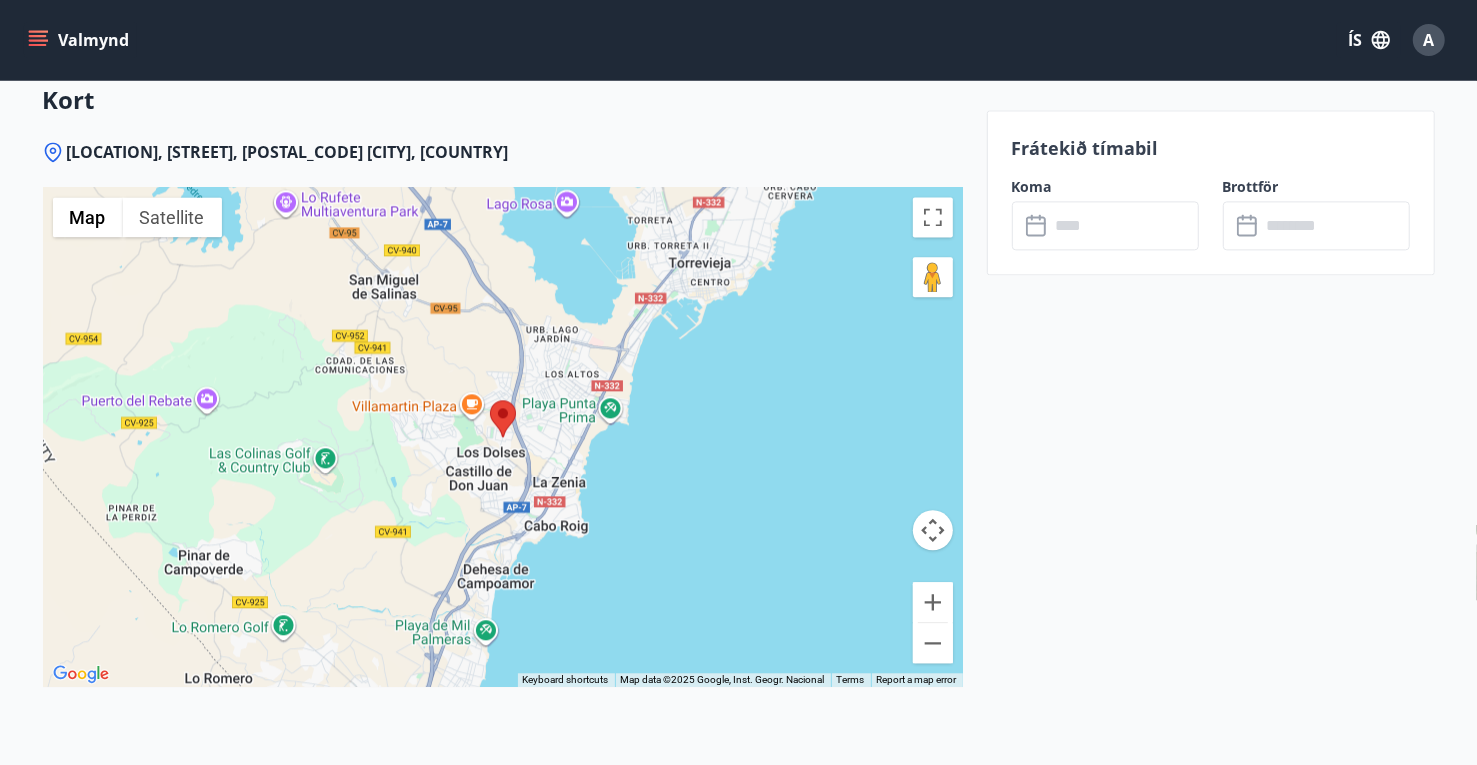 scroll, scrollTop: 2999, scrollLeft: 0, axis: vertical 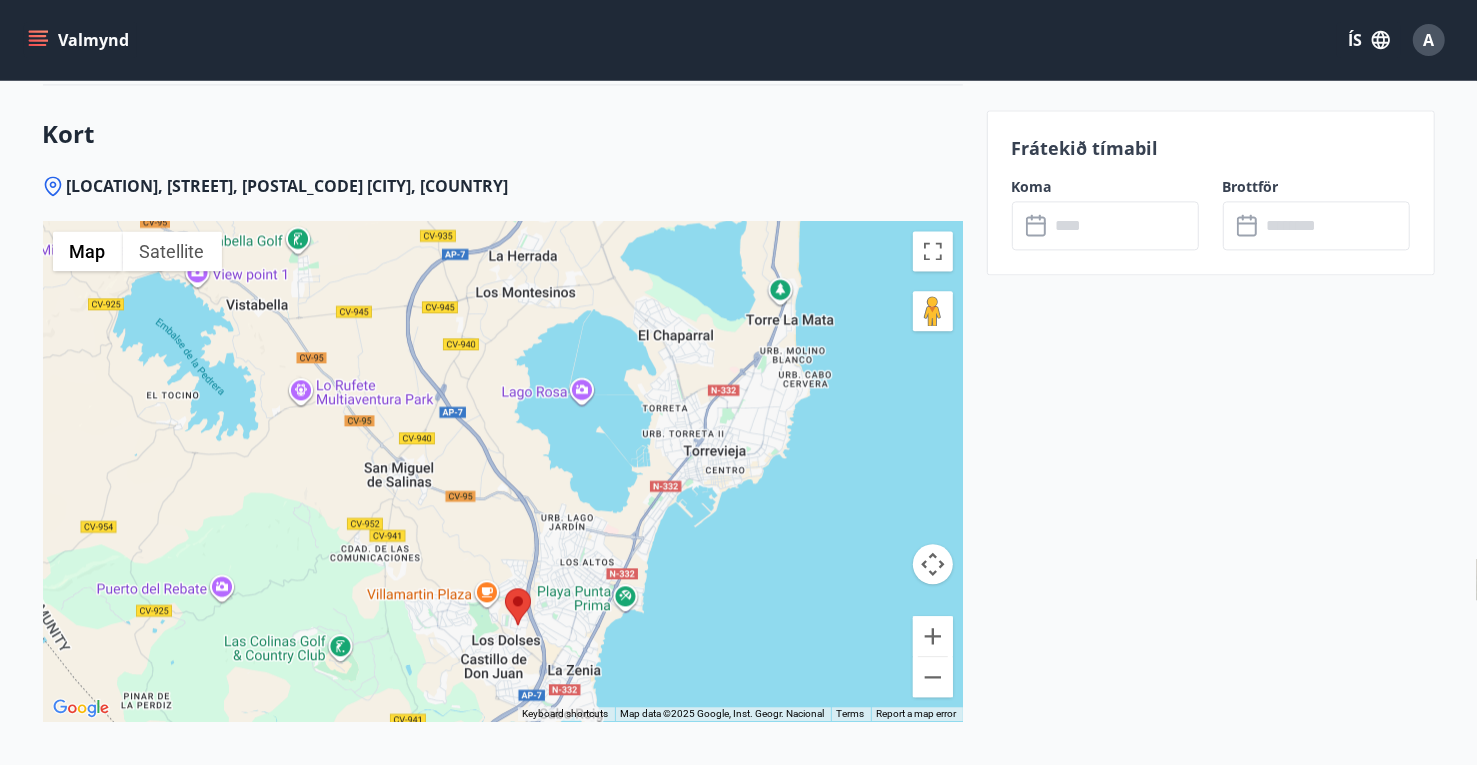 drag, startPoint x: 751, startPoint y: 419, endPoint x: 766, endPoint y: 574, distance: 155.72412 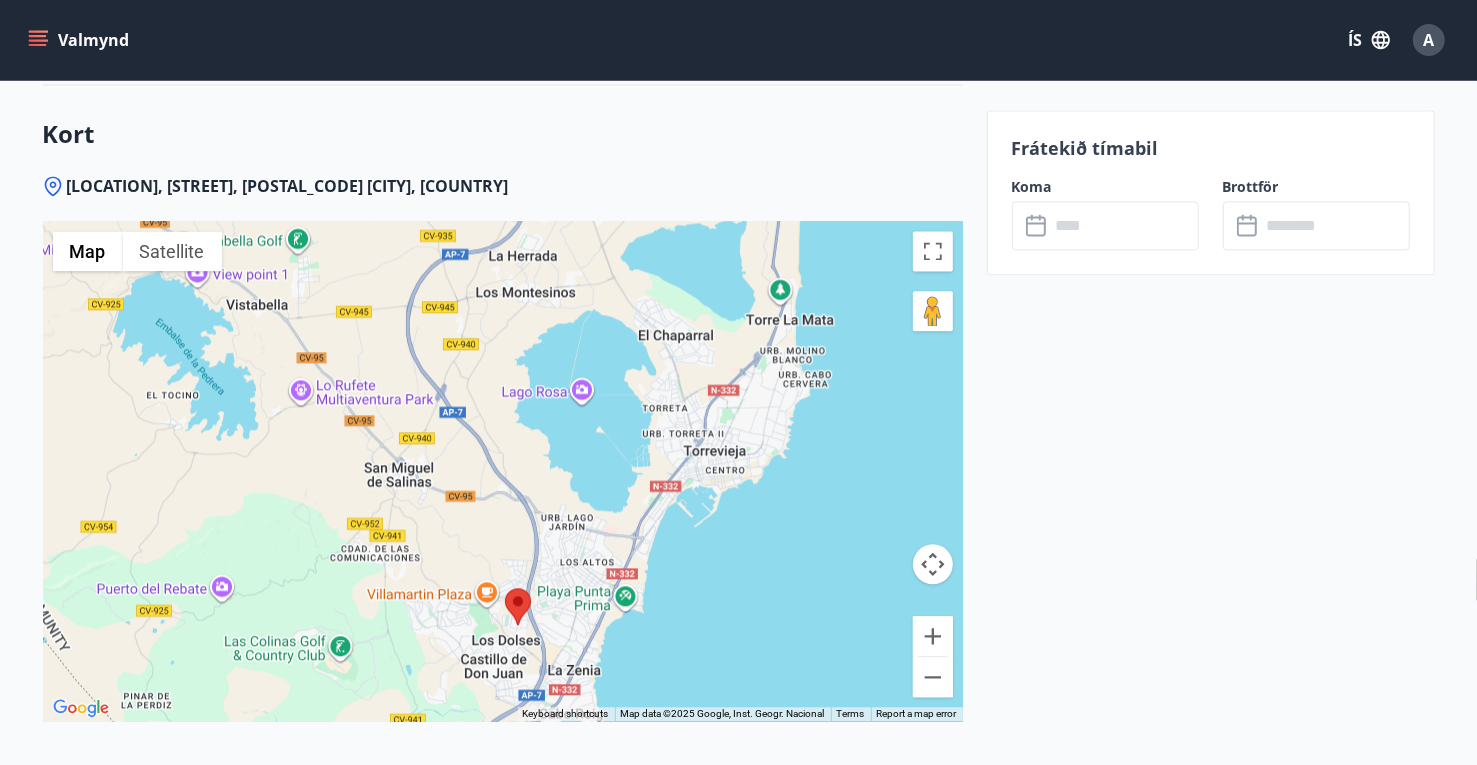 click at bounding box center [503, 471] 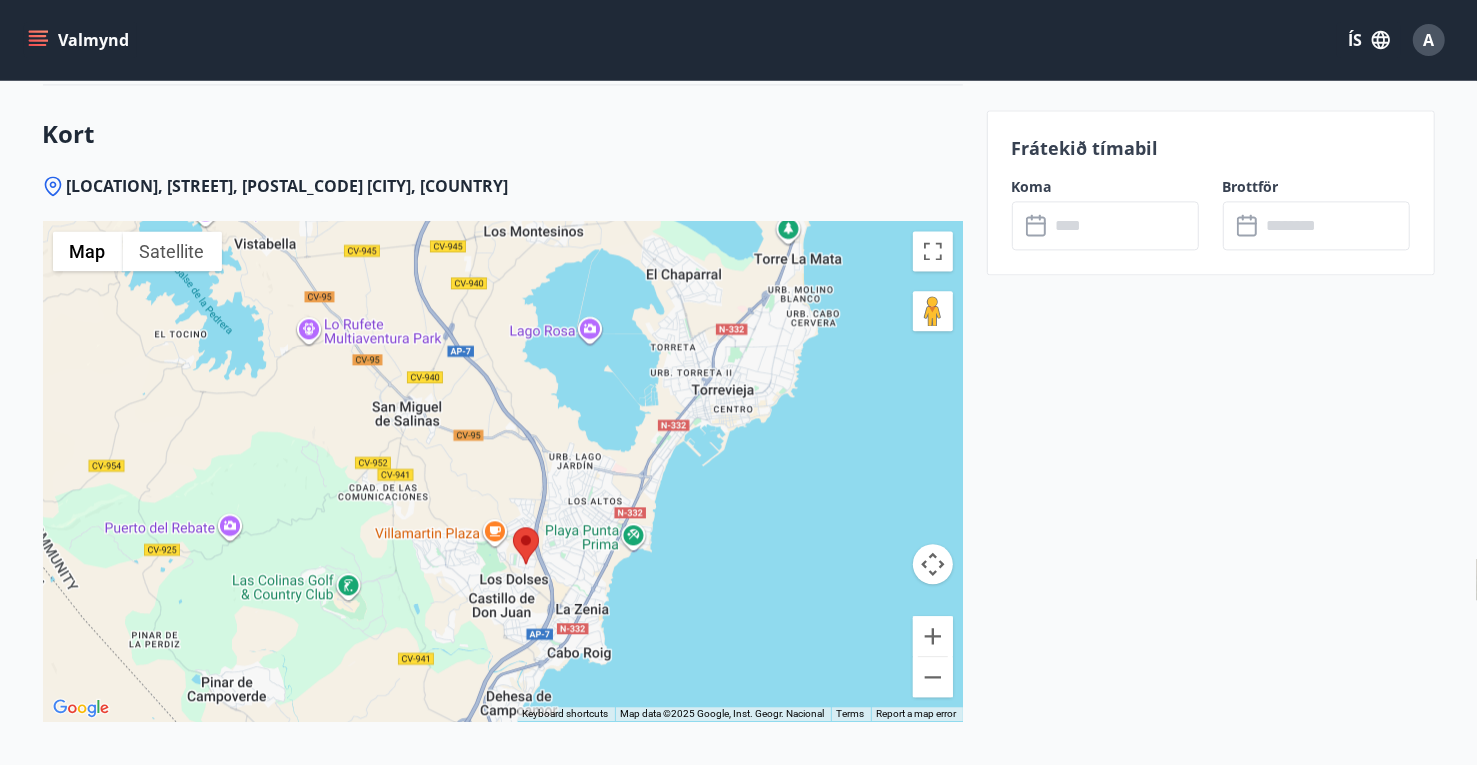 drag, startPoint x: 758, startPoint y: 546, endPoint x: 768, endPoint y: 366, distance: 180.27756 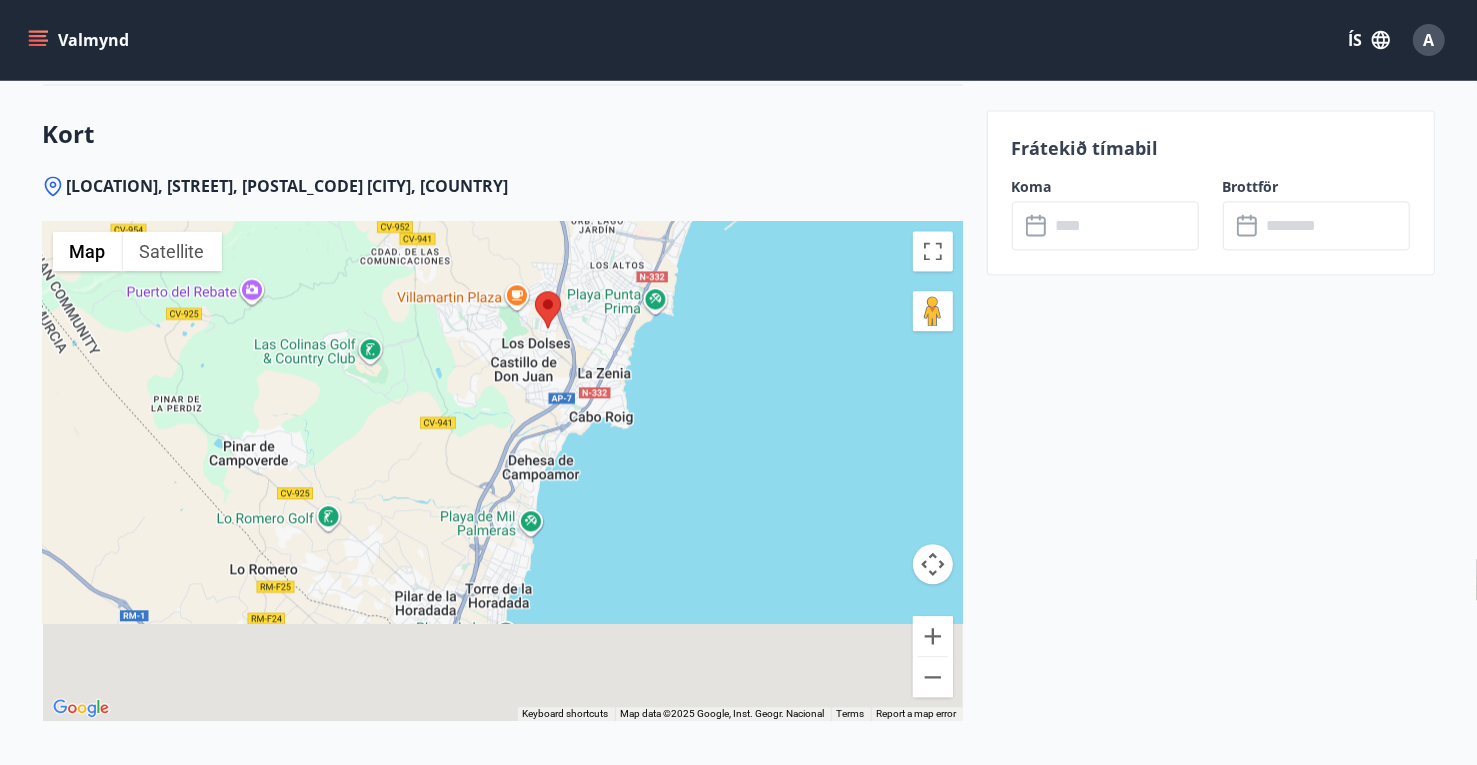 drag, startPoint x: 723, startPoint y: 480, endPoint x: 752, endPoint y: 320, distance: 162.60689 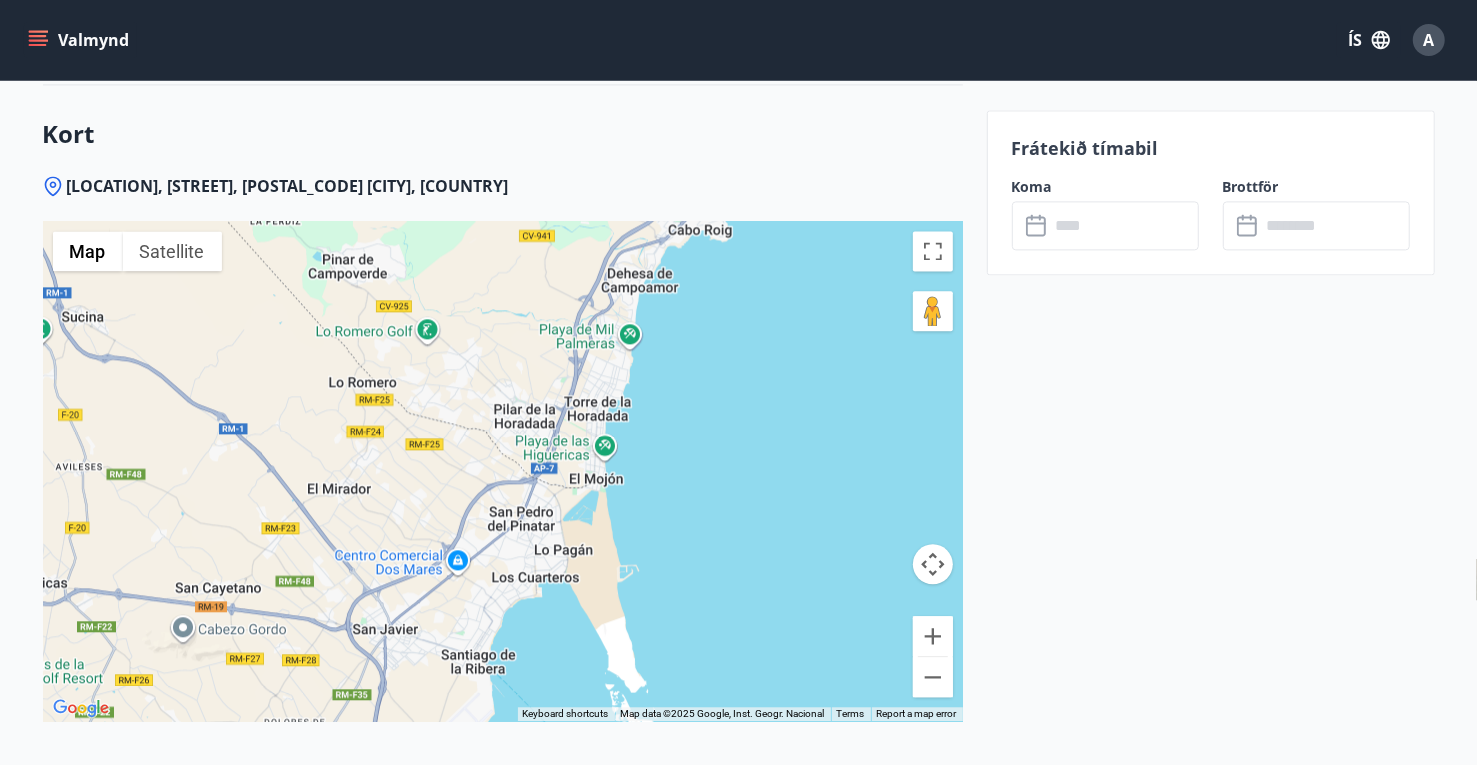 drag, startPoint x: 719, startPoint y: 455, endPoint x: 811, endPoint y: 316, distance: 166.68834 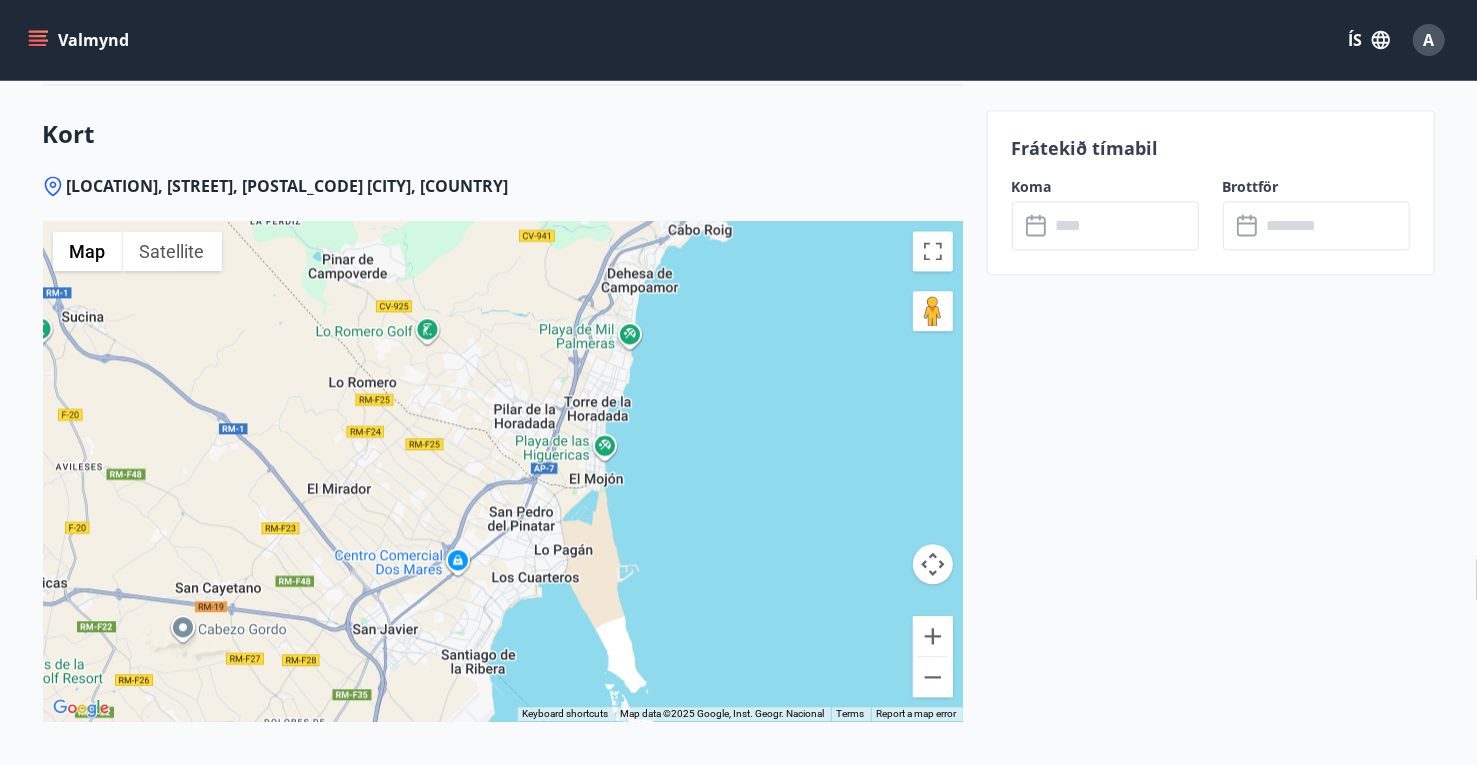 click at bounding box center (503, 471) 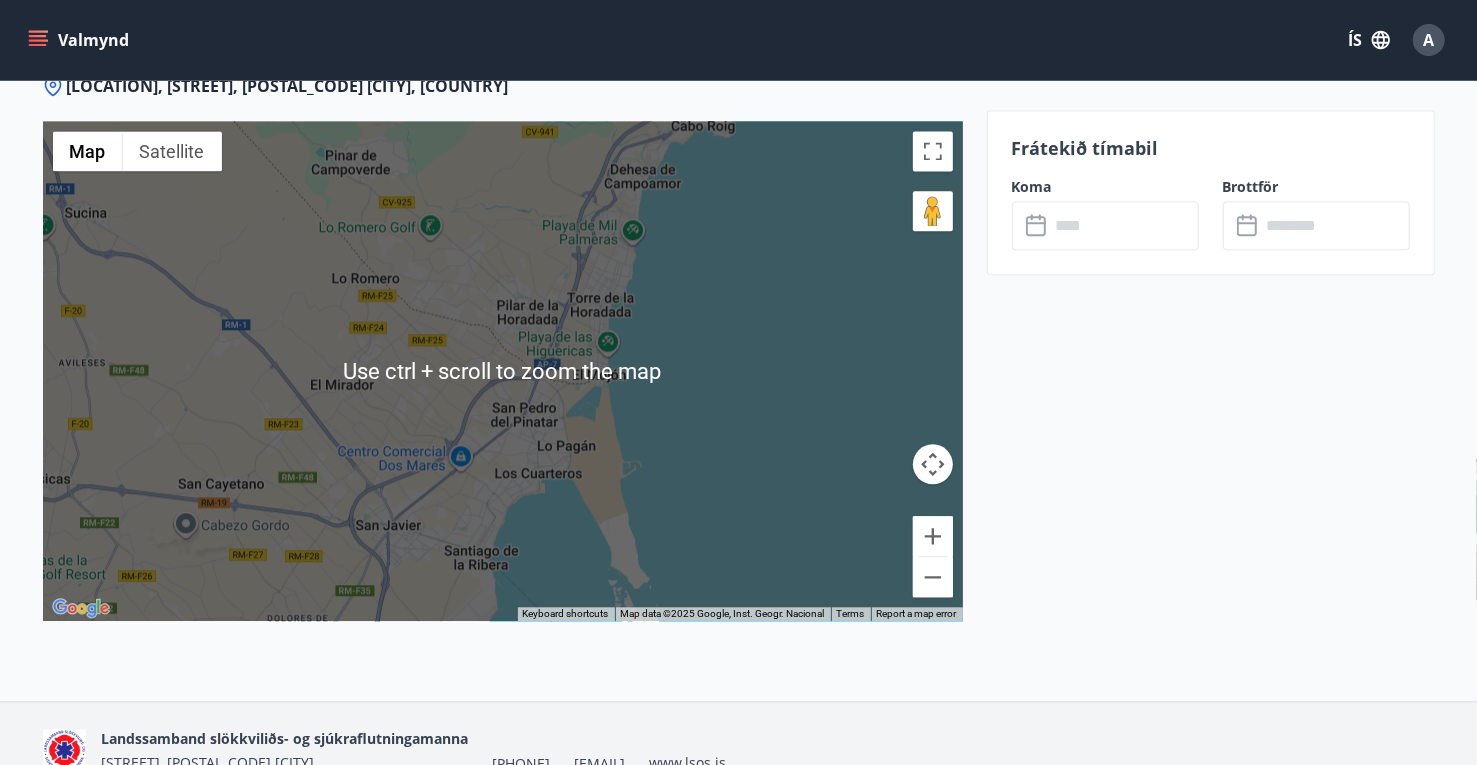 scroll, scrollTop: 2999, scrollLeft: 0, axis: vertical 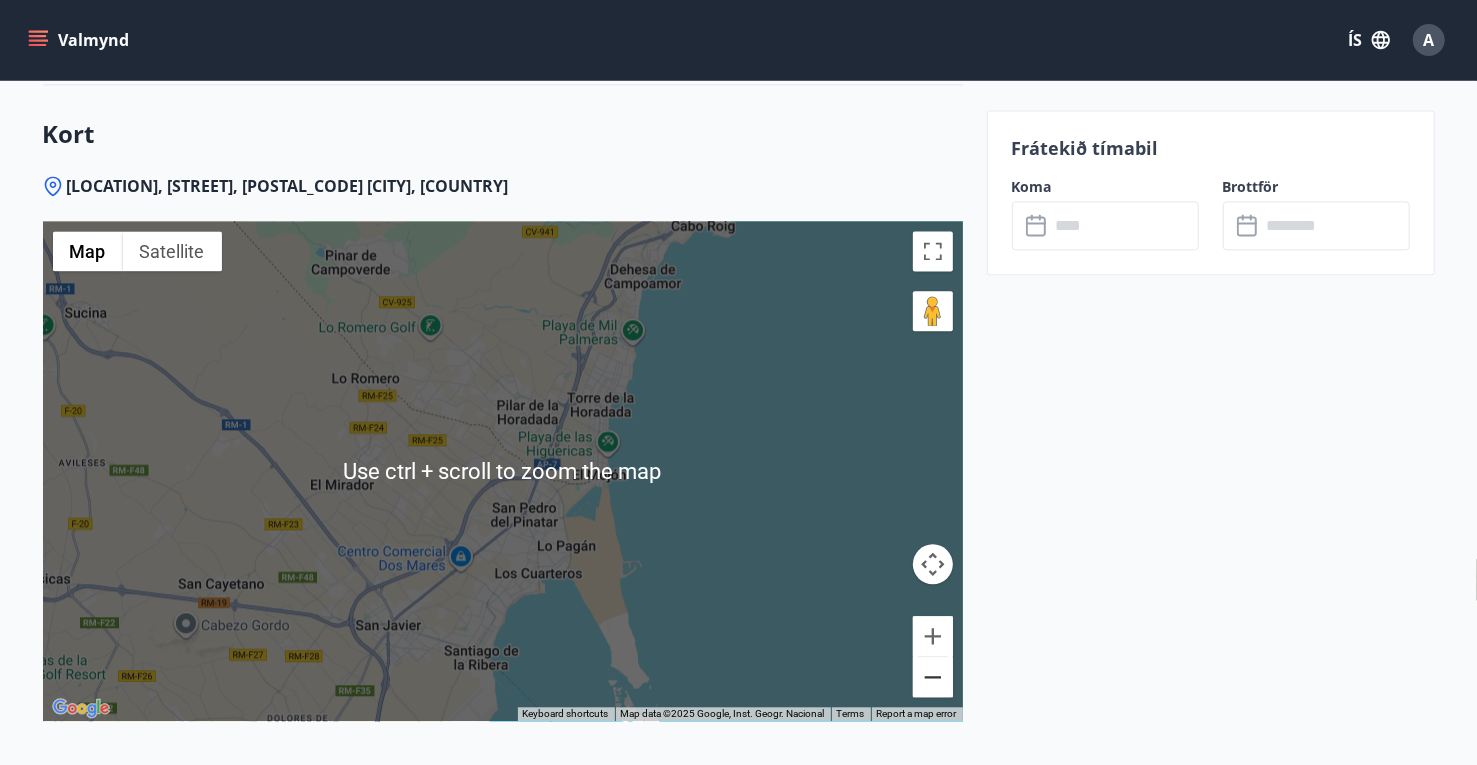 click at bounding box center [933, 677] 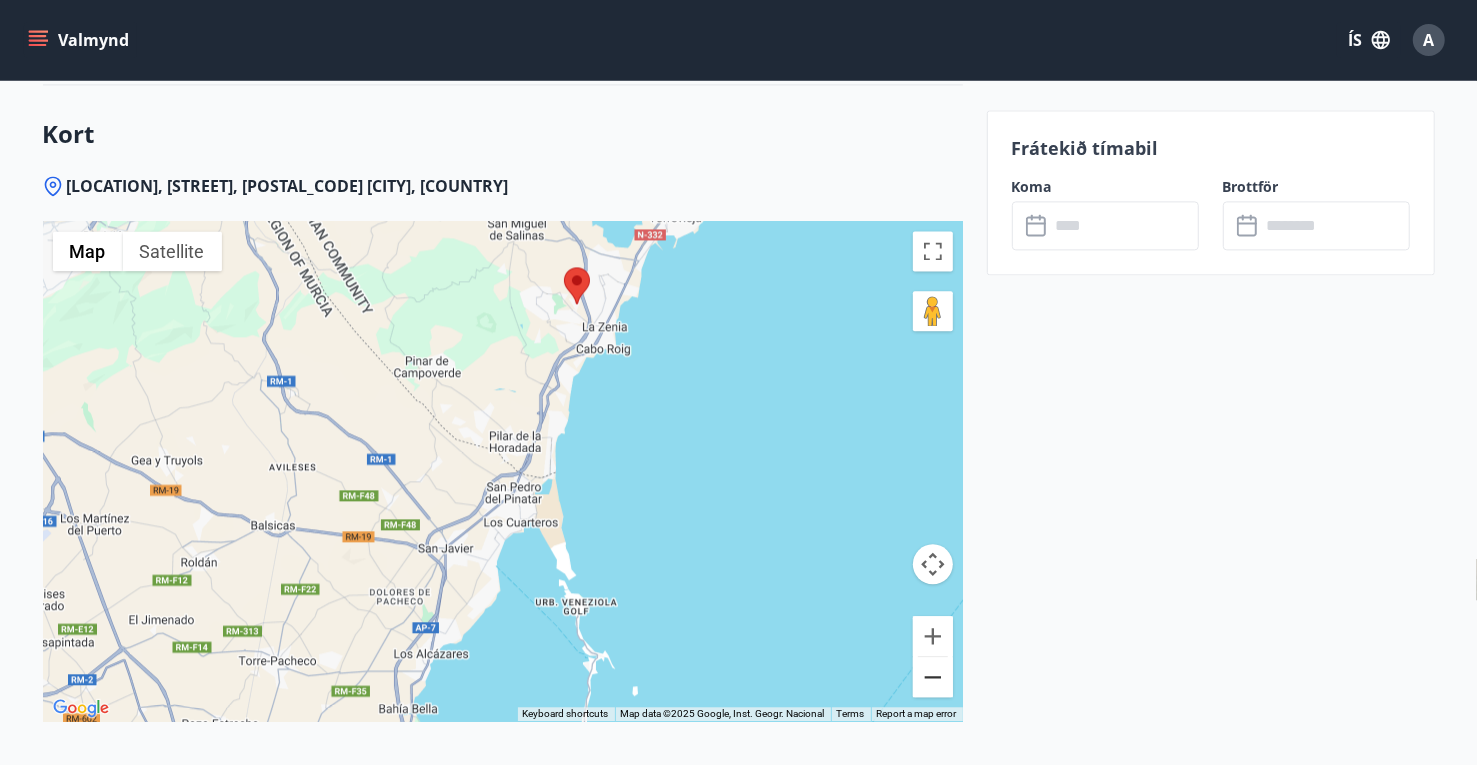 click at bounding box center [933, 677] 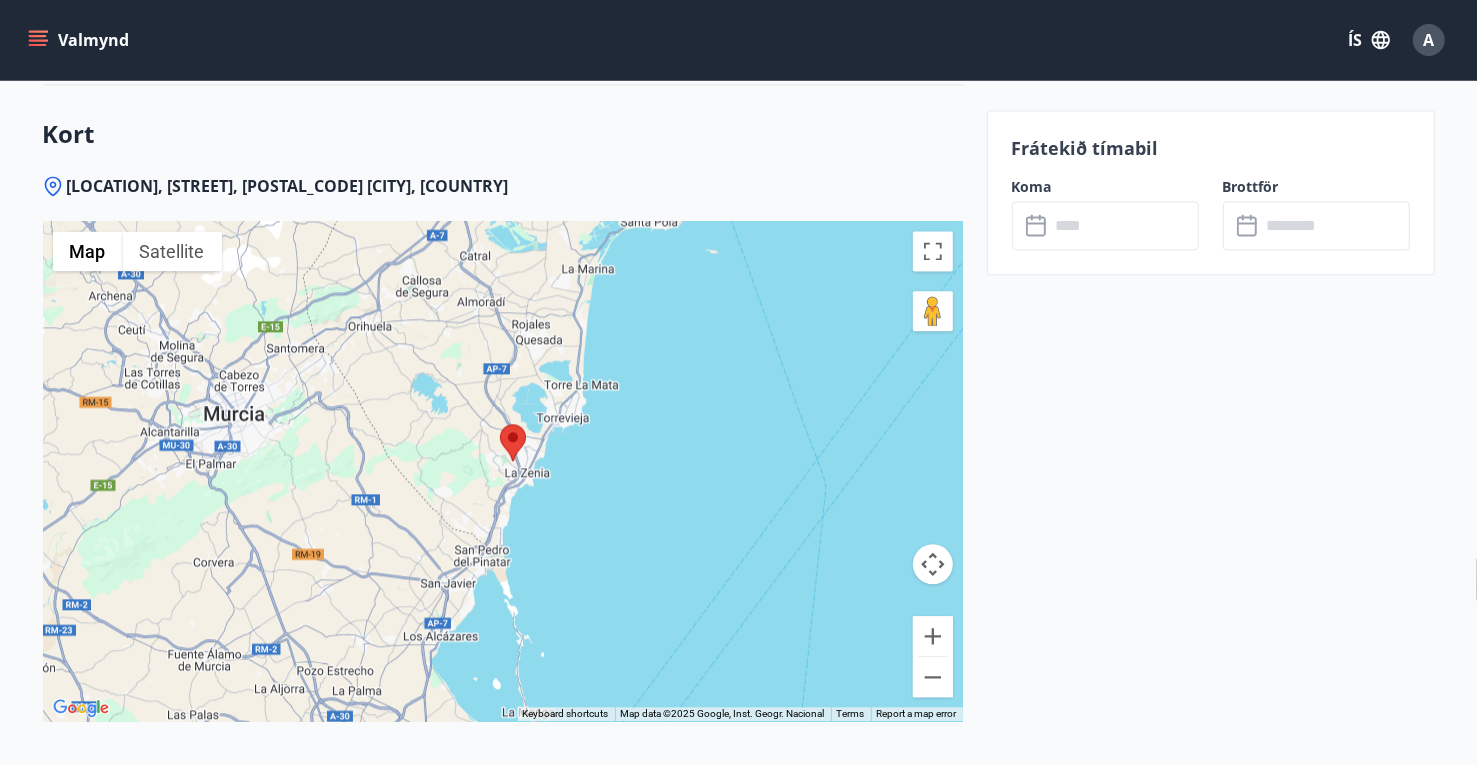 drag, startPoint x: 636, startPoint y: 429, endPoint x: 593, endPoint y: 564, distance: 141.68274 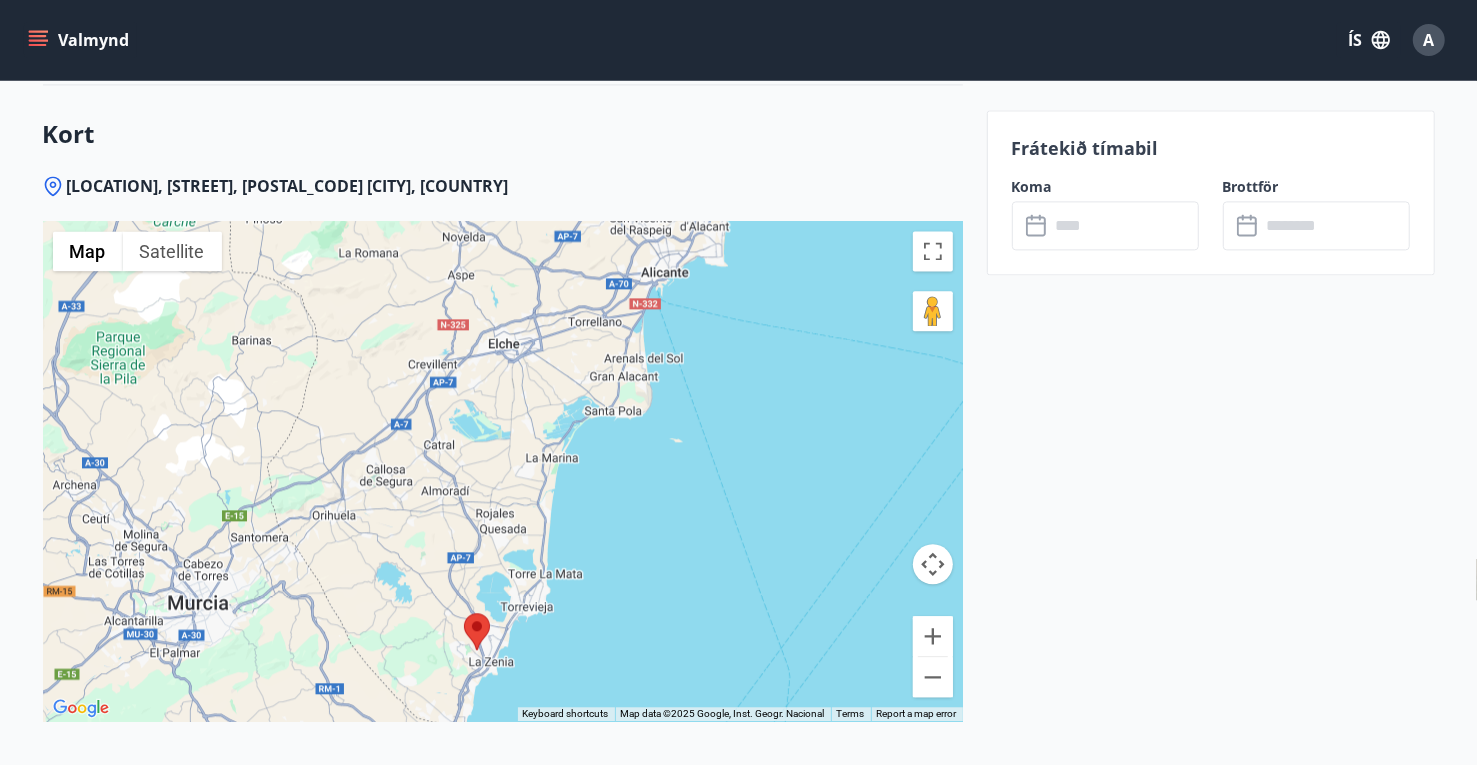 drag, startPoint x: 616, startPoint y: 409, endPoint x: 601, endPoint y: 525, distance: 116.965805 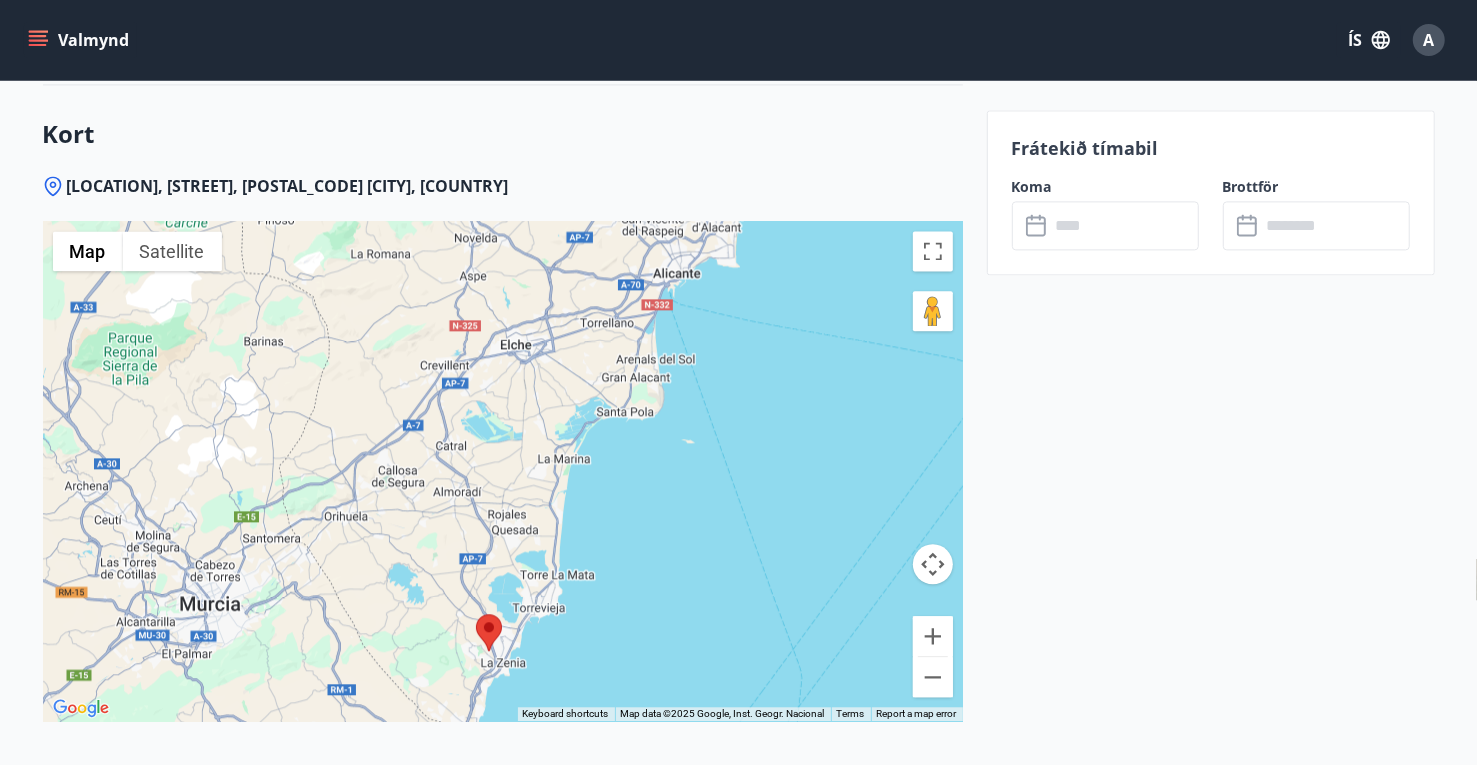 drag, startPoint x: 610, startPoint y: 477, endPoint x: 628, endPoint y: 445, distance: 36.71512 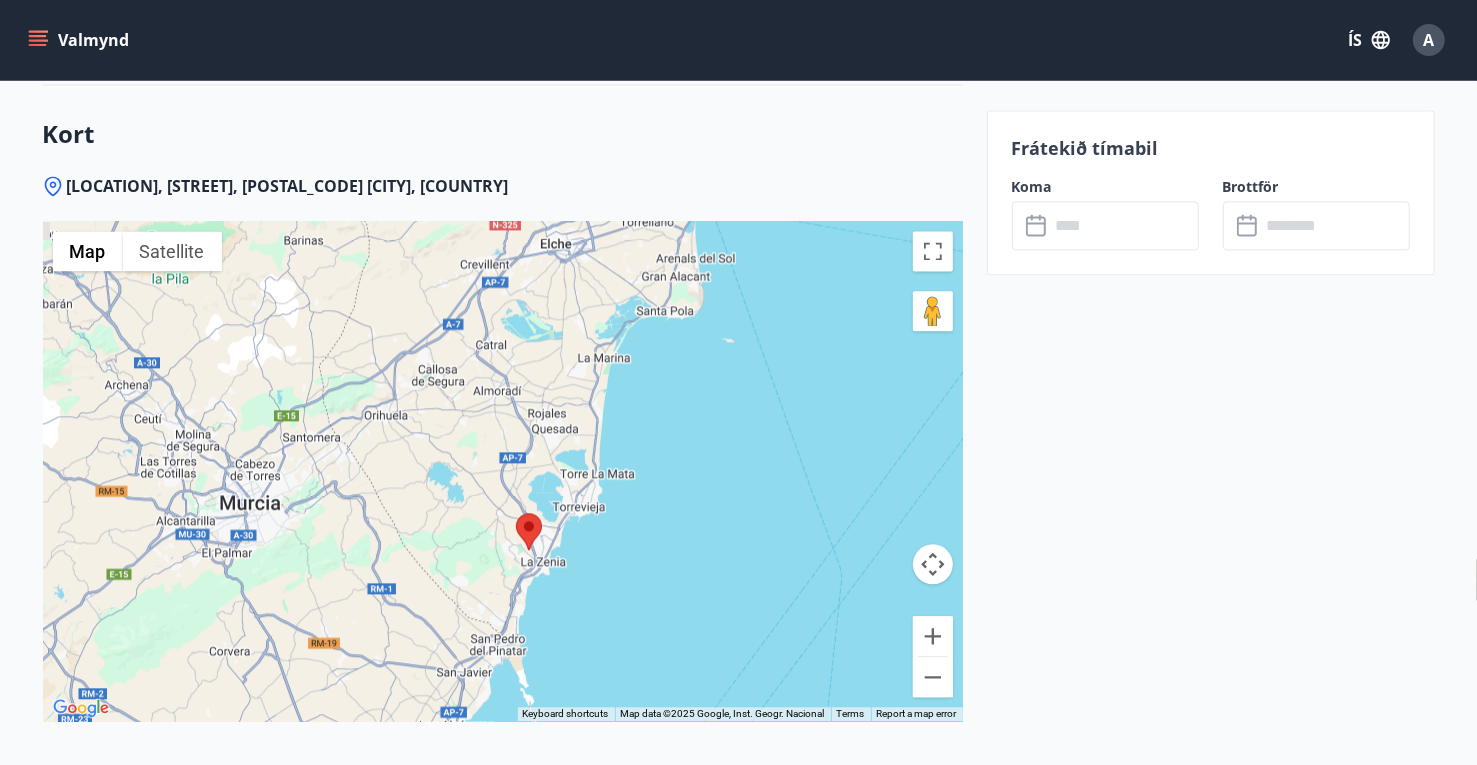 drag, startPoint x: 552, startPoint y: 477, endPoint x: 589, endPoint y: 396, distance: 89.050545 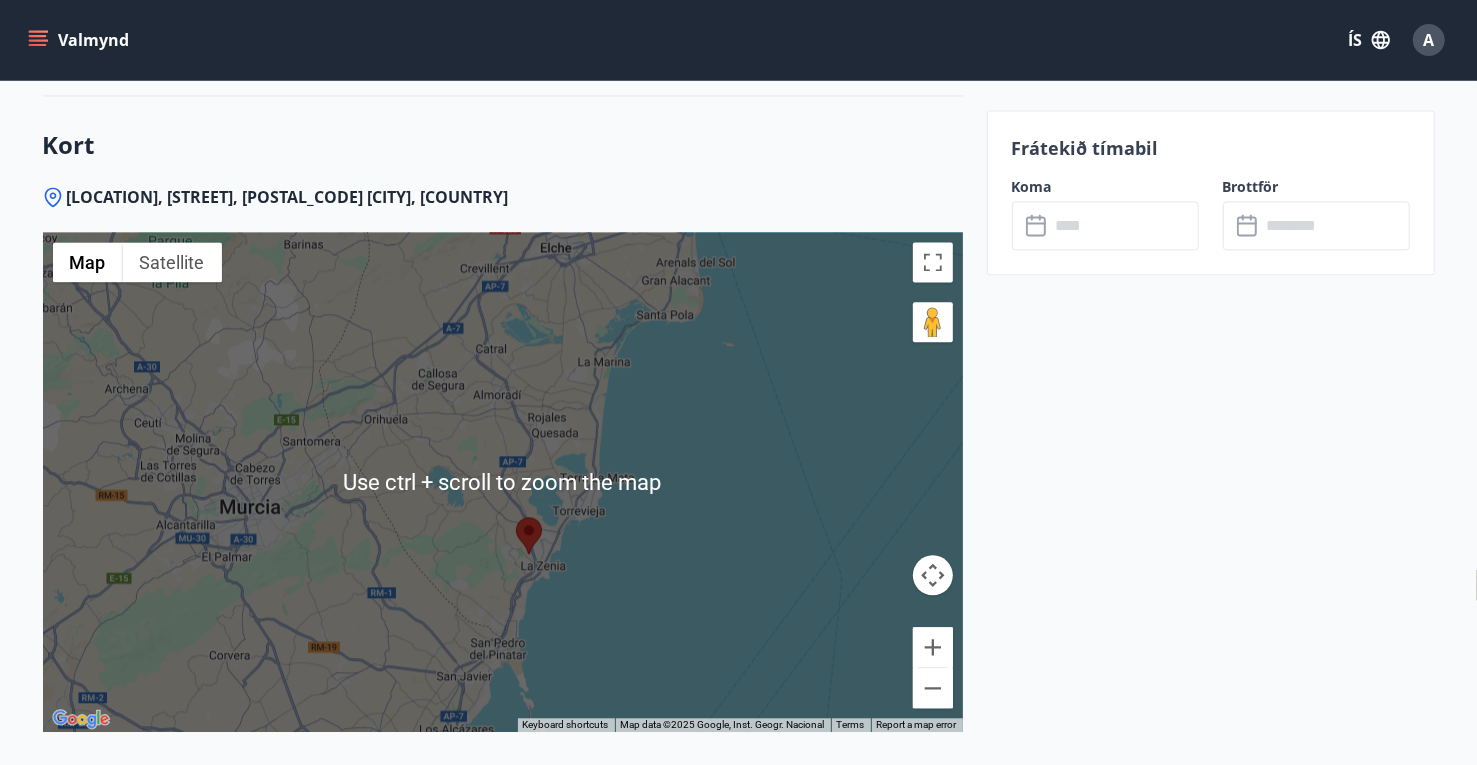 scroll, scrollTop: 2977, scrollLeft: 0, axis: vertical 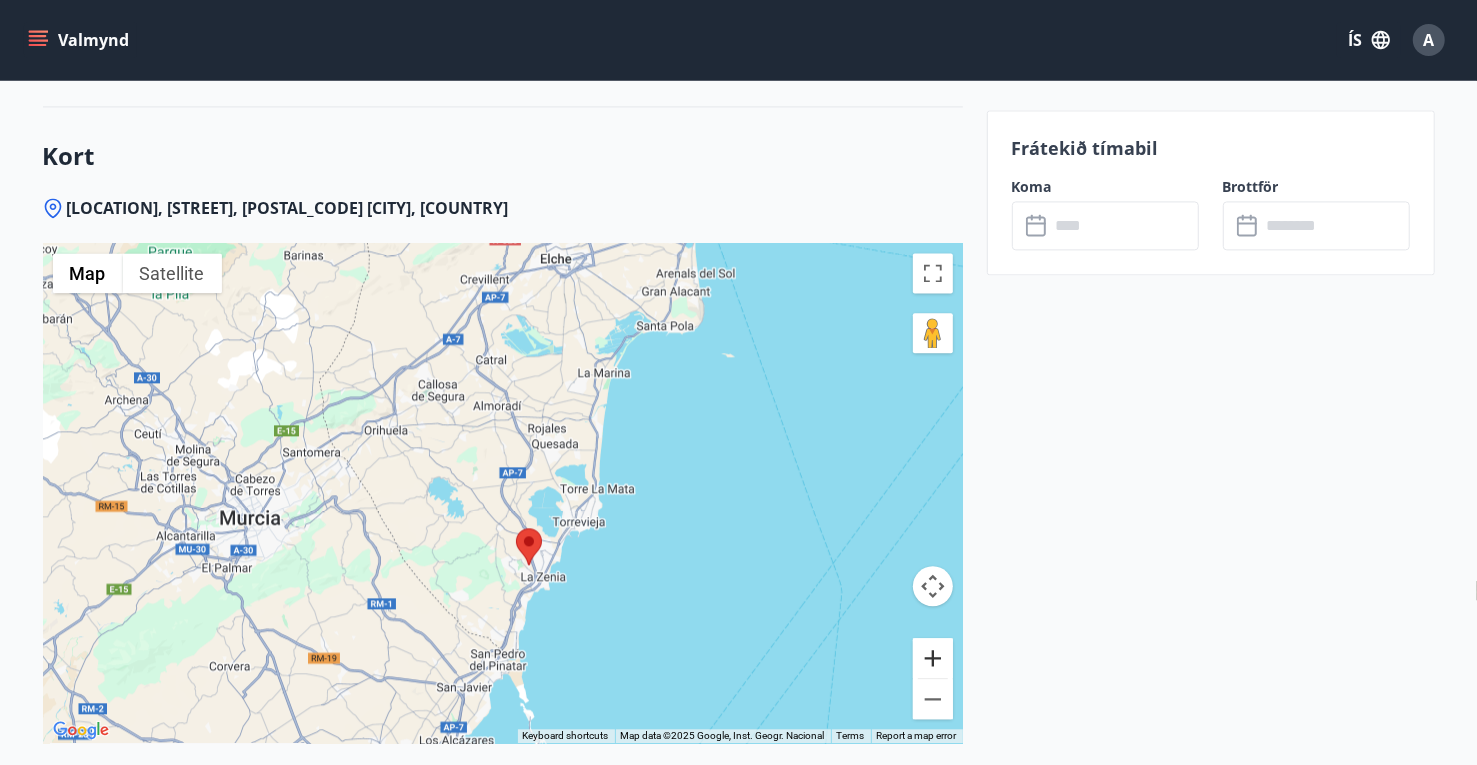 click at bounding box center (933, 658) 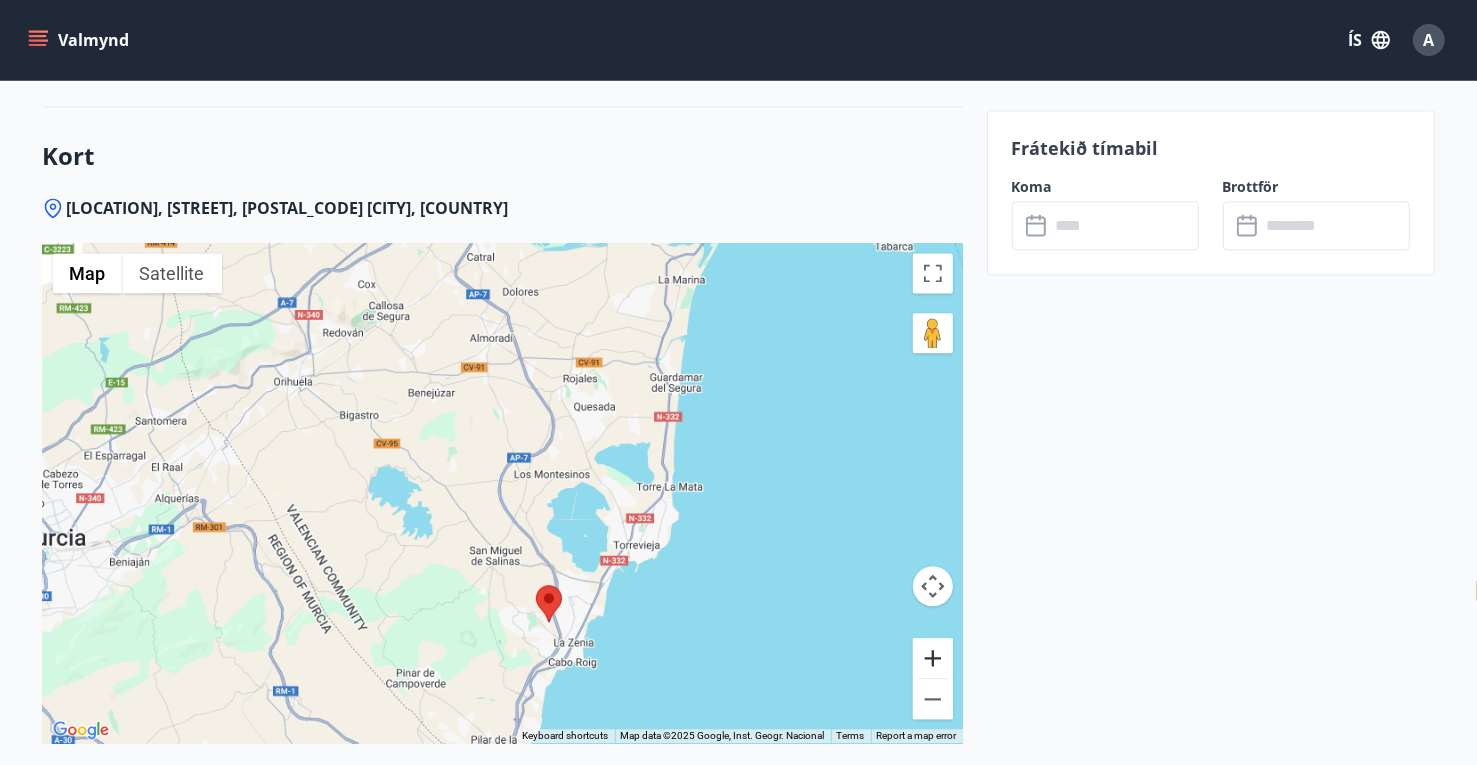 click at bounding box center (933, 658) 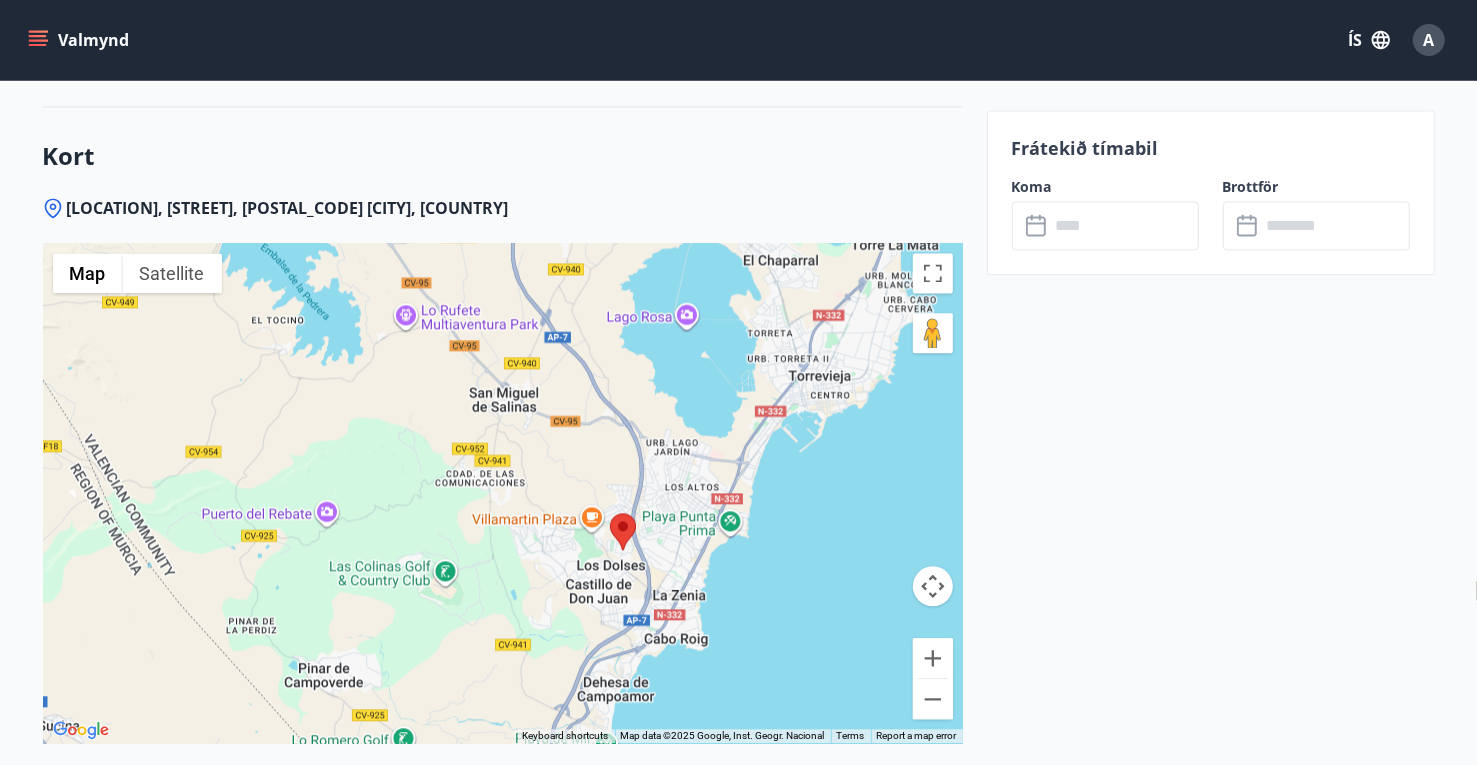 drag, startPoint x: 538, startPoint y: 563, endPoint x: 525, endPoint y: 208, distance: 355.23795 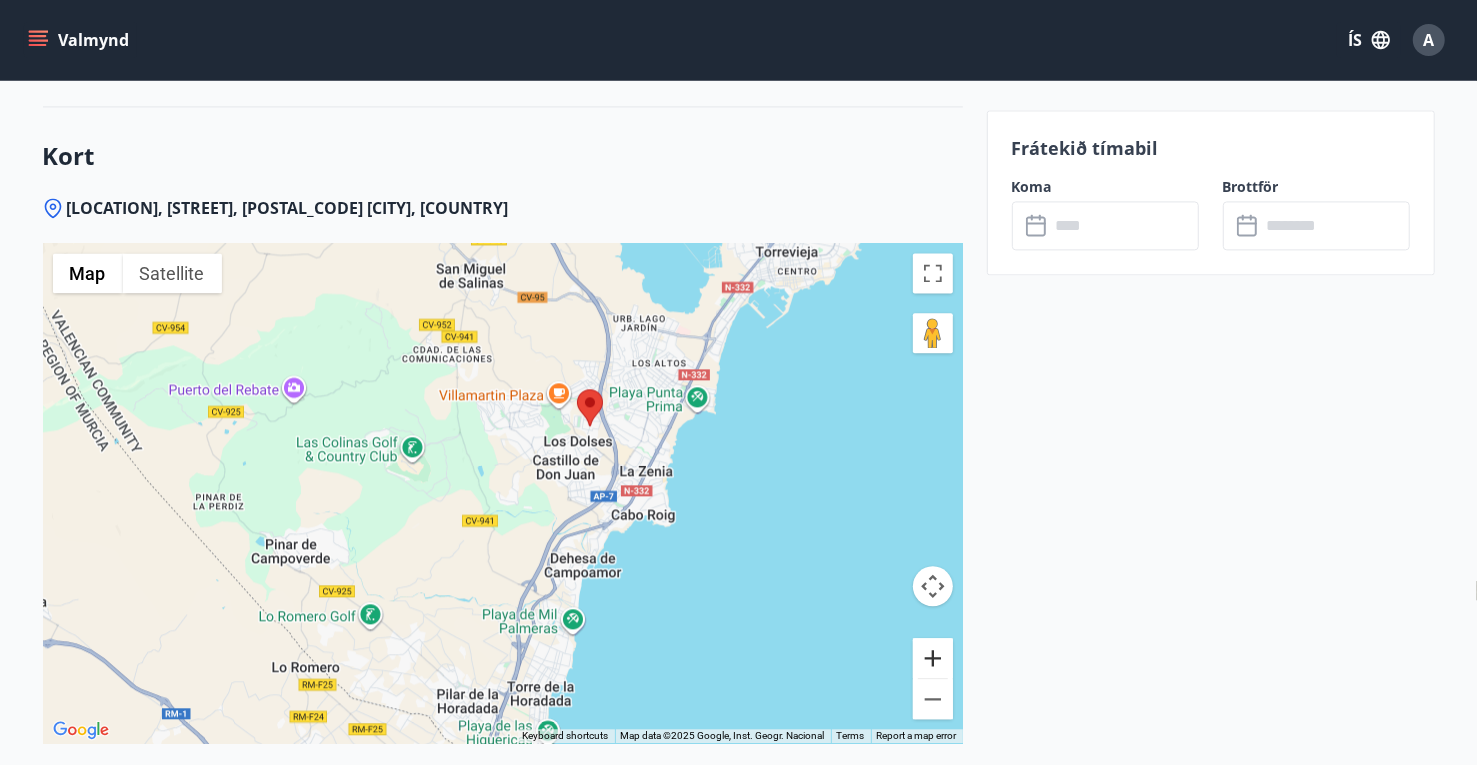 click at bounding box center [933, 658] 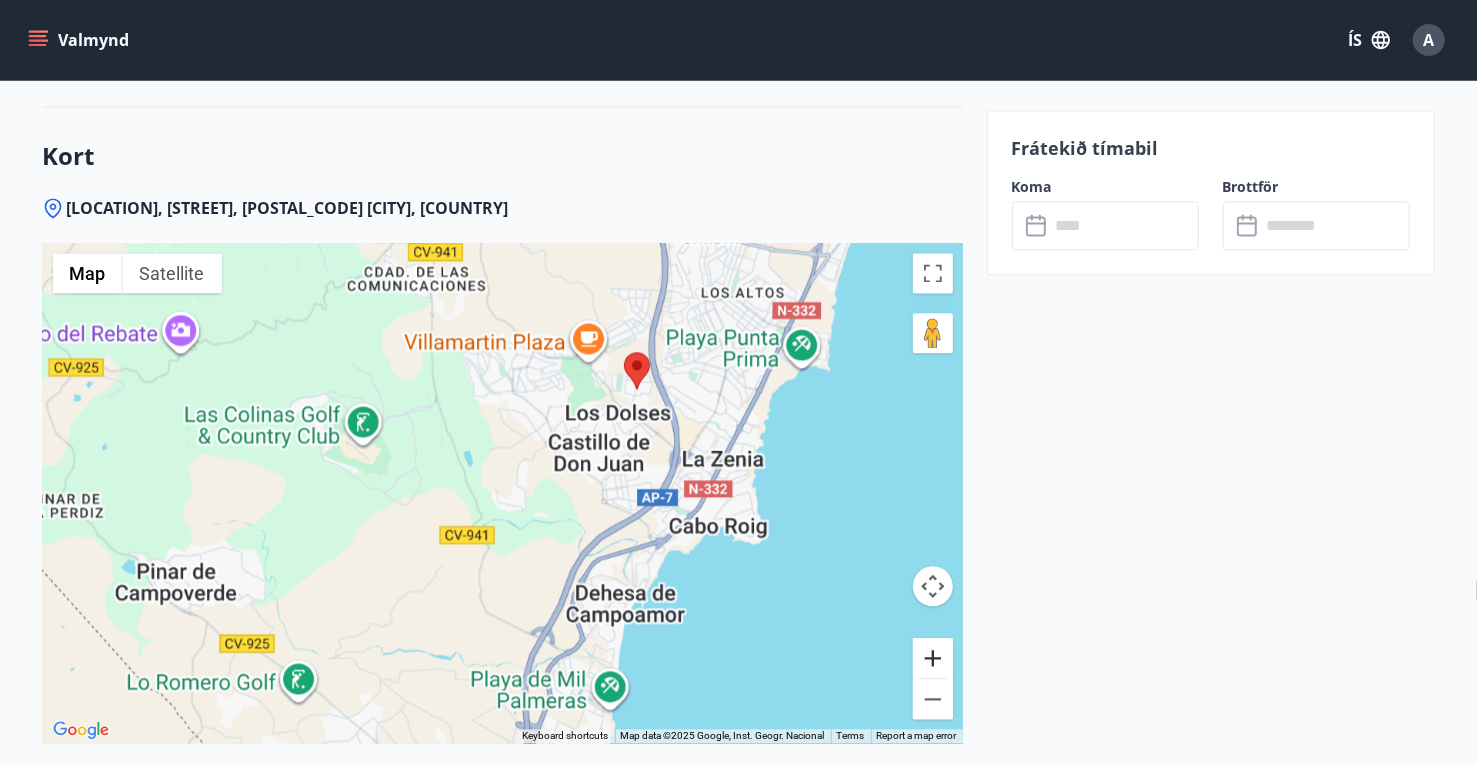 click at bounding box center [933, 658] 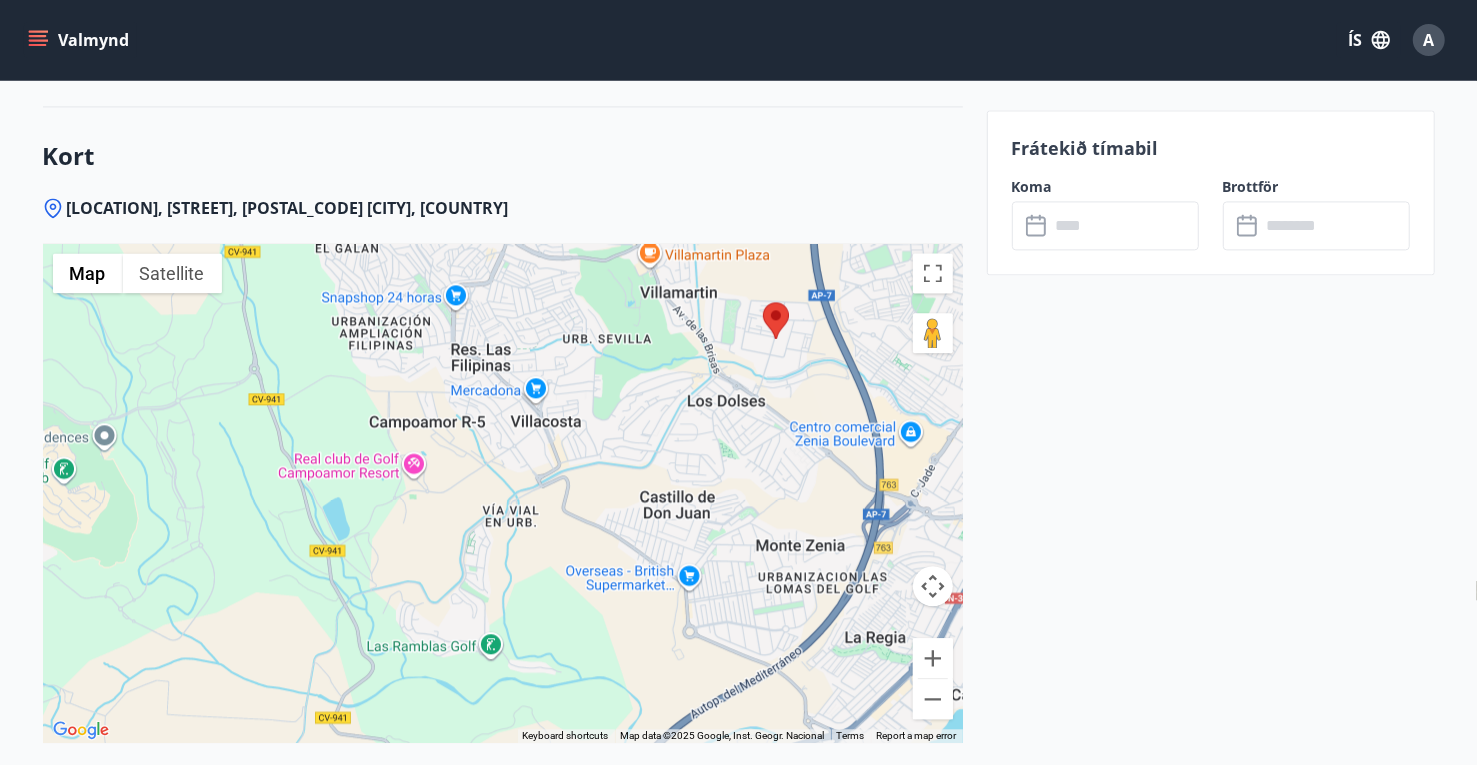 drag, startPoint x: 704, startPoint y: 522, endPoint x: 577, endPoint y: 643, distance: 175.4138 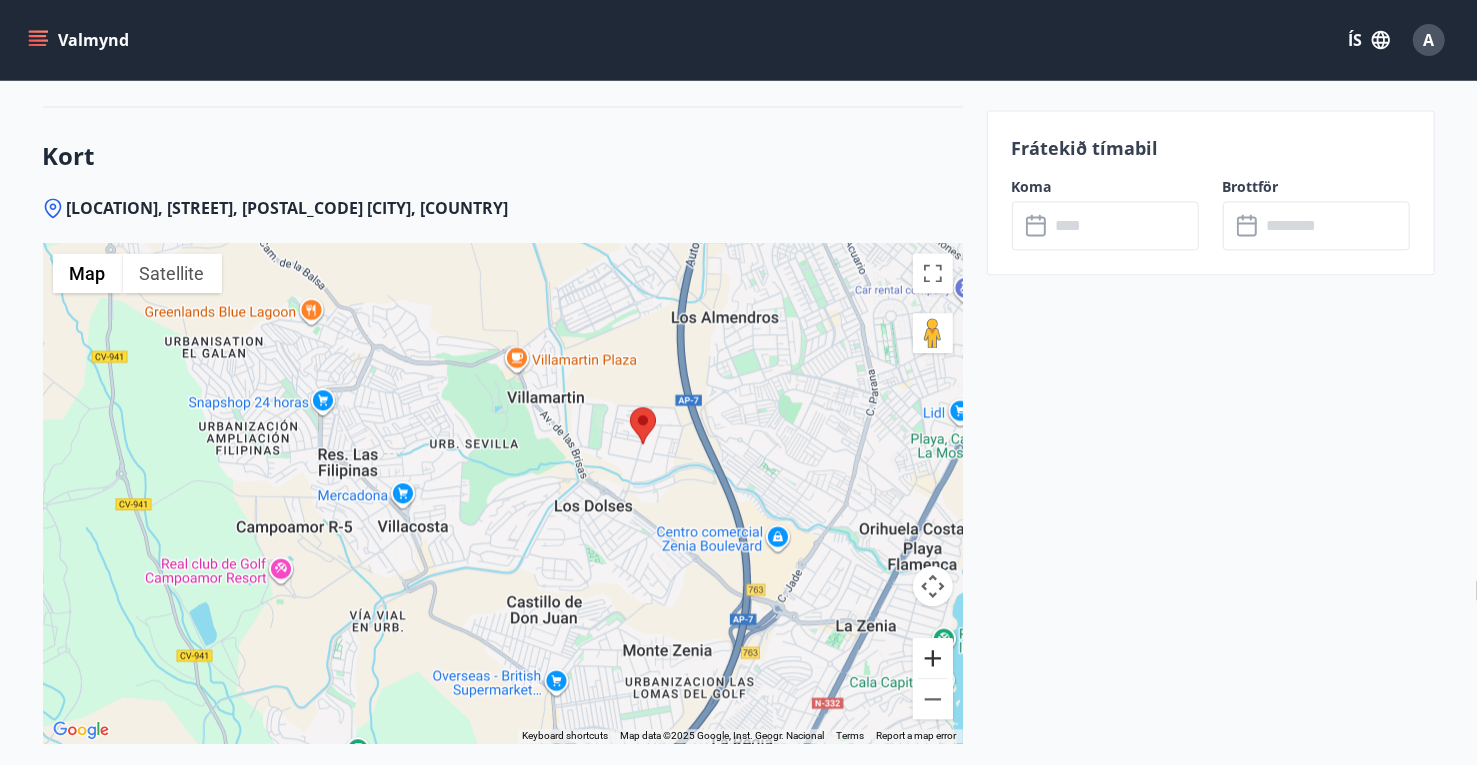 click at bounding box center [933, 658] 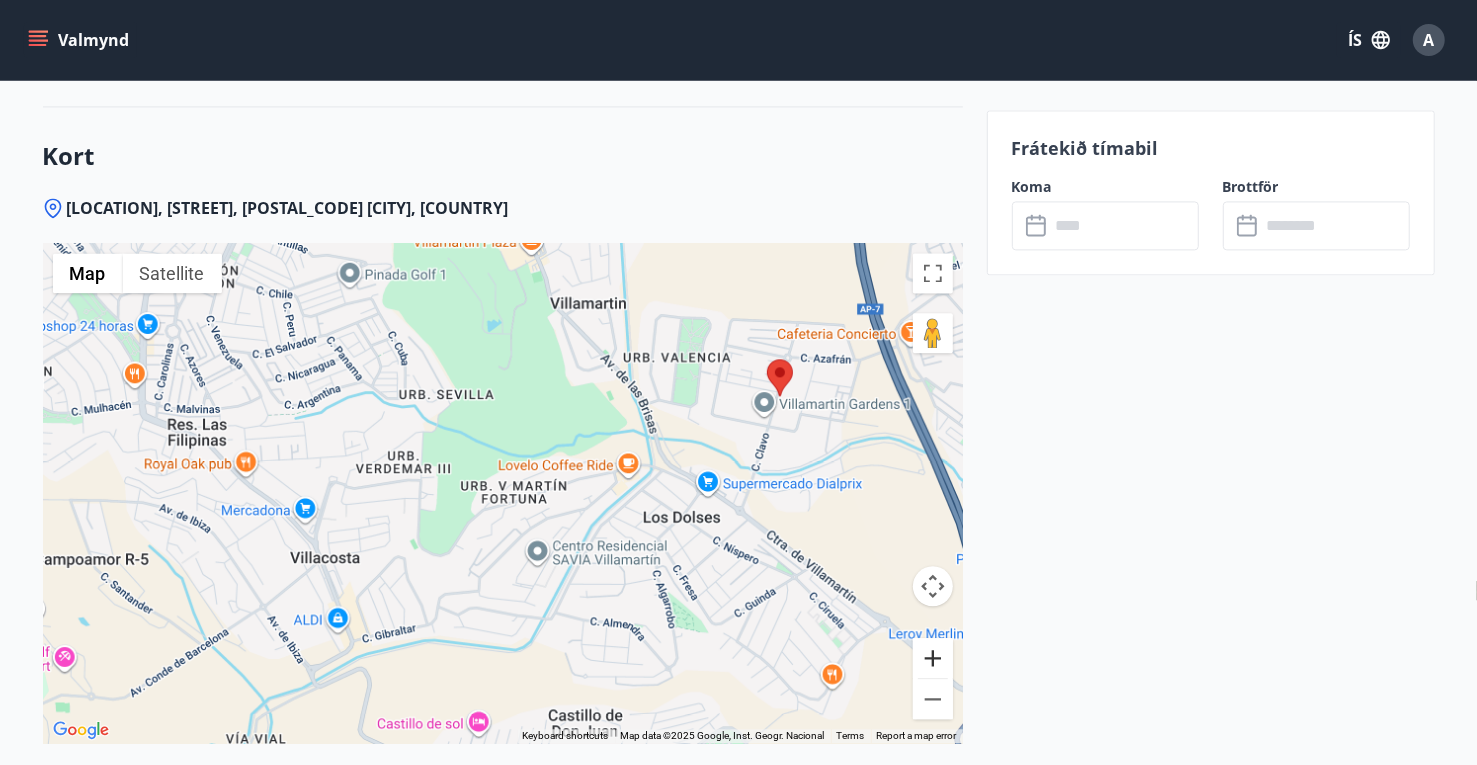 click at bounding box center [933, 658] 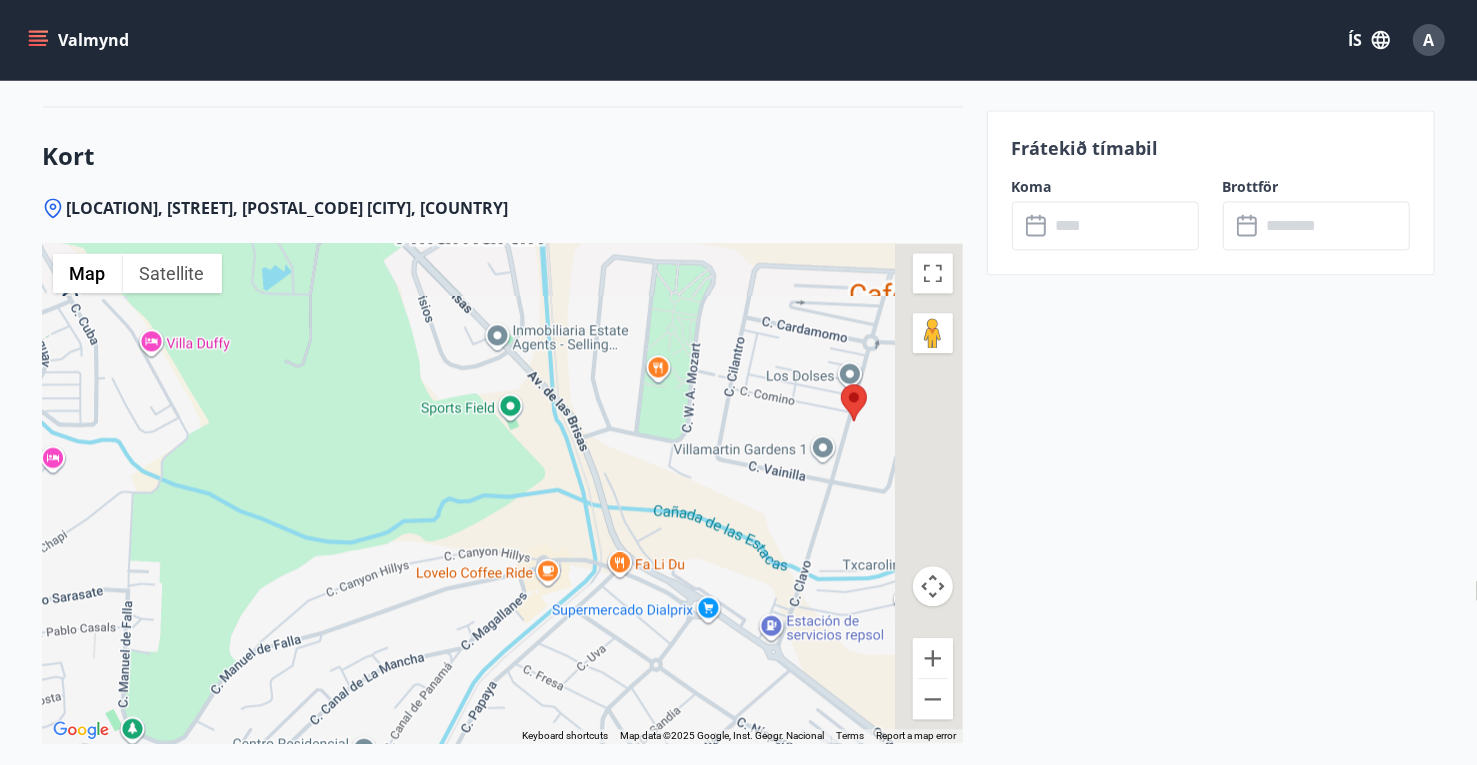 drag, startPoint x: 643, startPoint y: 480, endPoint x: 215, endPoint y: 607, distance: 446.44485 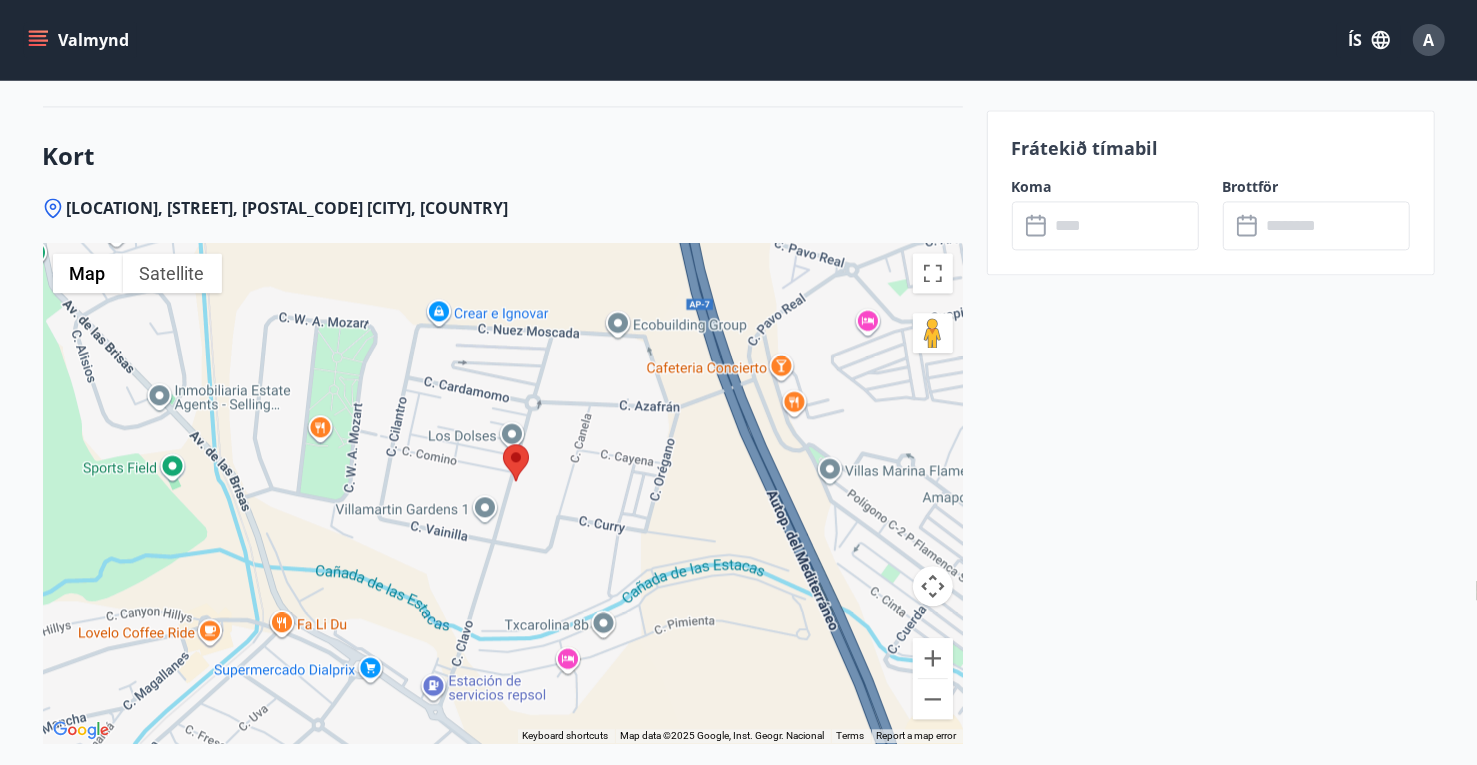 drag, startPoint x: 372, startPoint y: 512, endPoint x: 334, endPoint y: 528, distance: 41.231056 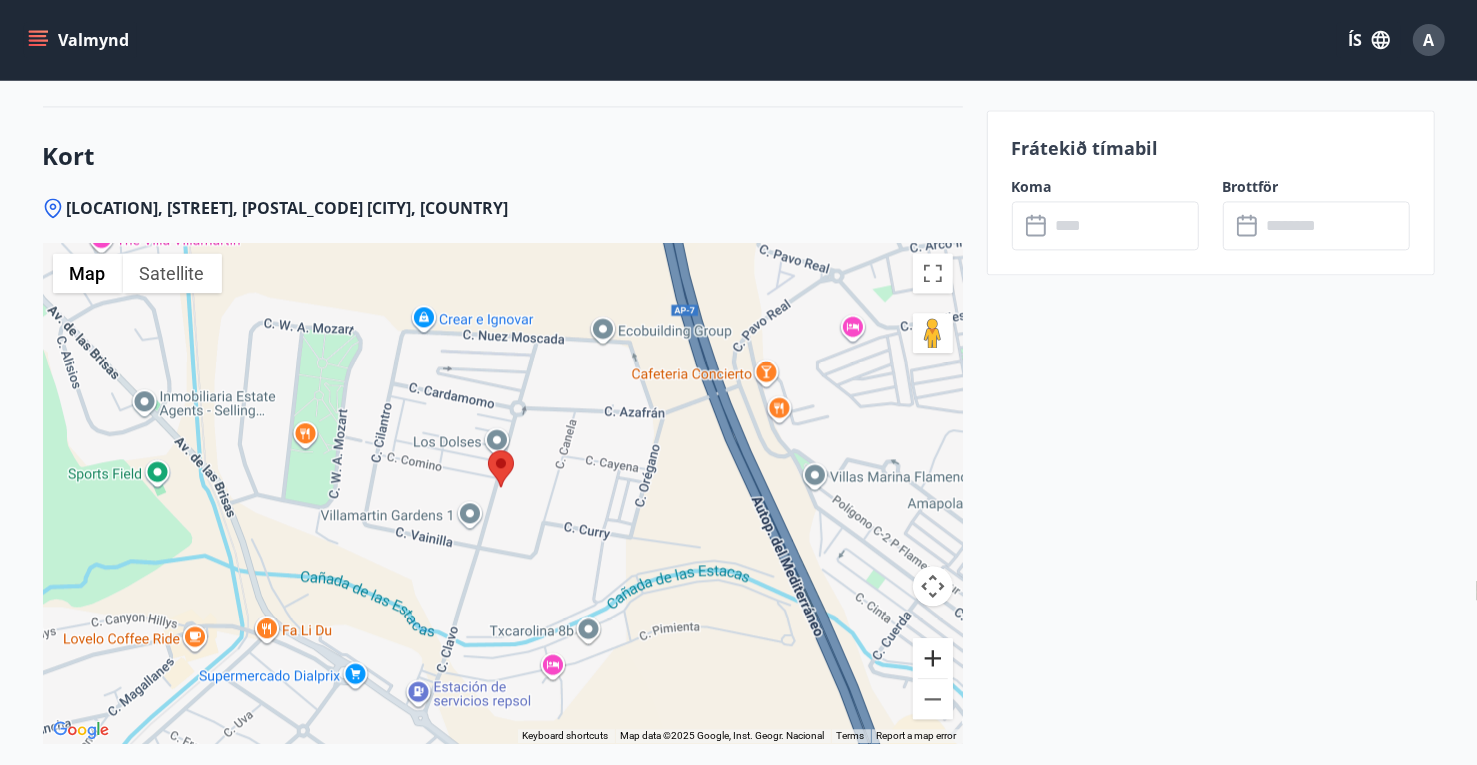 click at bounding box center (933, 658) 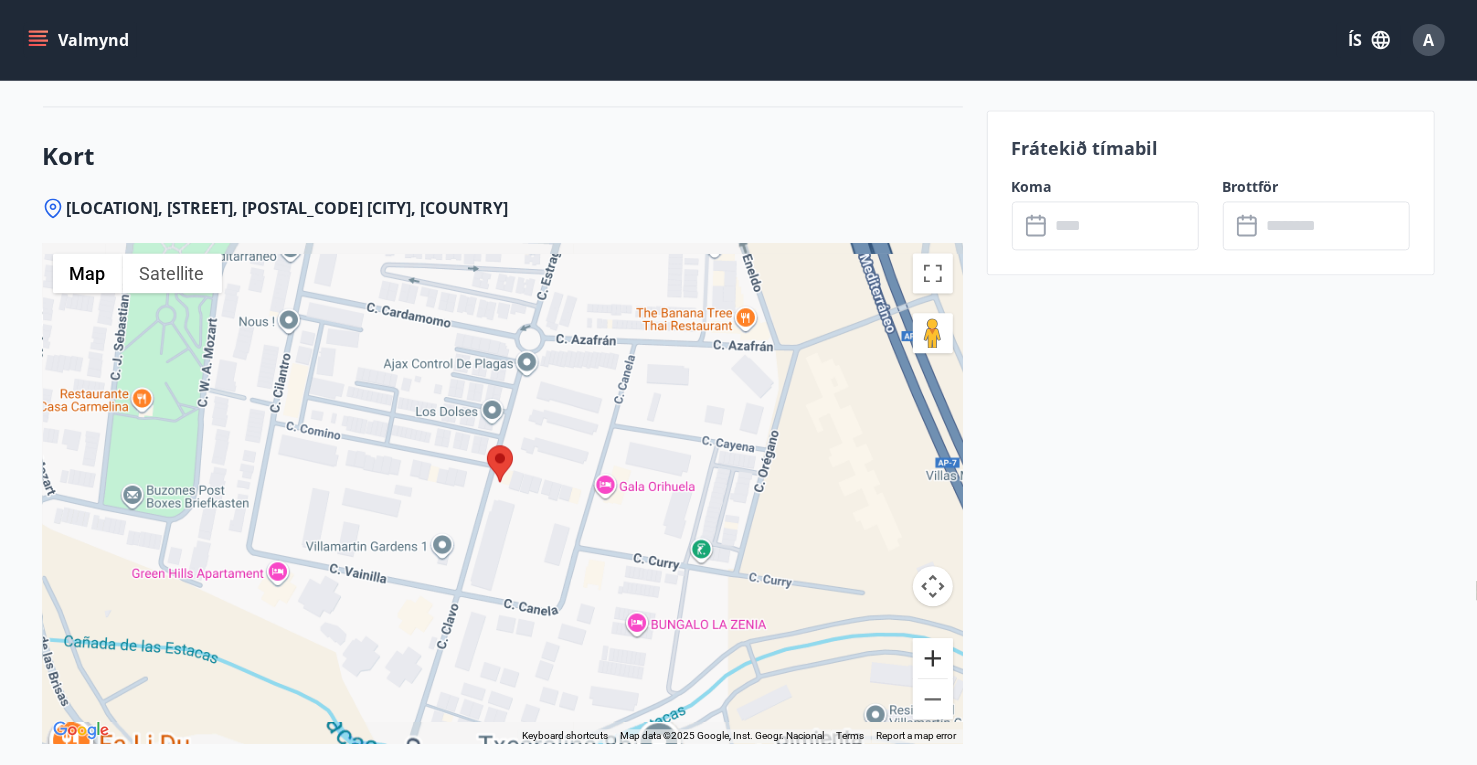 click at bounding box center (933, 658) 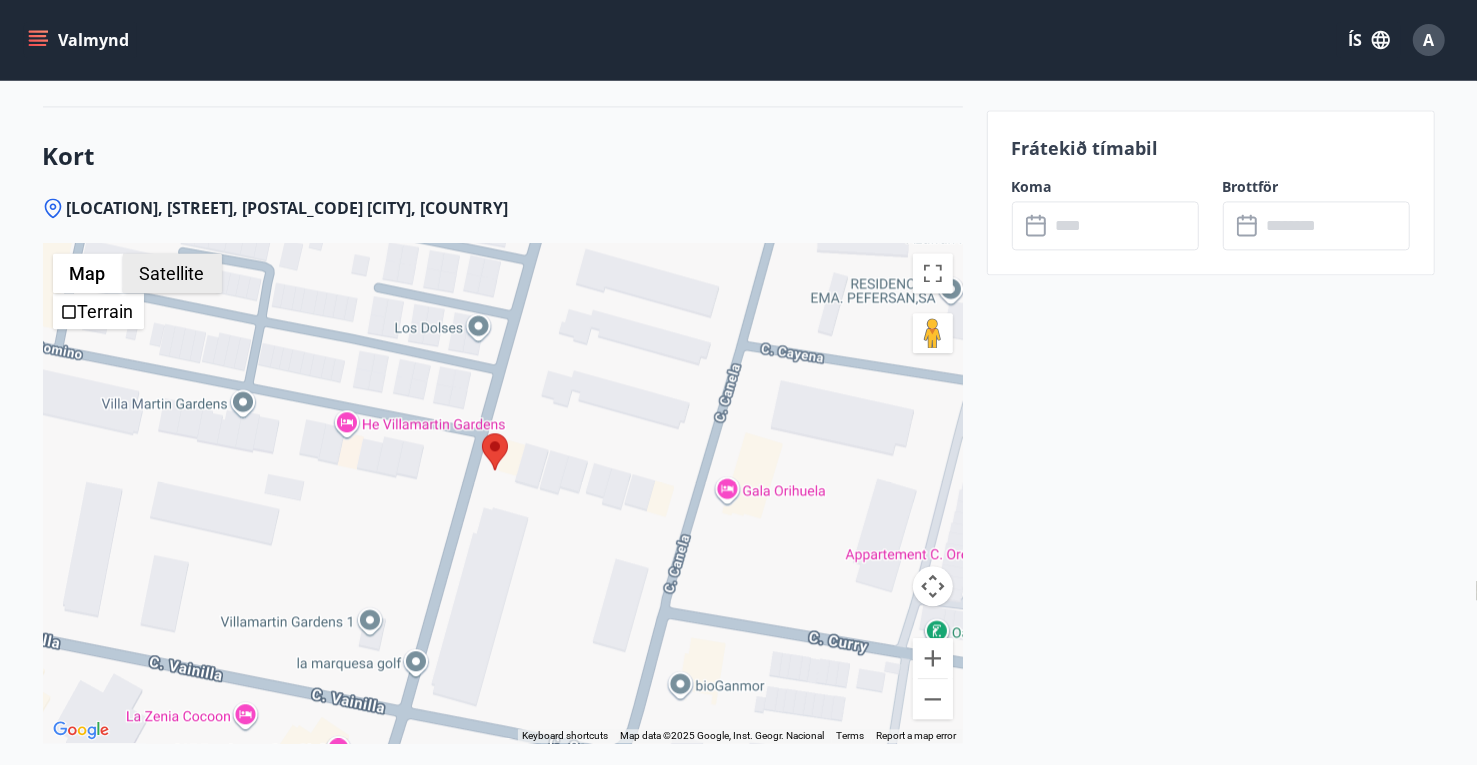 click on "Satellite" at bounding box center [172, 273] 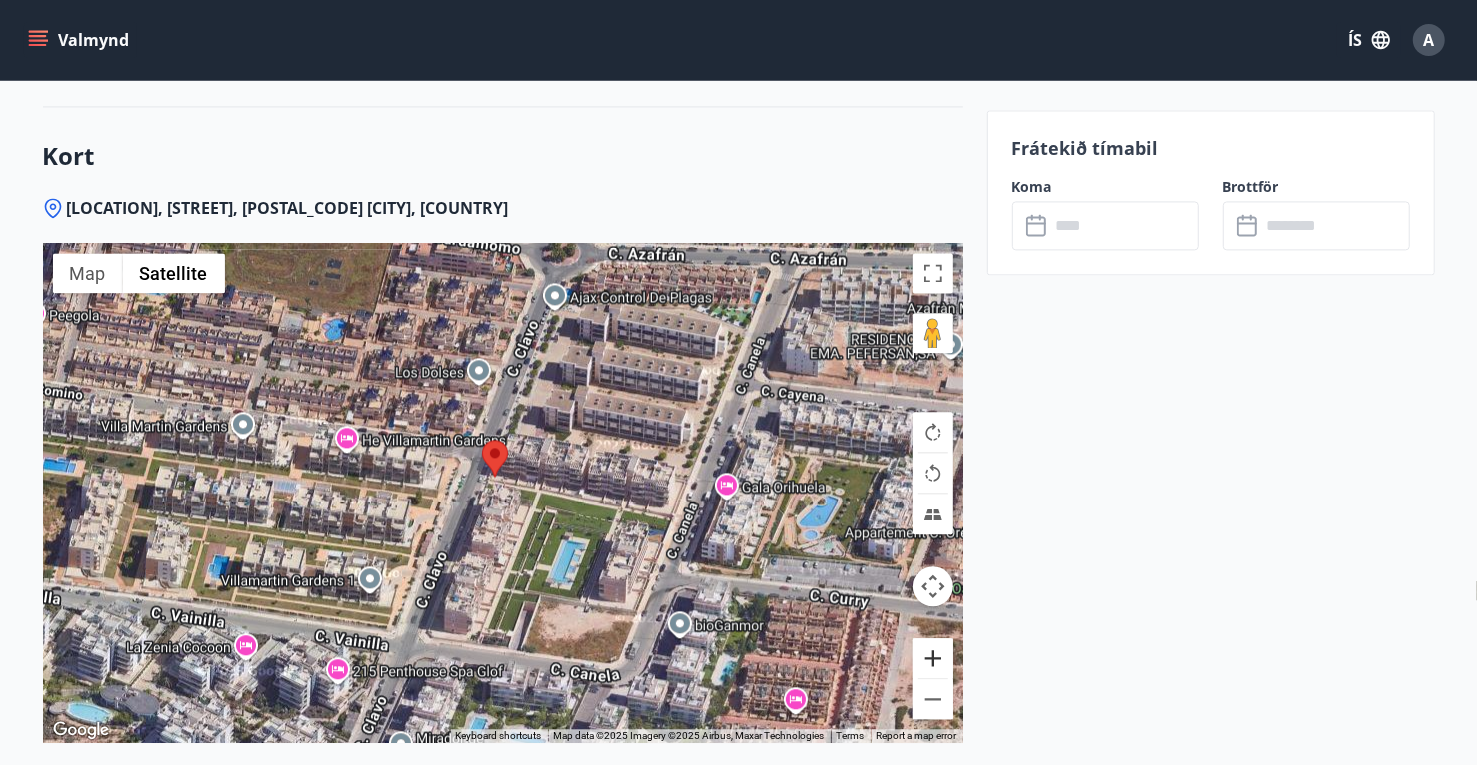 click at bounding box center (933, 658) 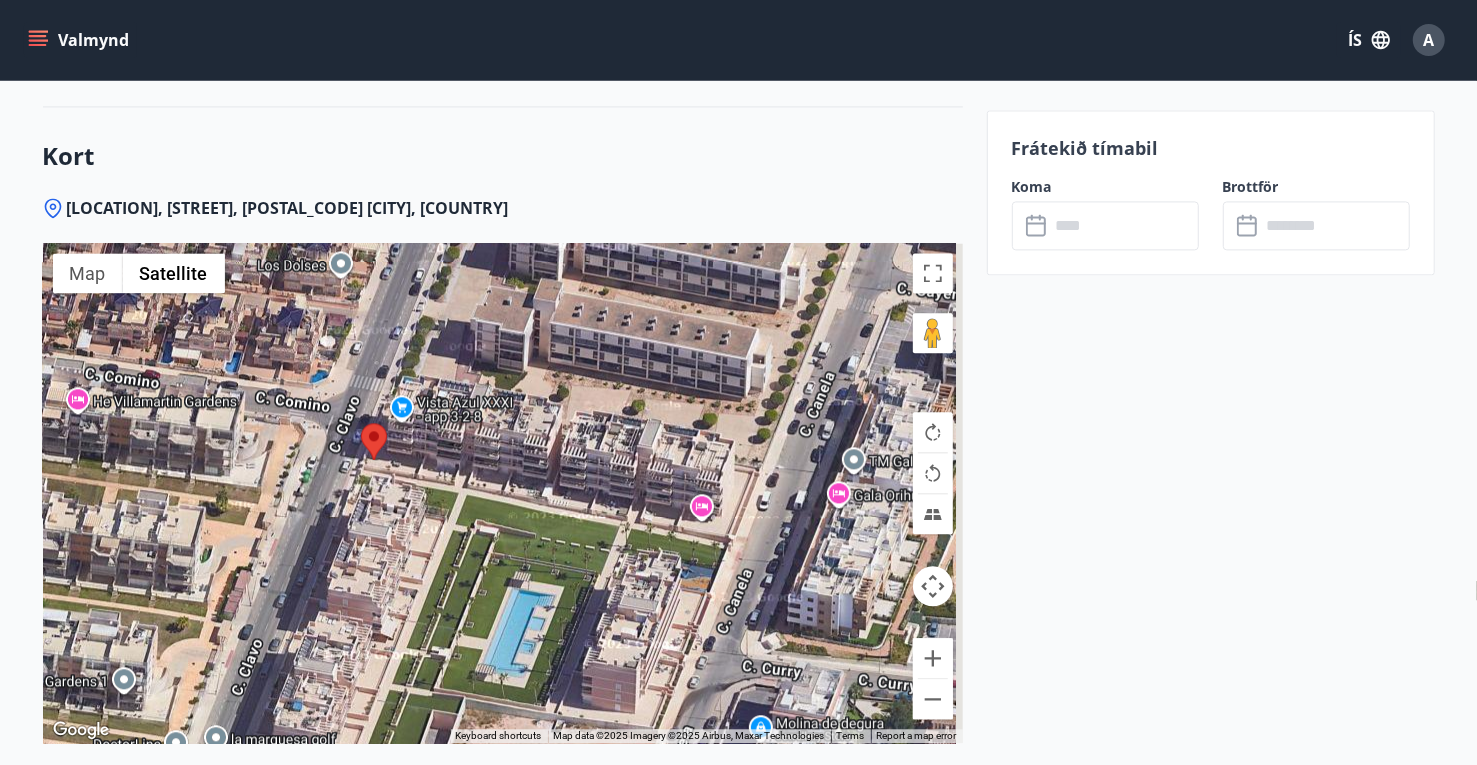 drag, startPoint x: 536, startPoint y: 505, endPoint x: 423, endPoint y: 508, distance: 113.03982 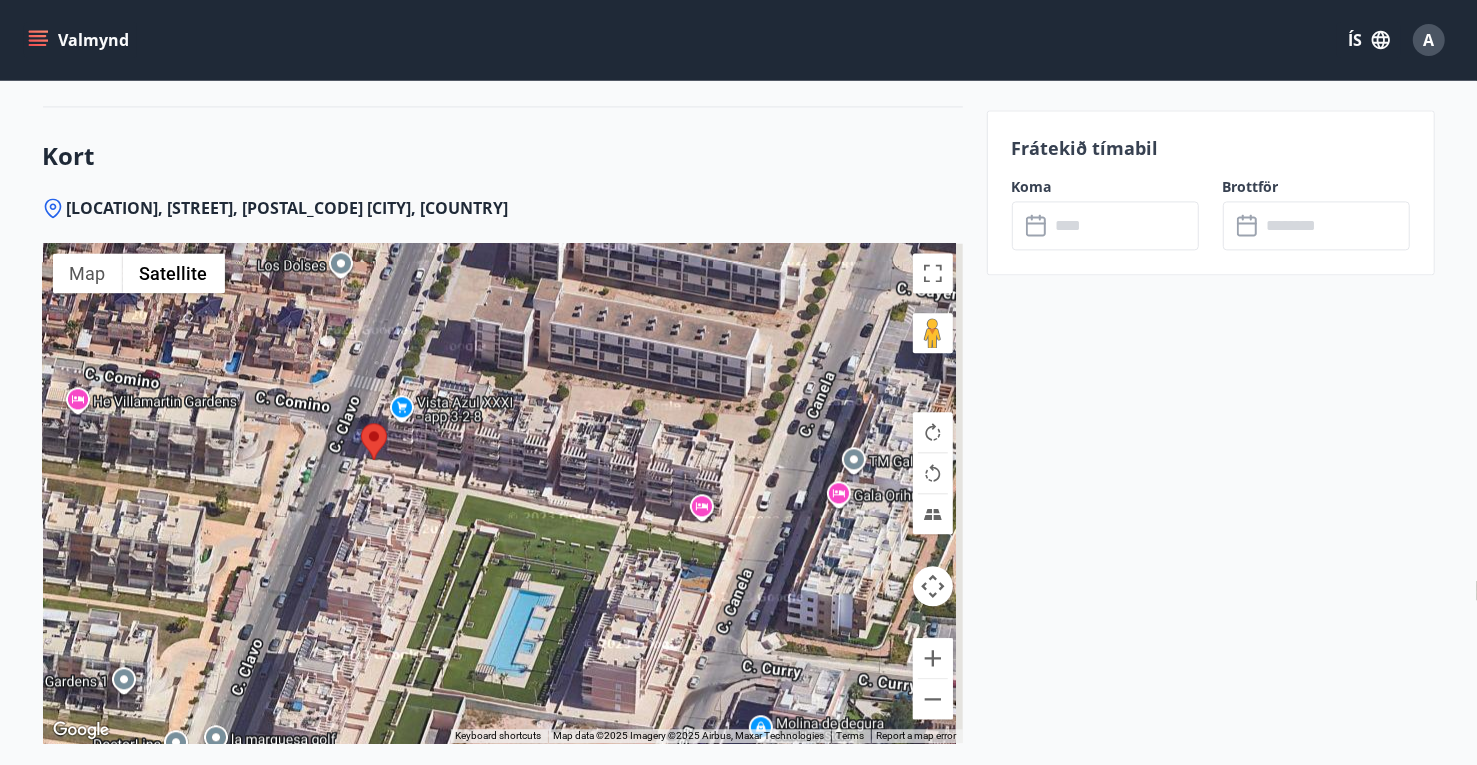 click at bounding box center (503, 493) 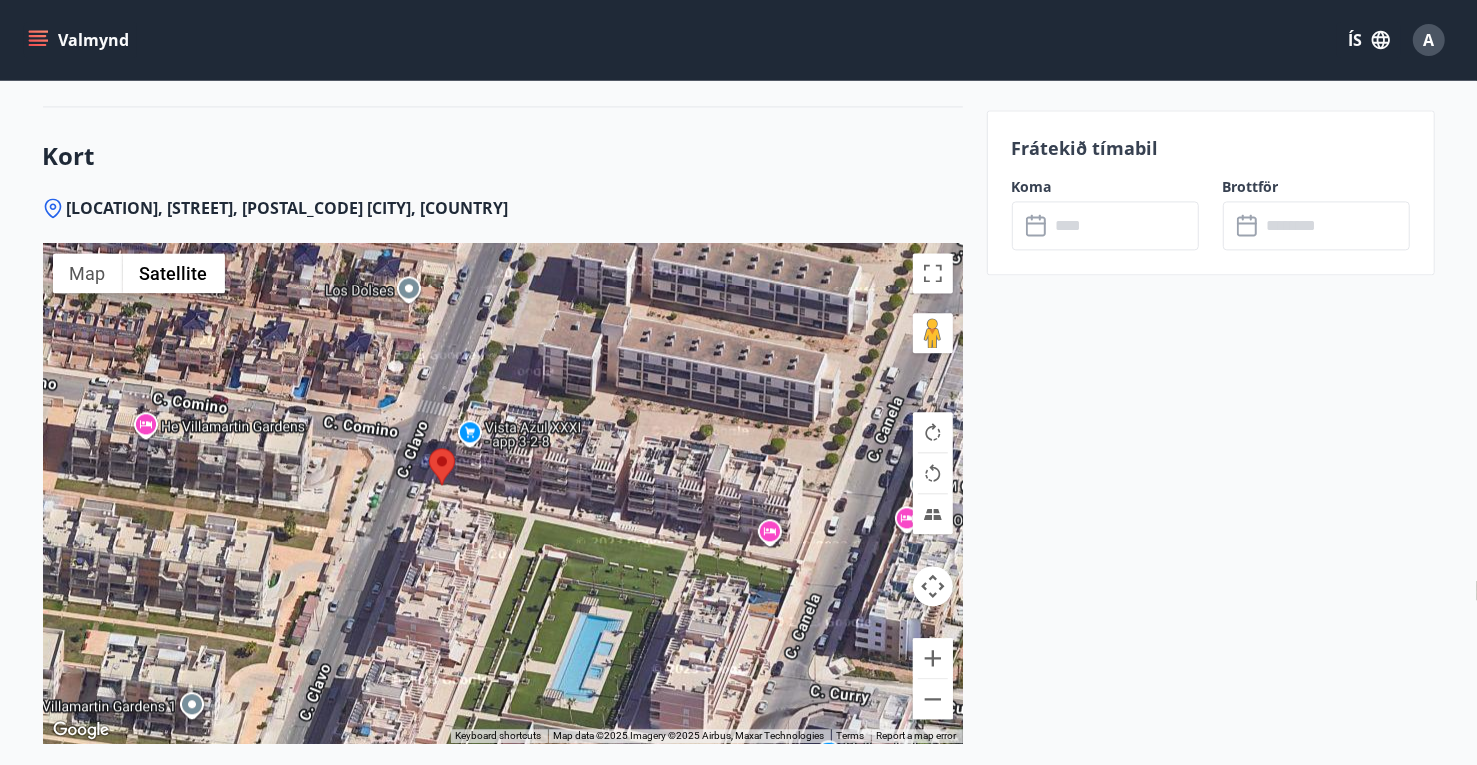 drag, startPoint x: 884, startPoint y: 536, endPoint x: 972, endPoint y: 565, distance: 92.65527 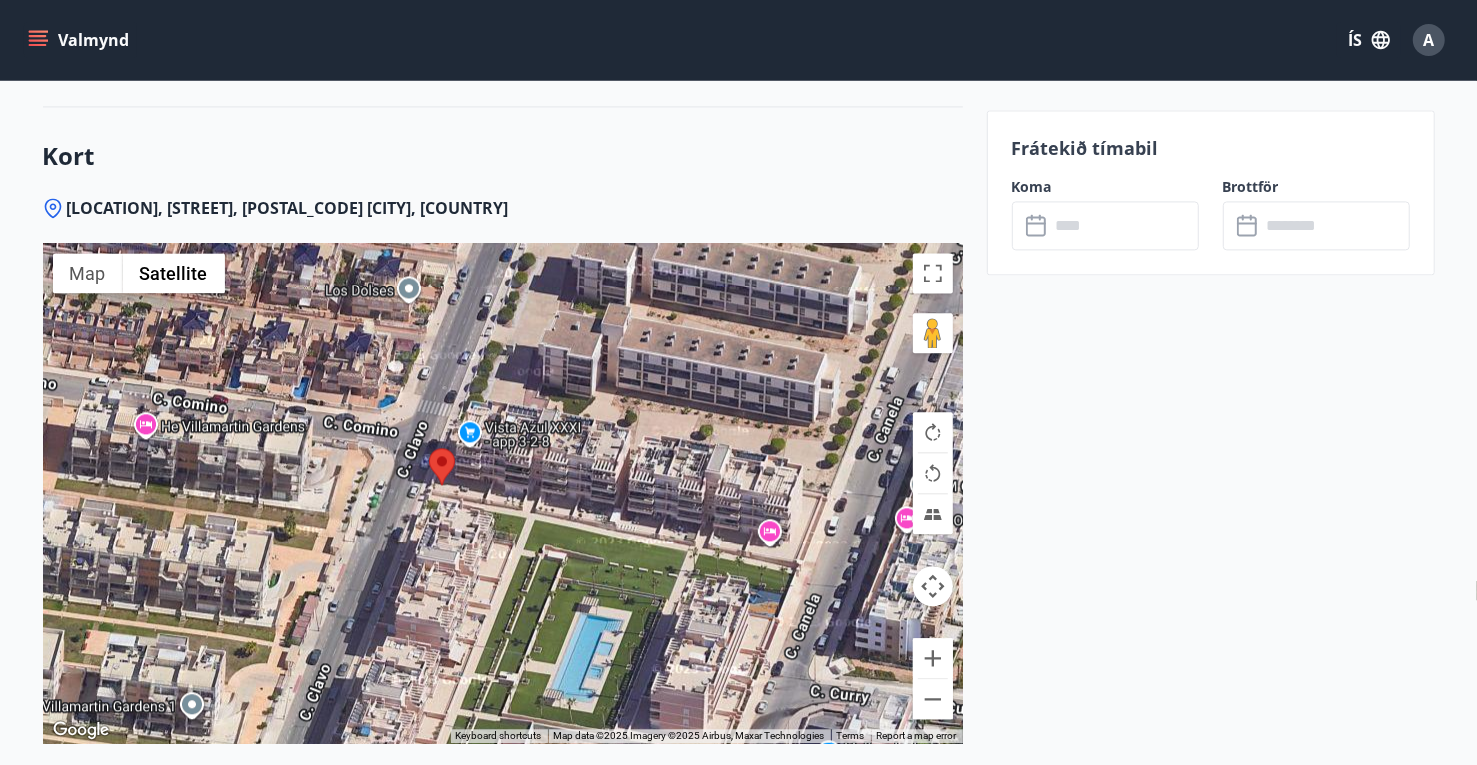 click on "+4 Myndir Upplýsingar Íbúðin er með svefnplássi fyrir 6 + ungabarn. Loftkæling/hiti er í báðum svefnherbergjum og stofu. Íbúðinni fylgir stæði í bílageymslu nr. 80. Vista Azul XXXI nr. 305 – Suðurverönd með nuddpotti Falleg björt stofa sem einnig er borðstofa og opið er inní eldhúsið. Í stofunni er góður sófi og snjallsjónvarp svo gestir geta td. skráð sig inná sitt NETFLIX. Frá stofu er rennihurð út á stóra verönd með borði, stólum, sólbekkjum, nuddpotti og góðri aðstöðu til að njóta blíðunnar. Eldhúsið er bjart og vel búið með ísskáp, uppþvottavél, Dolce Gusto kaffivél, brauðrist, blandara, hraðsuðukatli og helstu áhöldum til matargerðar. Svefnherbergin eru þrjú Hjónaherbergi er með hjónarúmi með góðri heilsudýnu, góðum fataskápum með skúffum og innangengt inná sér baðherbergi með sturtu. Einnig er útgengt út á veröndina frá hjónaherberginu. Baðherbergin eru tvö" at bounding box center (727, -777) 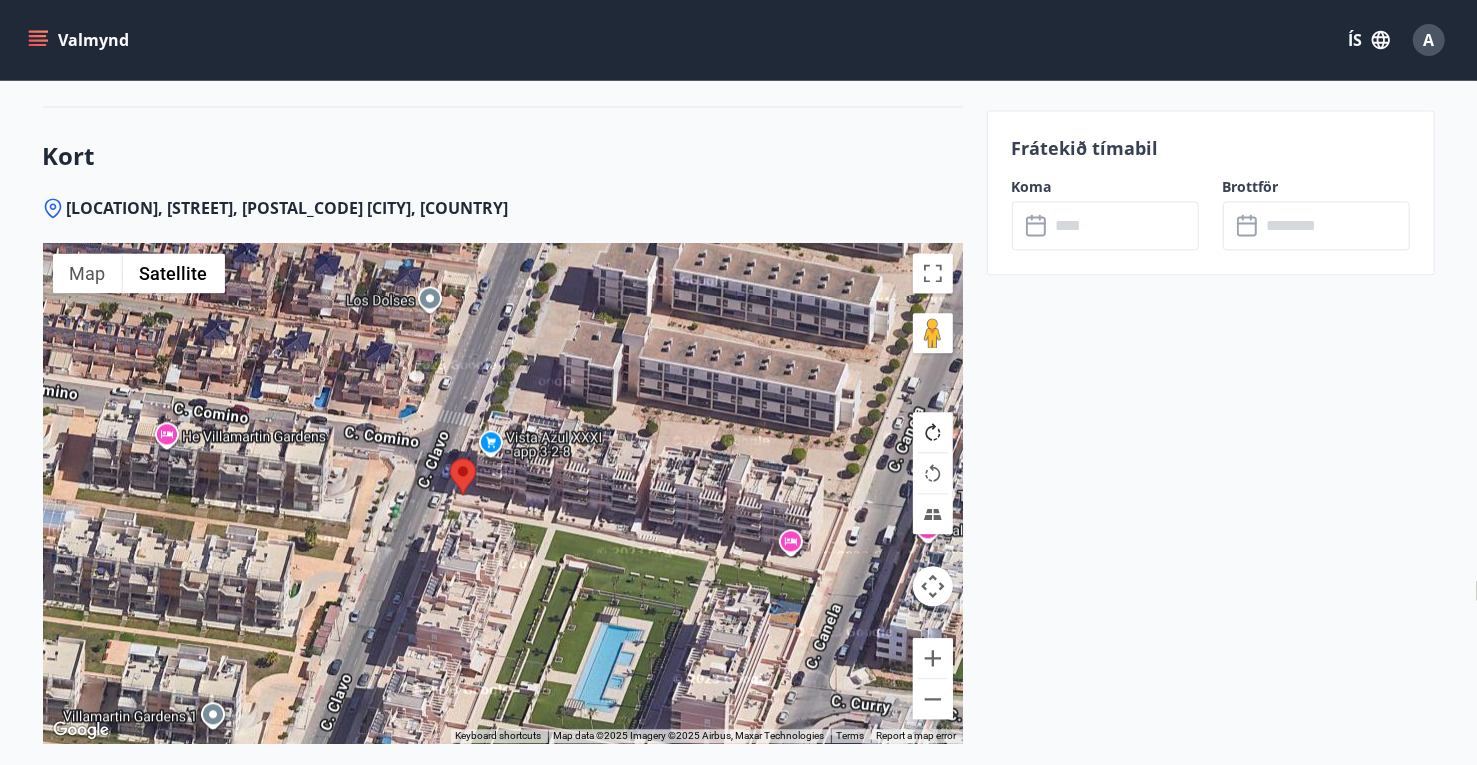 click at bounding box center (933, 432) 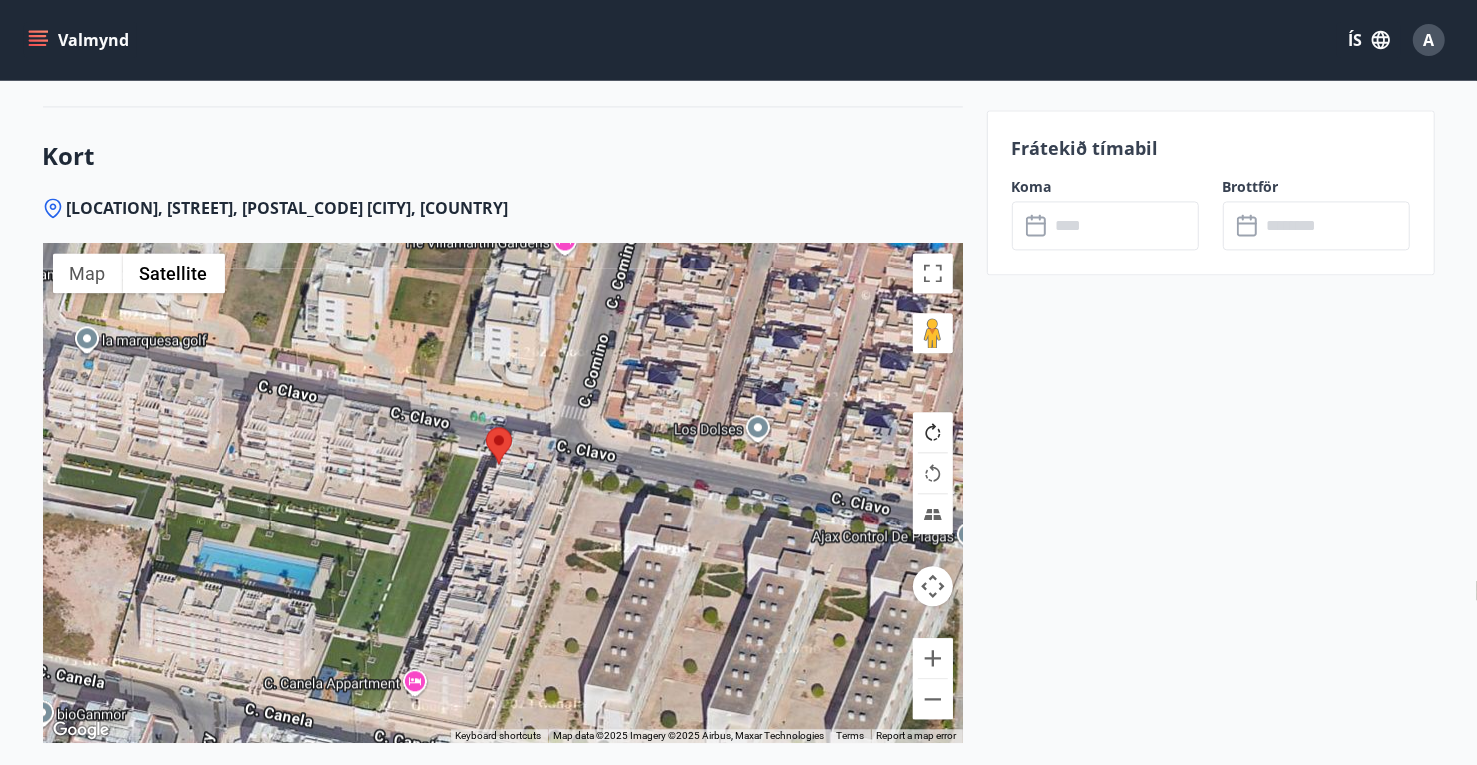 click at bounding box center (933, 432) 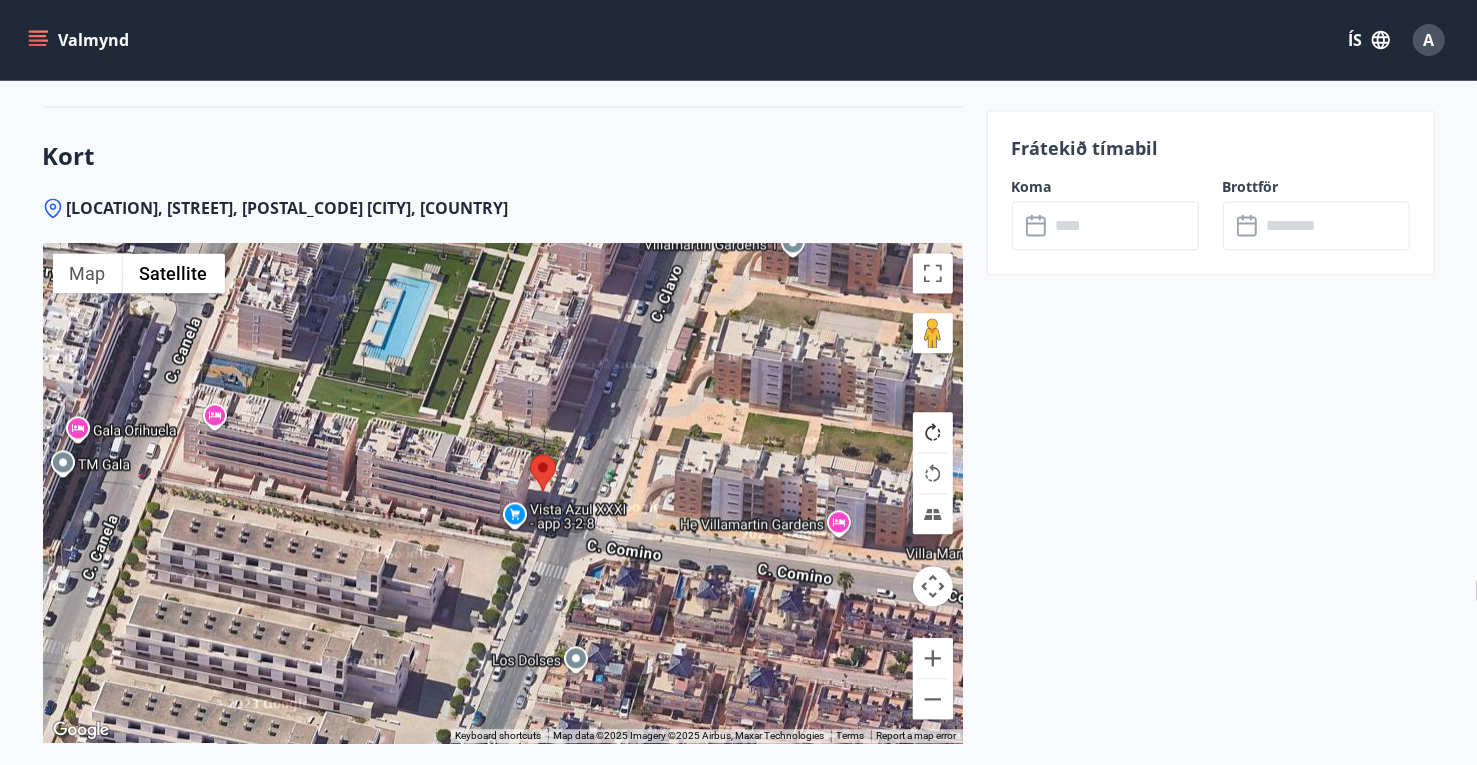 click at bounding box center (933, 432) 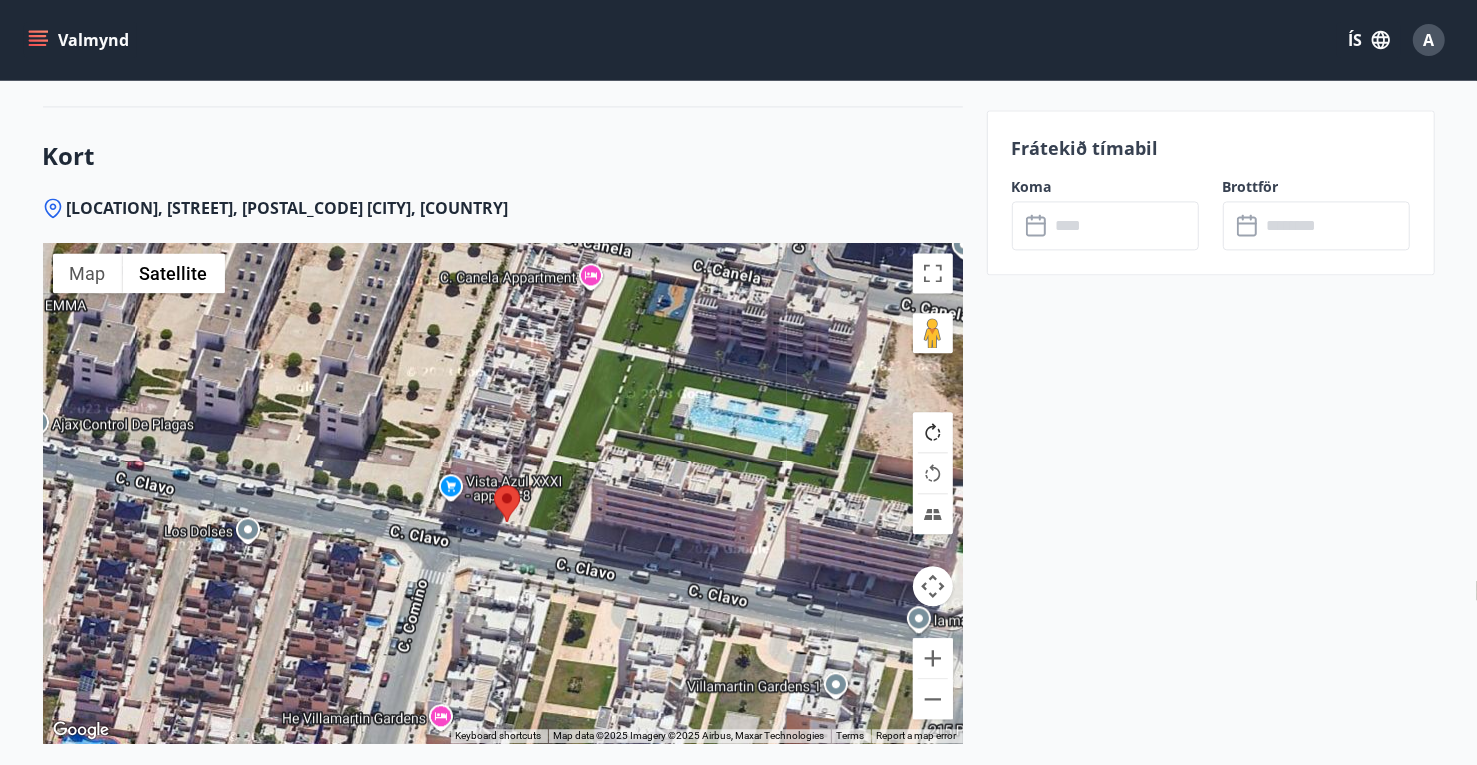 click at bounding box center [933, 432] 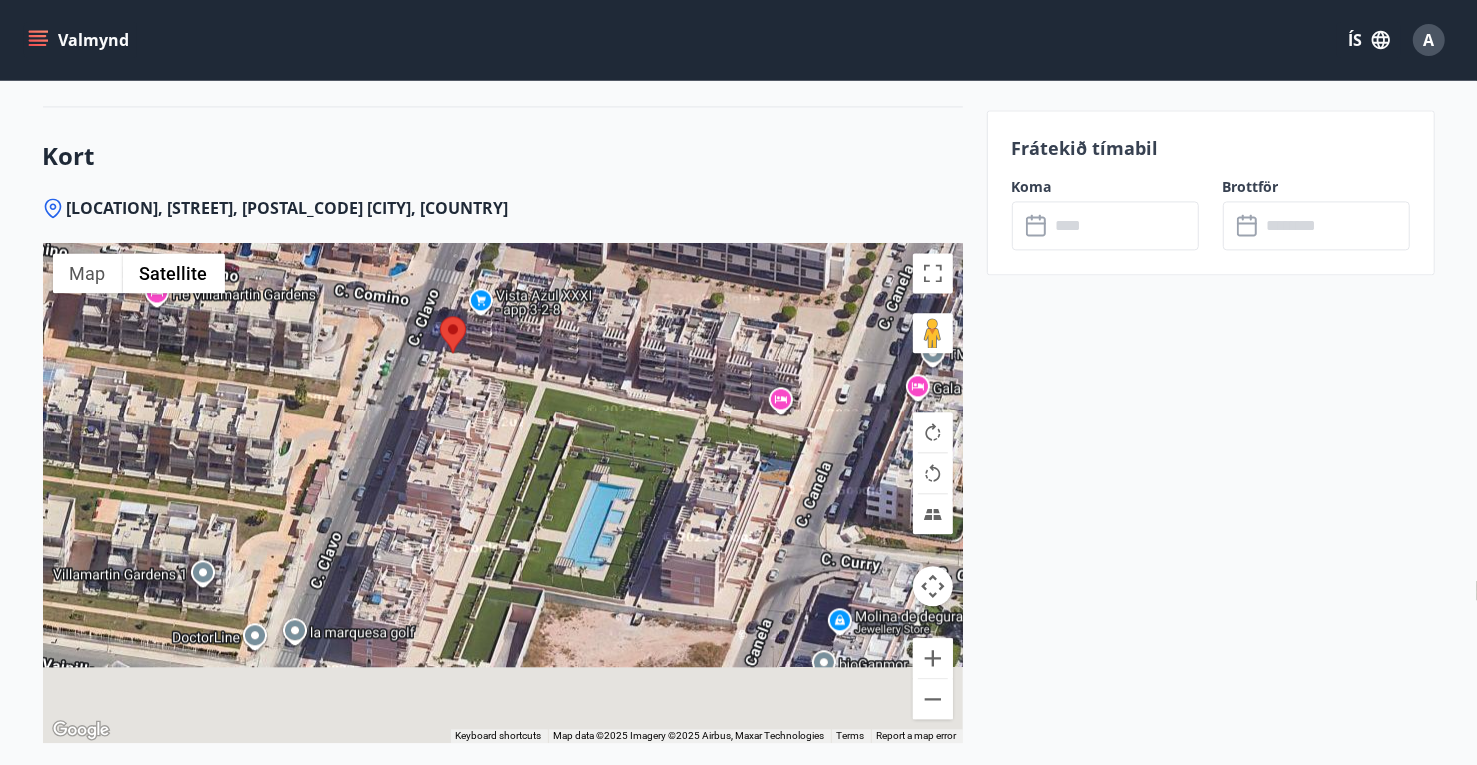 drag, startPoint x: 535, startPoint y: 376, endPoint x: 522, endPoint y: 362, distance: 19.104973 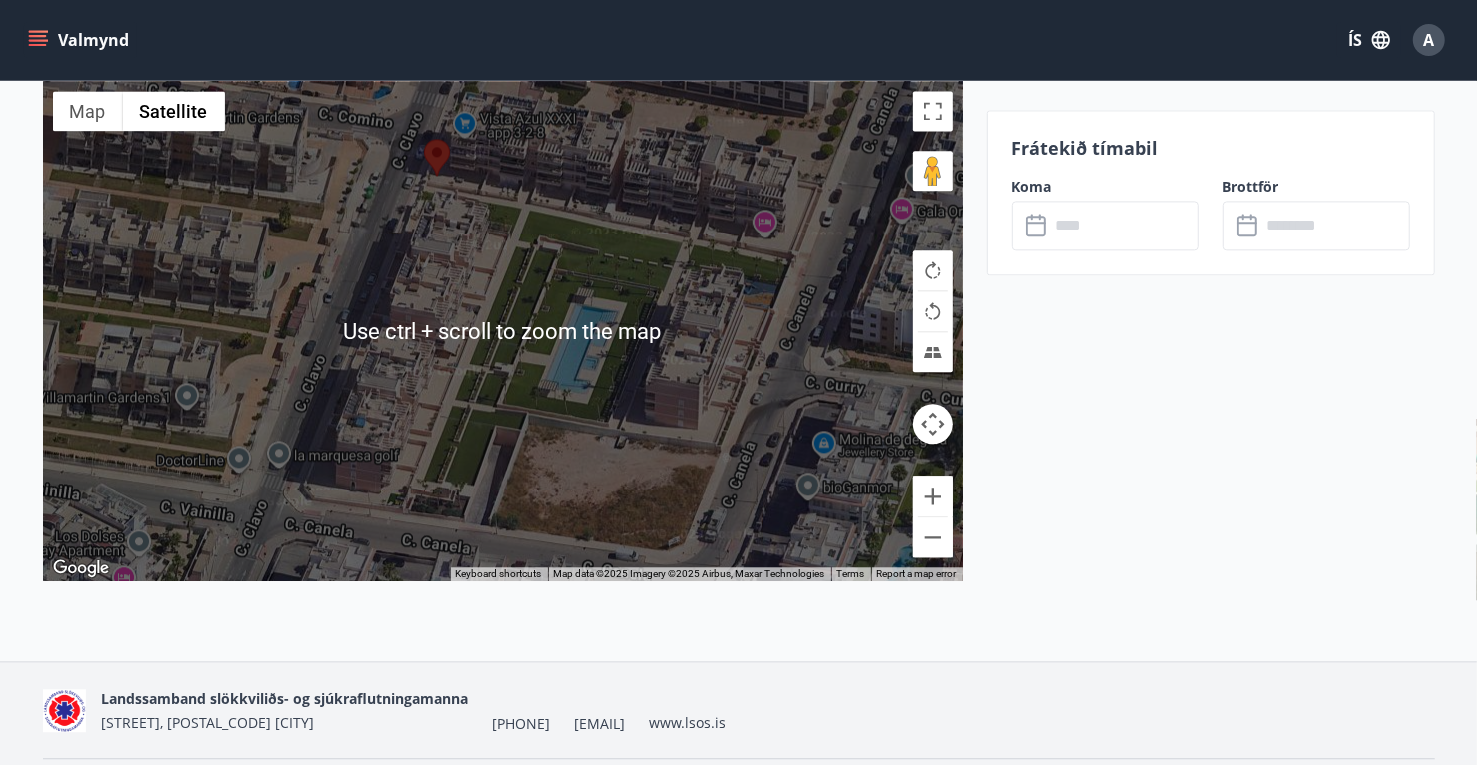 scroll, scrollTop: 3076, scrollLeft: 0, axis: vertical 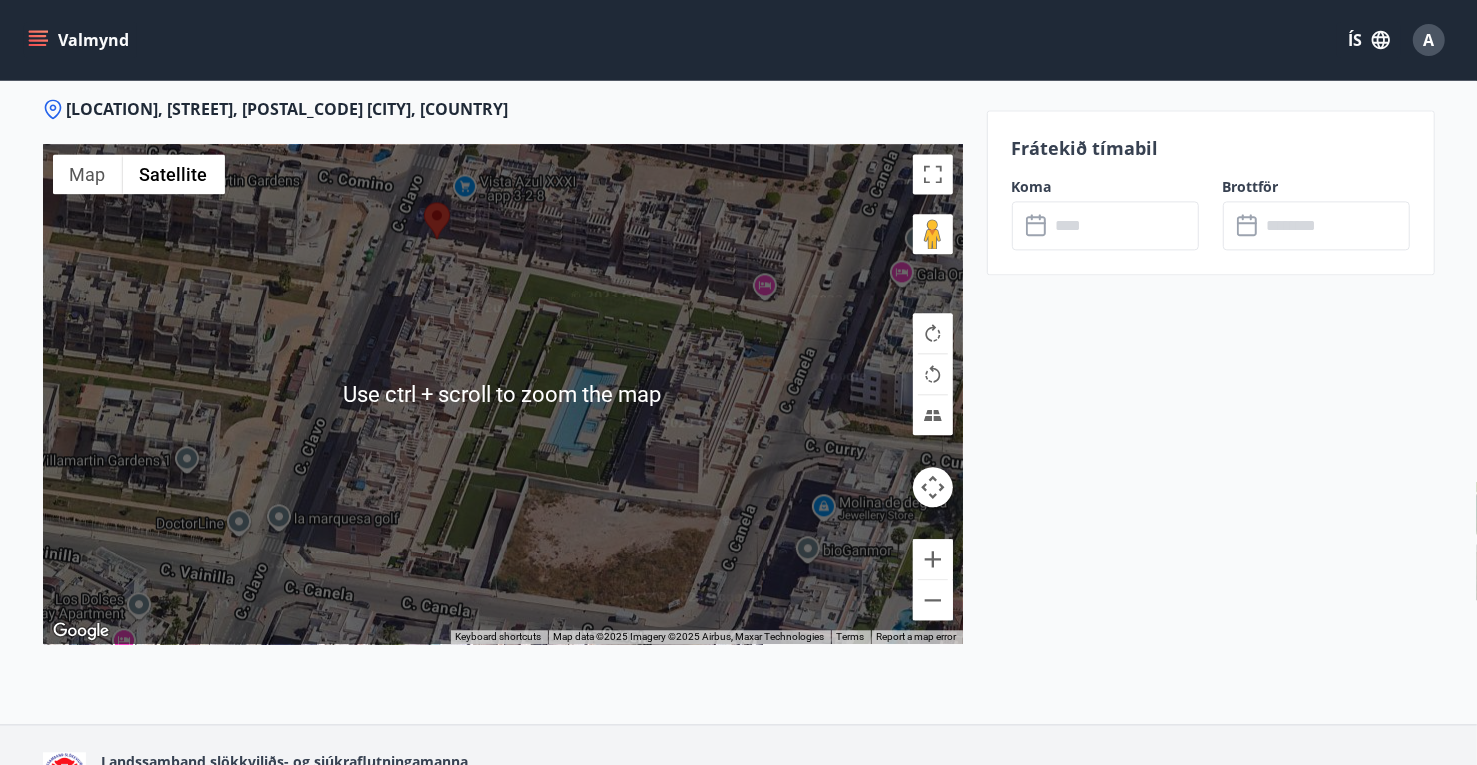 drag, startPoint x: 744, startPoint y: 407, endPoint x: 747, endPoint y: 379, distance: 28.160255 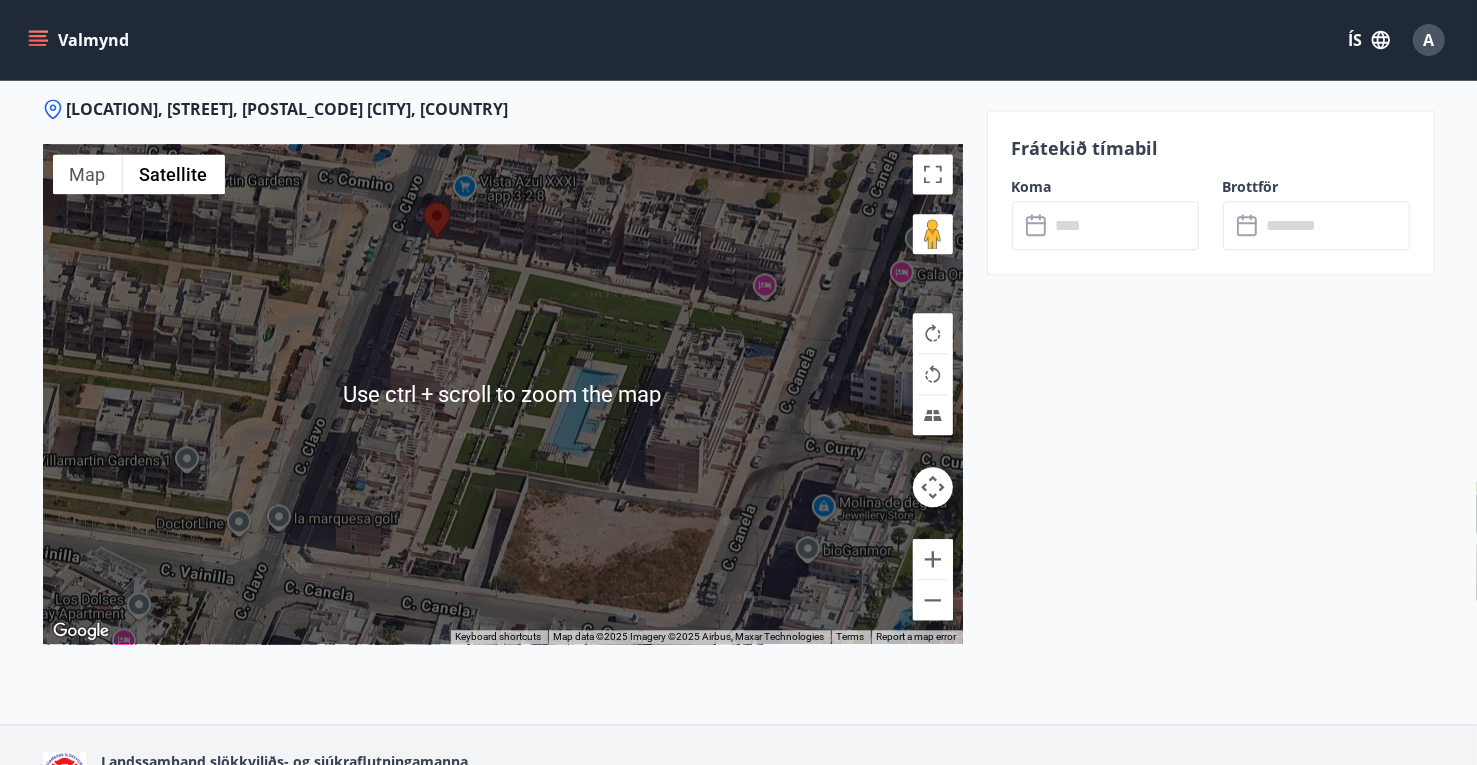 click at bounding box center [503, 394] 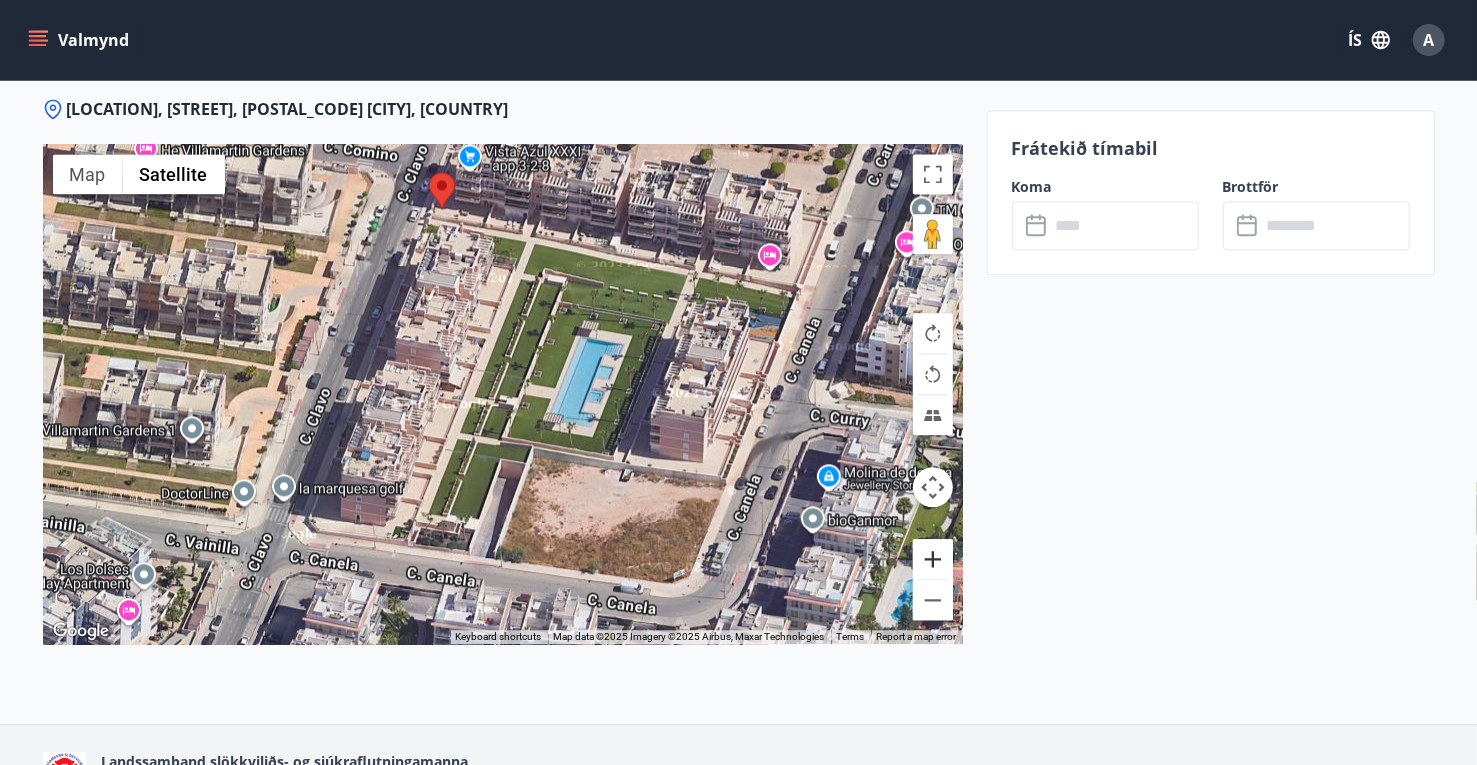 click at bounding box center [933, 559] 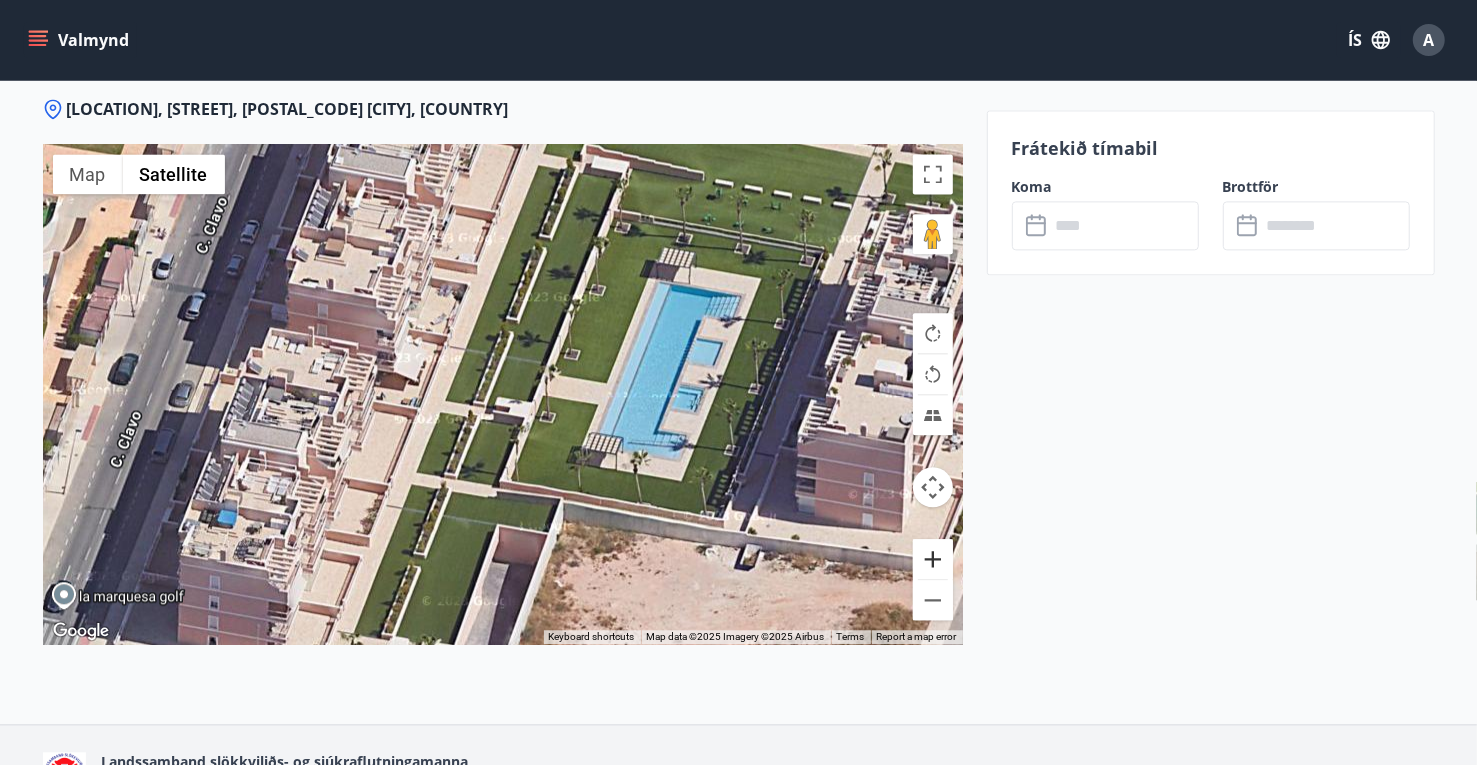 click at bounding box center (933, 559) 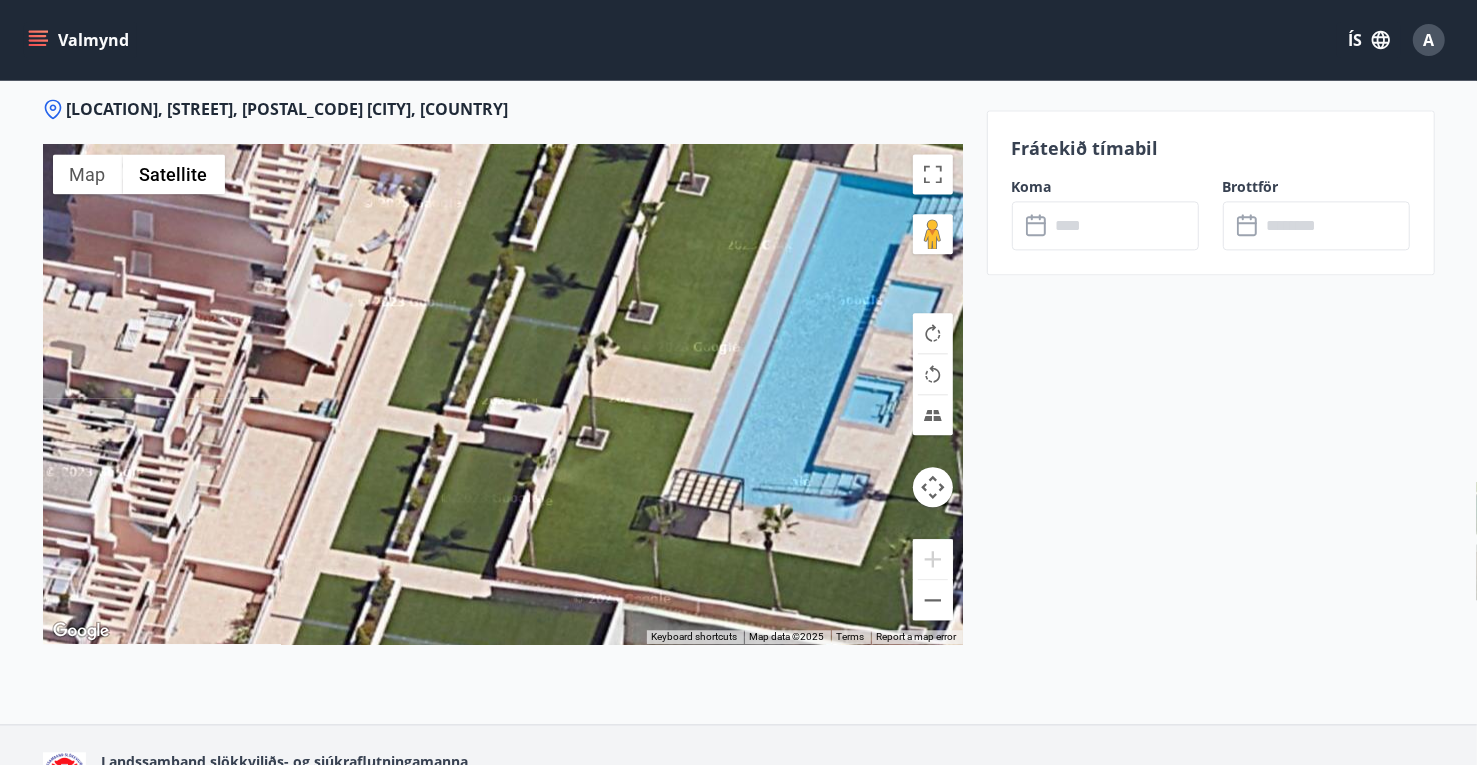 drag, startPoint x: 683, startPoint y: 405, endPoint x: 512, endPoint y: 505, distance: 198.09341 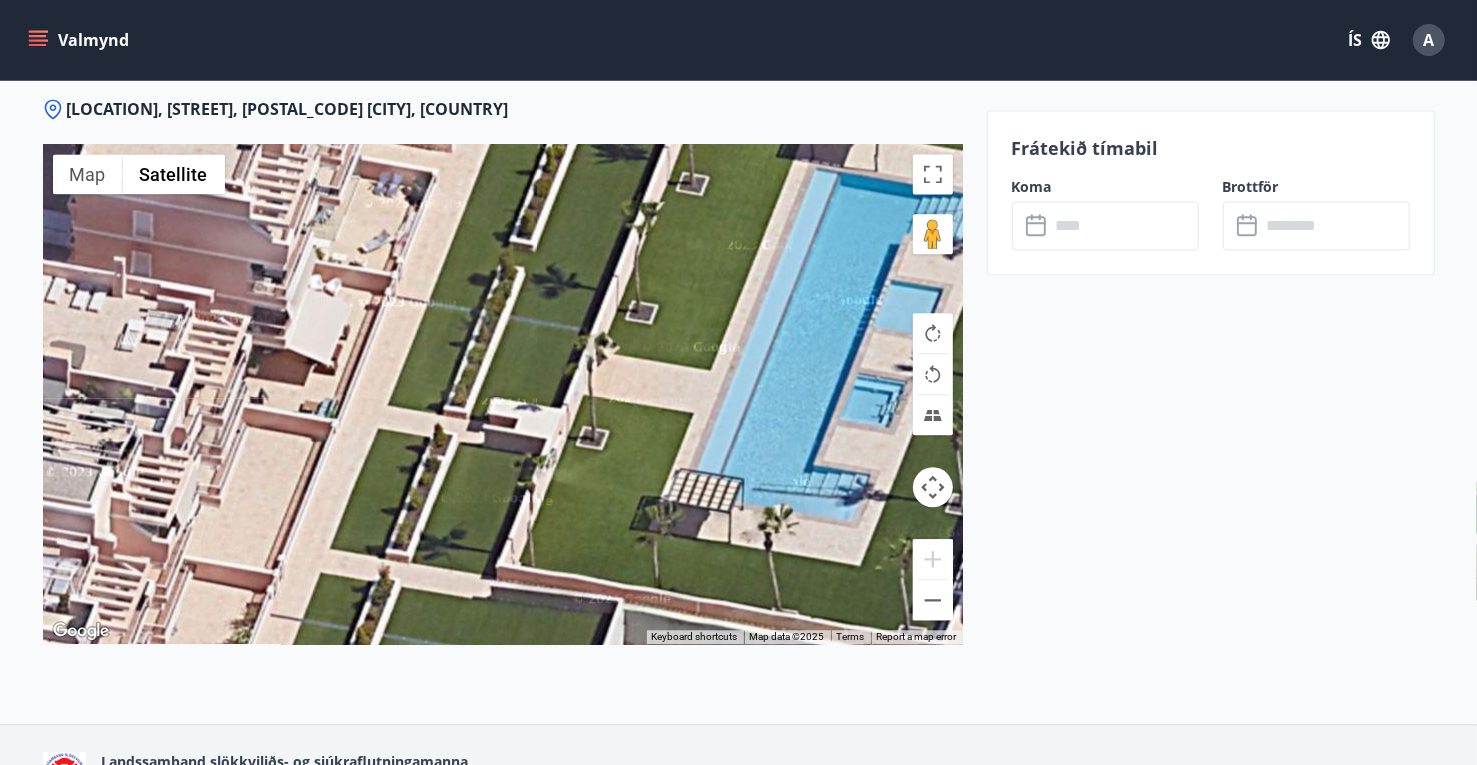 click at bounding box center (503, 394) 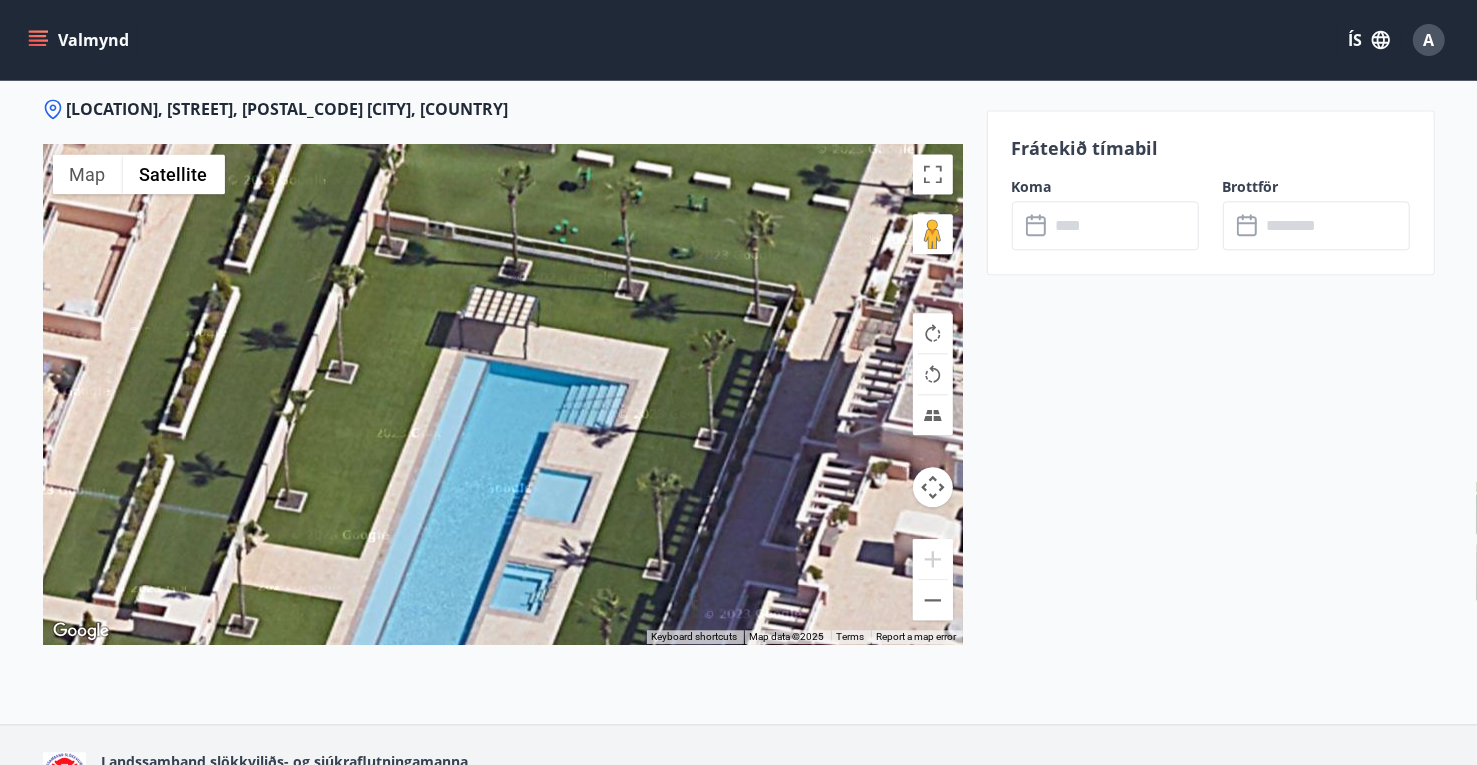 drag, startPoint x: 536, startPoint y: 440, endPoint x: 495, endPoint y: 508, distance: 79.40403 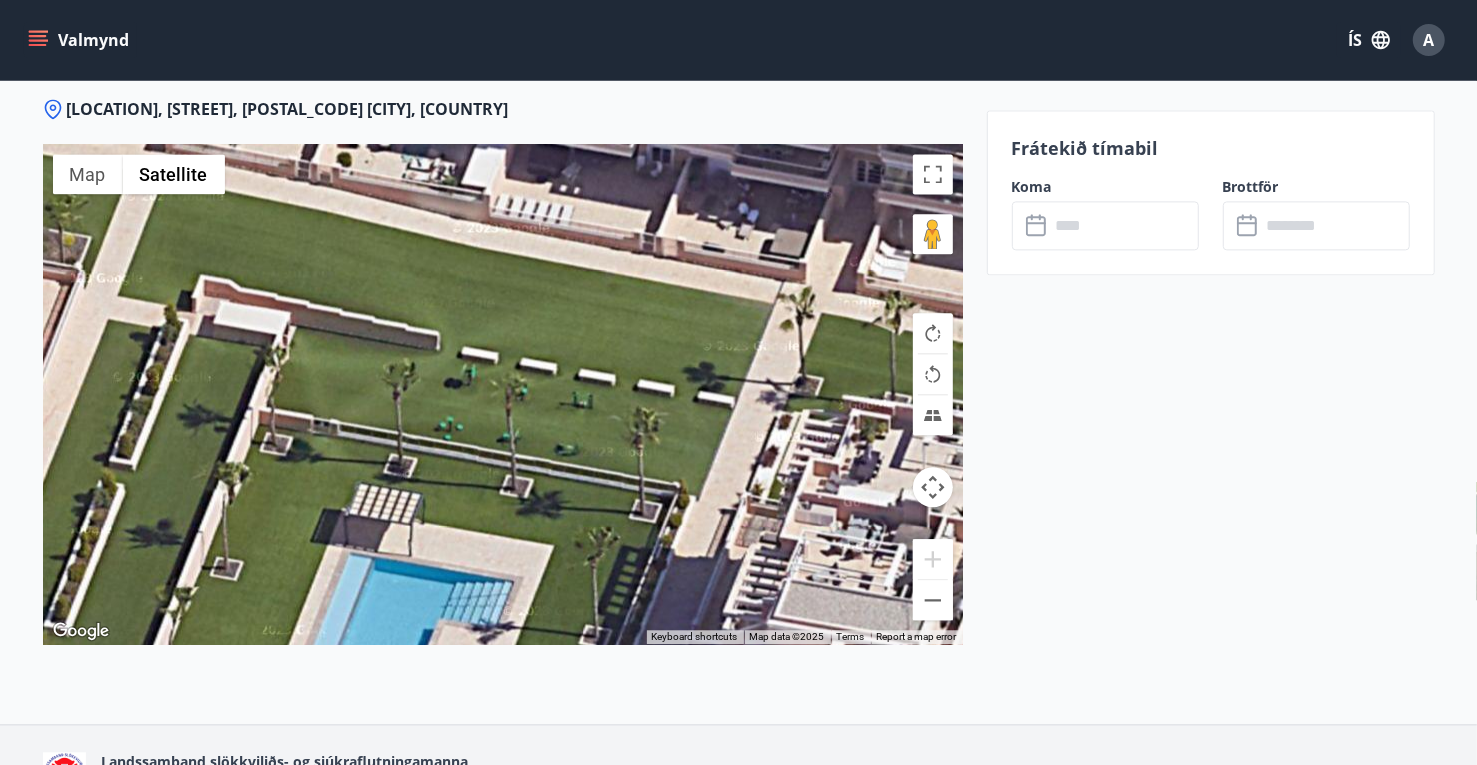 drag, startPoint x: 496, startPoint y: 497, endPoint x: 525, endPoint y: 517, distance: 35.22783 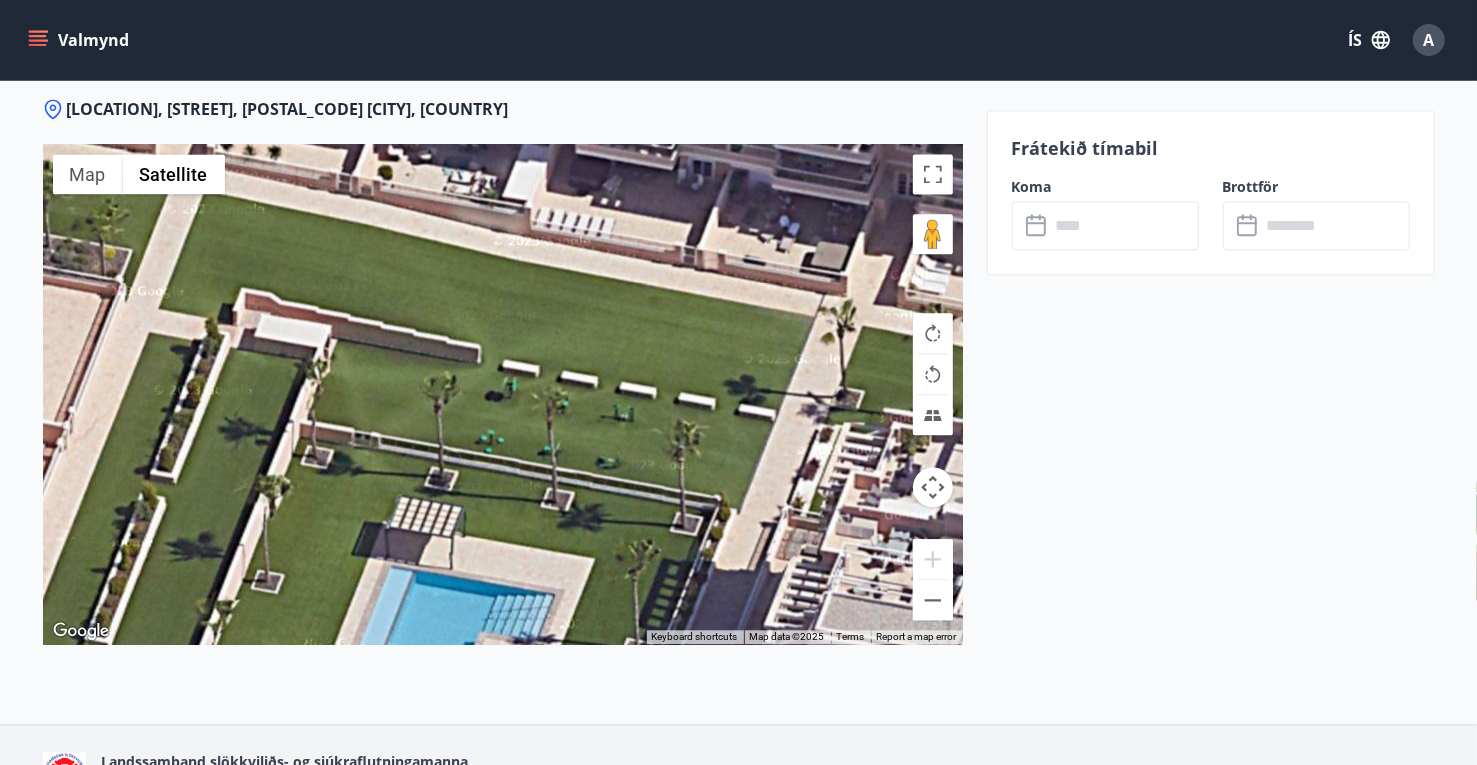 drag, startPoint x: 528, startPoint y: 469, endPoint x: 578, endPoint y: 501, distance: 59.36329 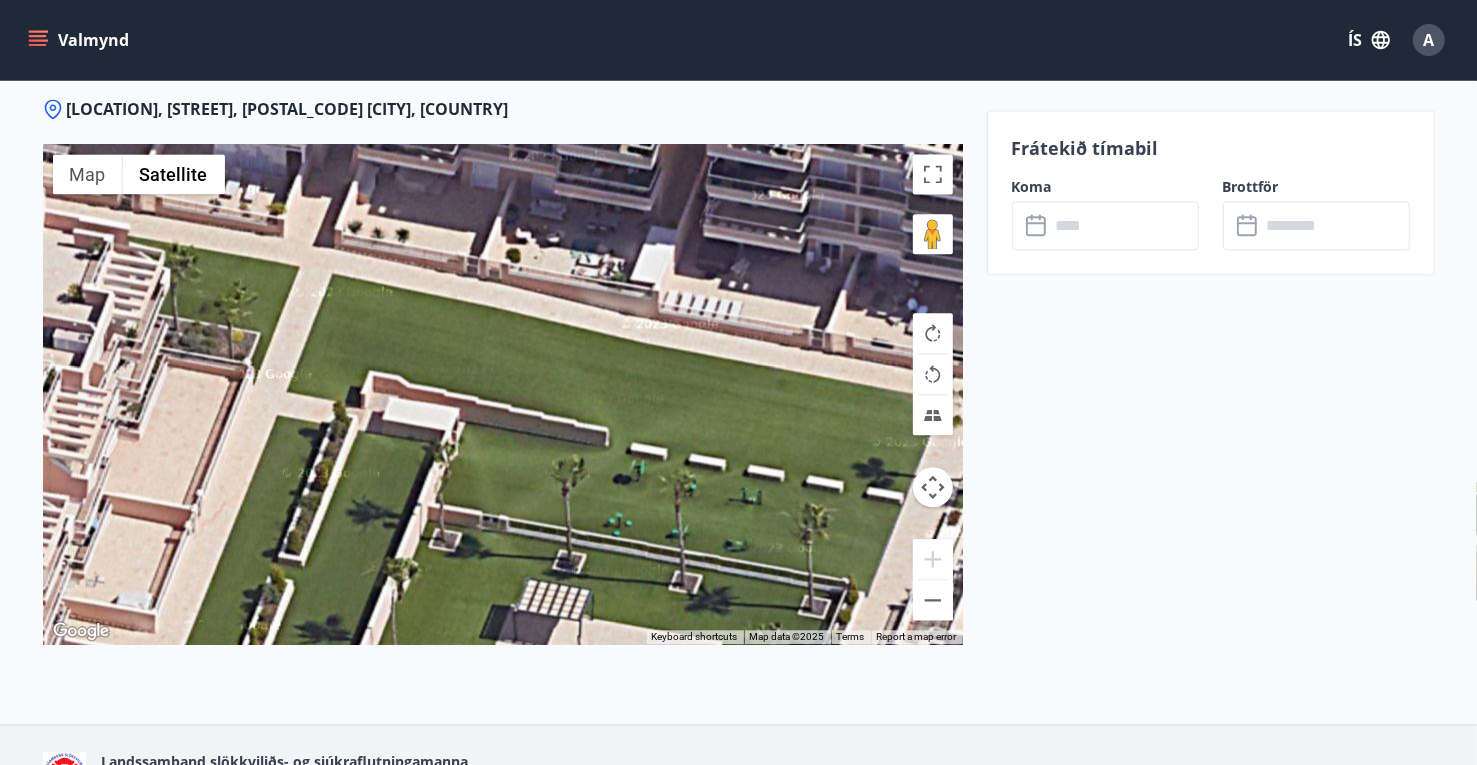 drag, startPoint x: 569, startPoint y: 488, endPoint x: 592, endPoint y: 507, distance: 29.832869 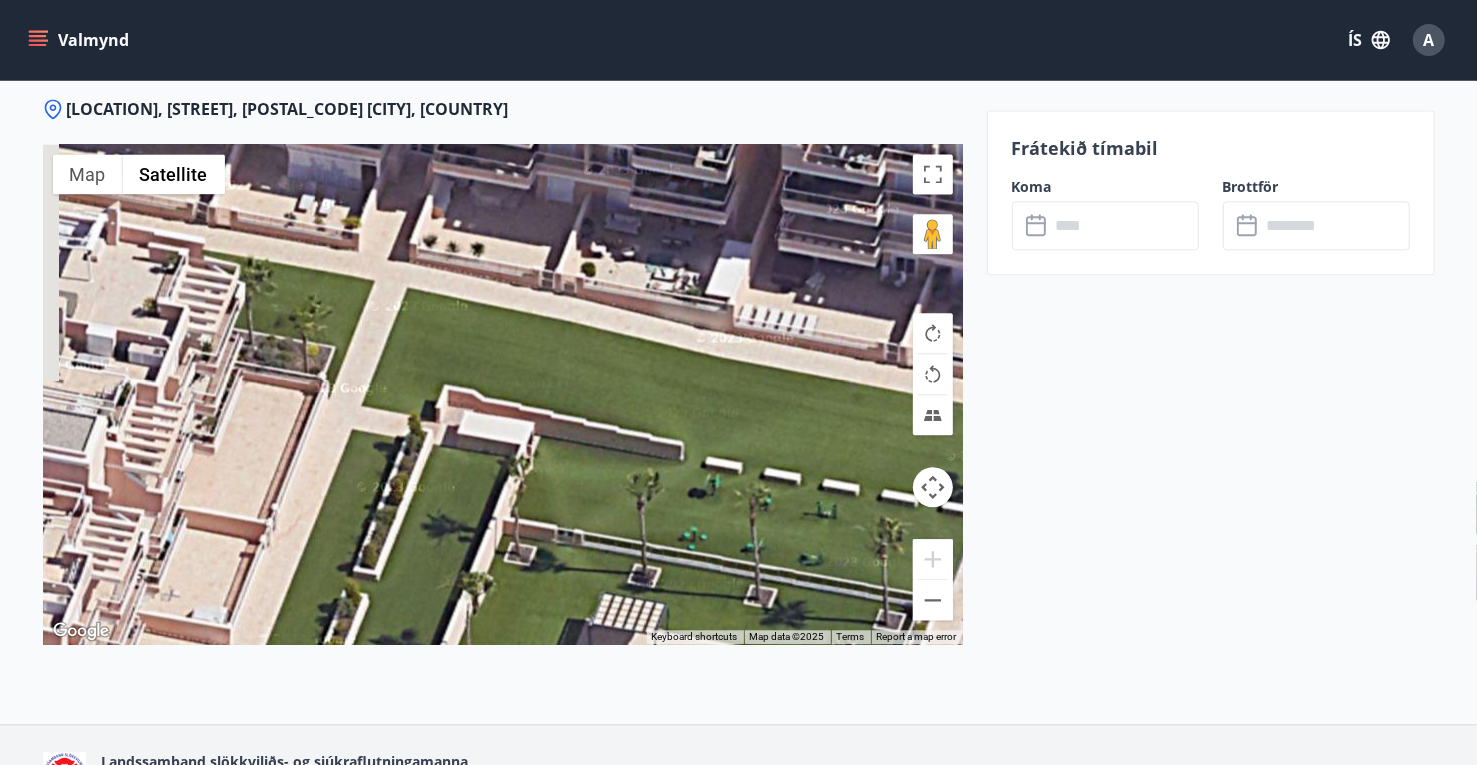 drag, startPoint x: 622, startPoint y: 477, endPoint x: 642, endPoint y: 470, distance: 21.189621 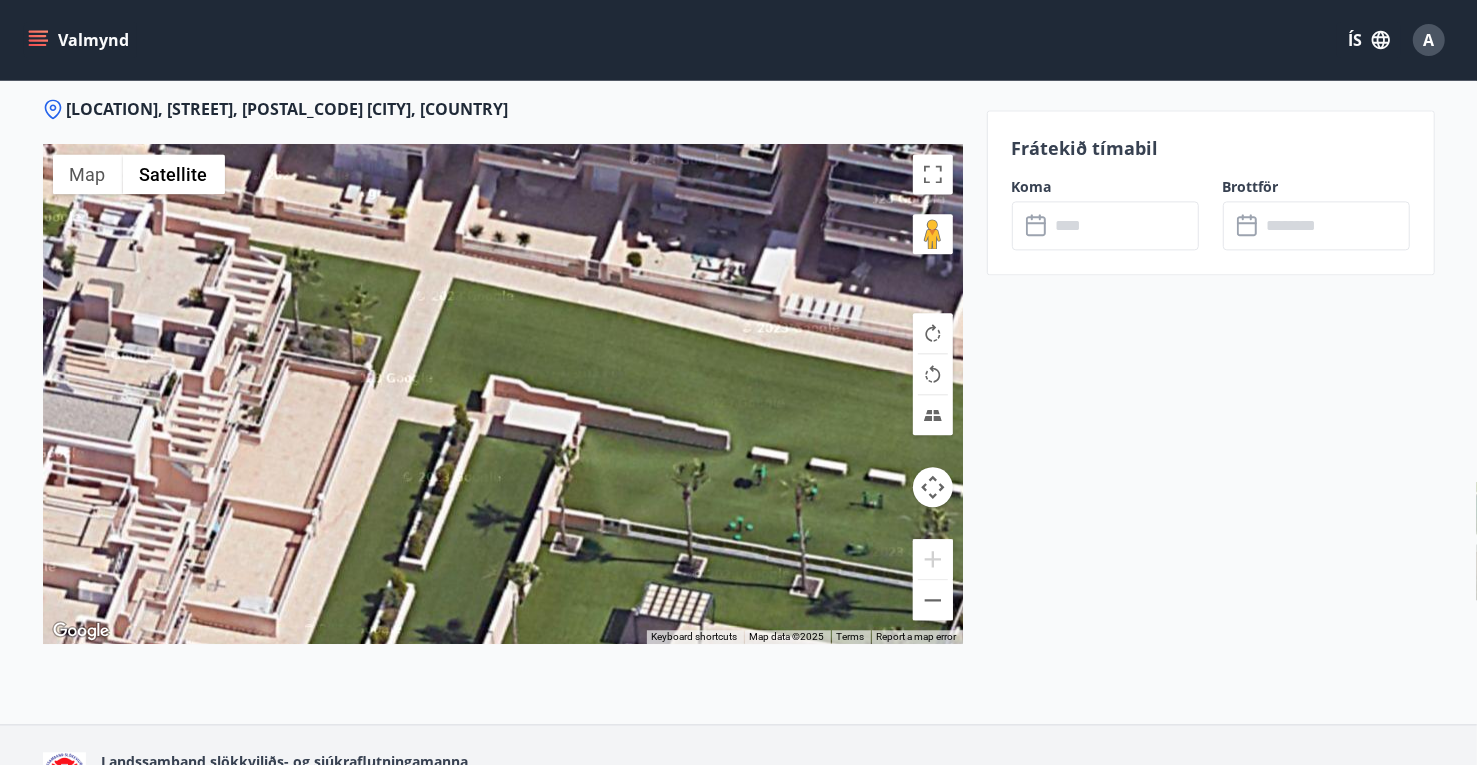 drag, startPoint x: 506, startPoint y: 459, endPoint x: 563, endPoint y: 466, distance: 57.428215 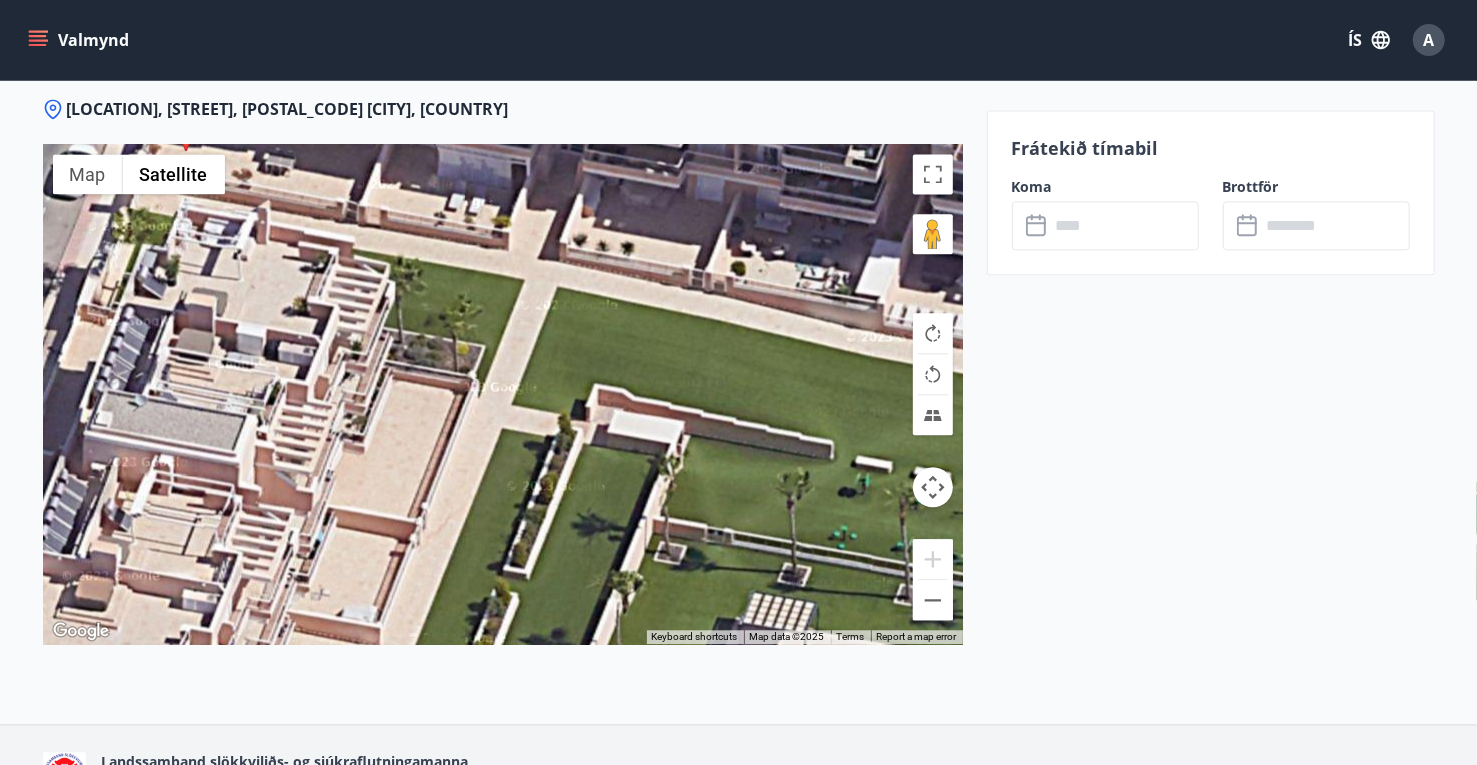 drag, startPoint x: 546, startPoint y: 464, endPoint x: 612, endPoint y: 503, distance: 76.66159 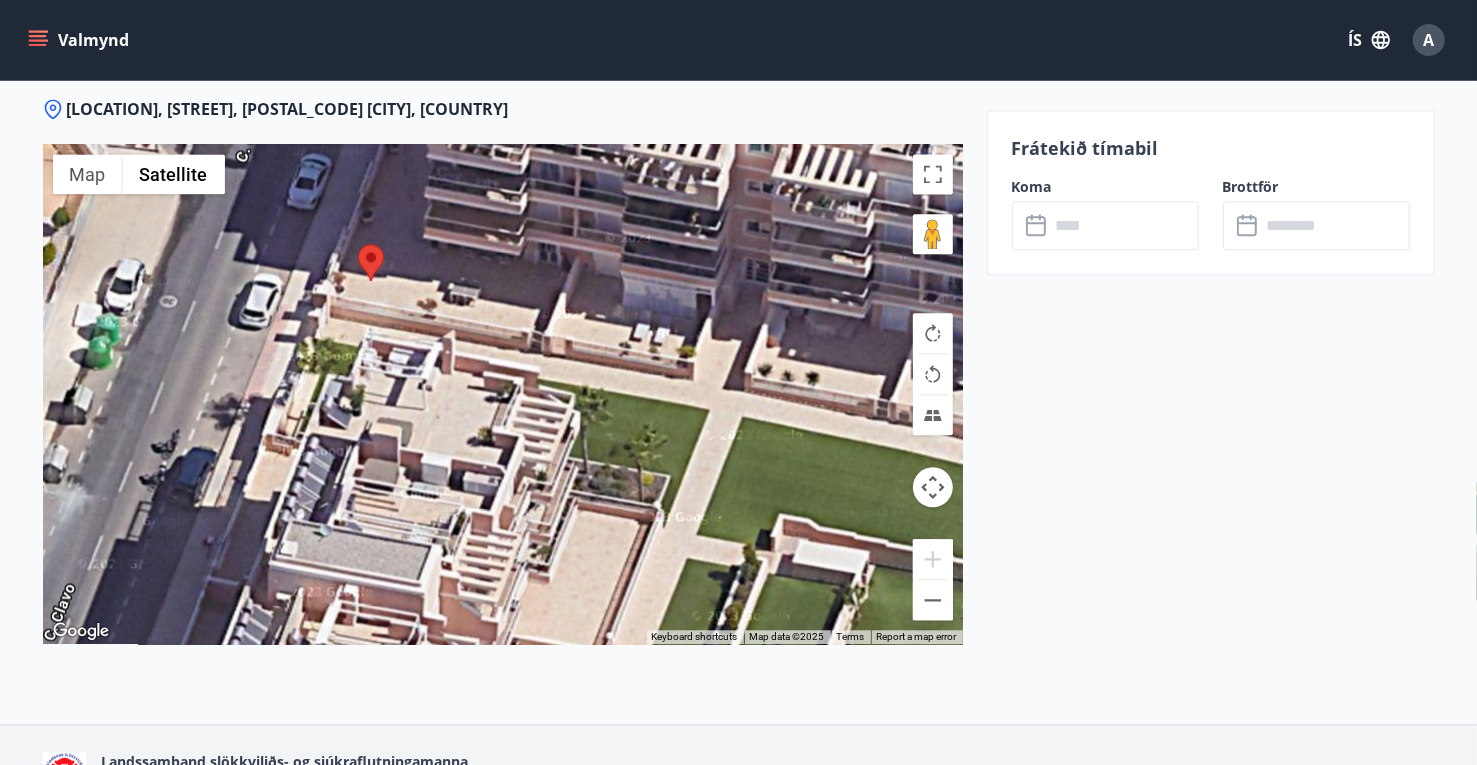 click at bounding box center (503, 394) 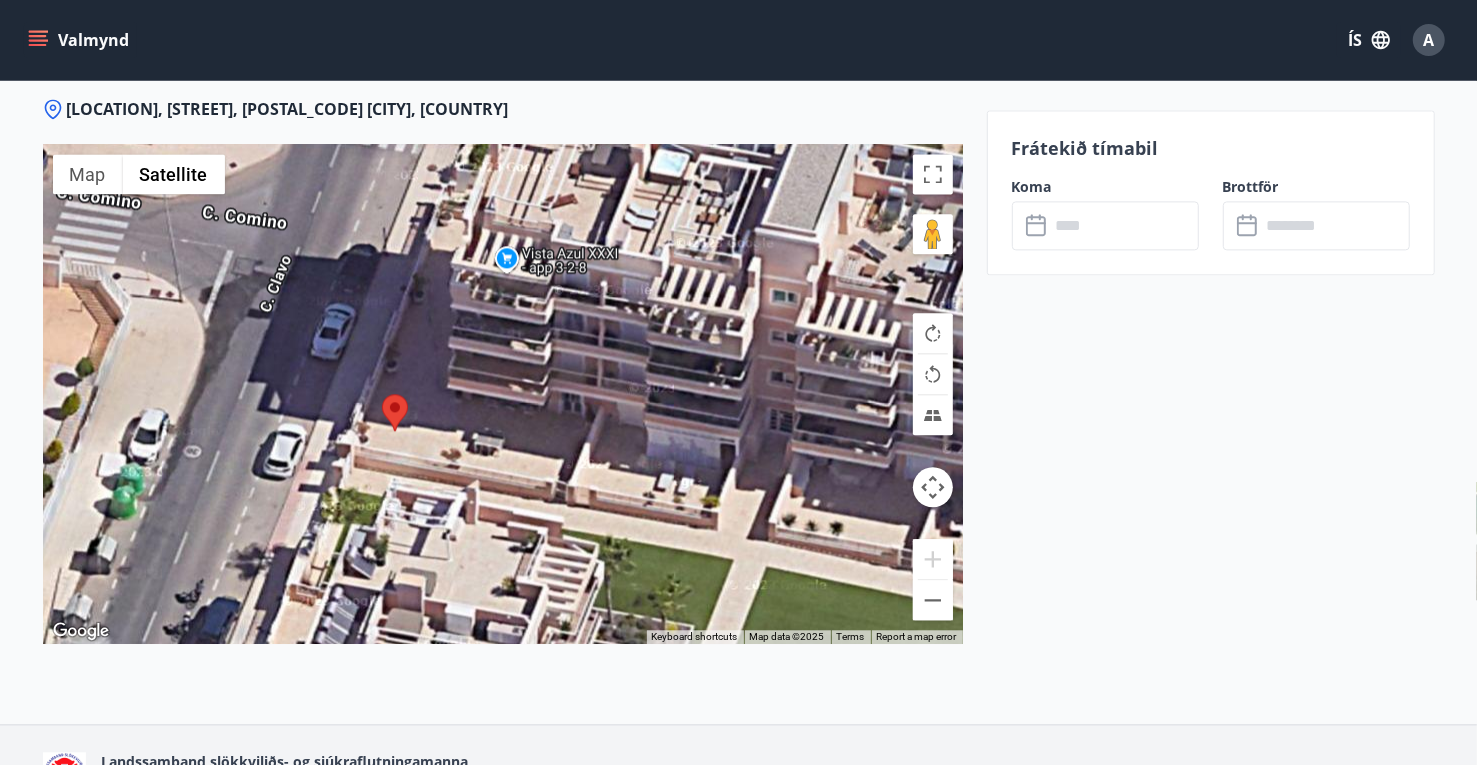 drag, startPoint x: 617, startPoint y: 515, endPoint x: 607, endPoint y: 480, distance: 36.40055 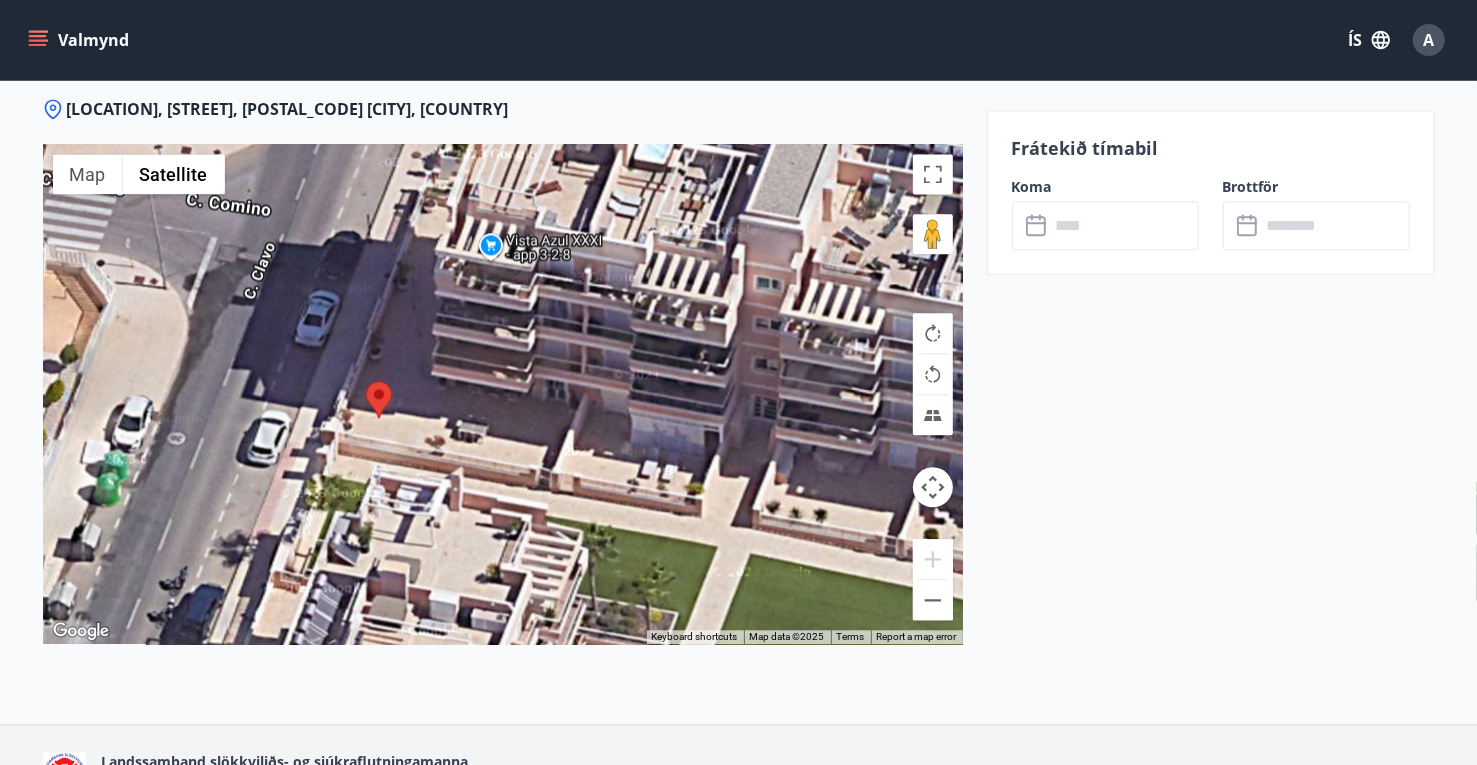 drag, startPoint x: 645, startPoint y: 523, endPoint x: 529, endPoint y: 391, distance: 175.72707 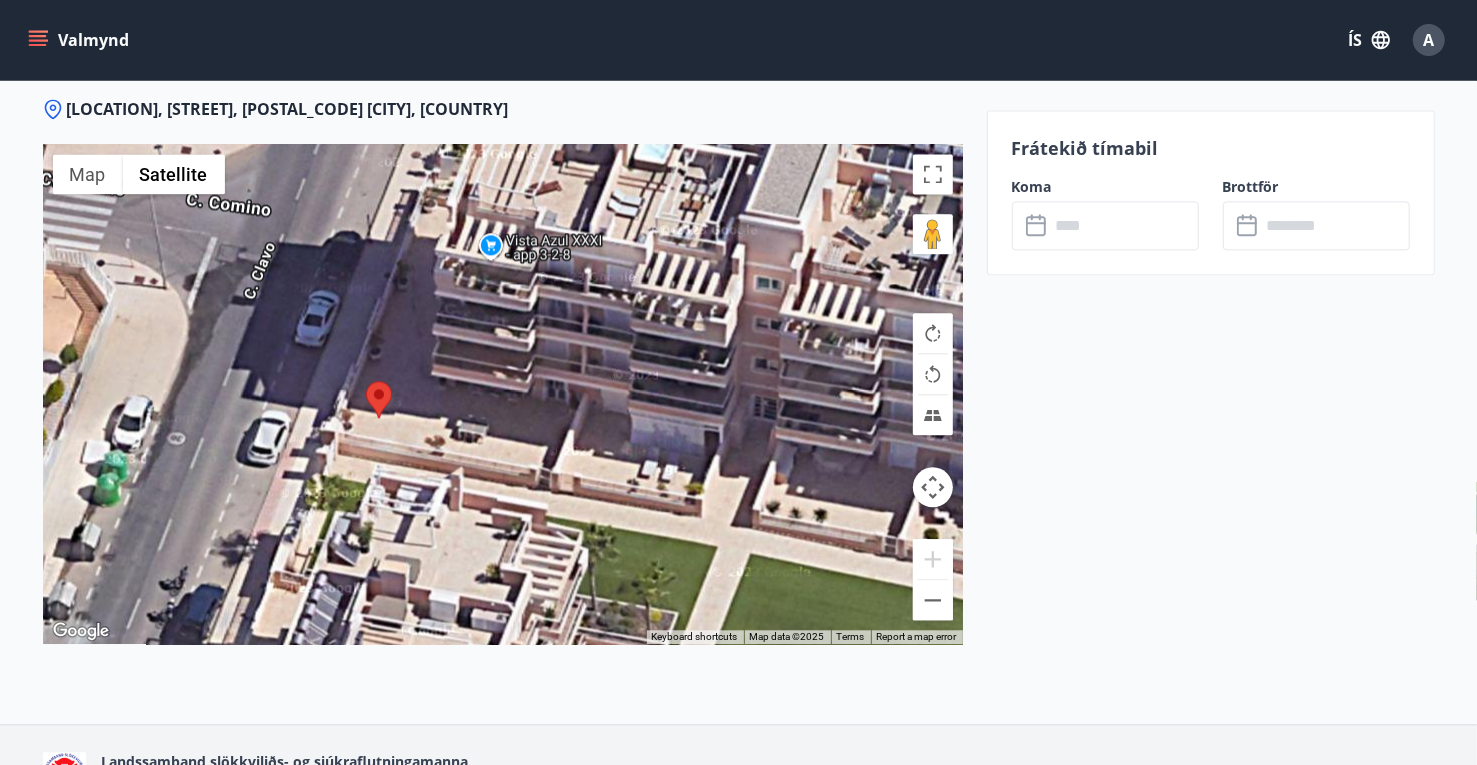 click at bounding box center (503, 394) 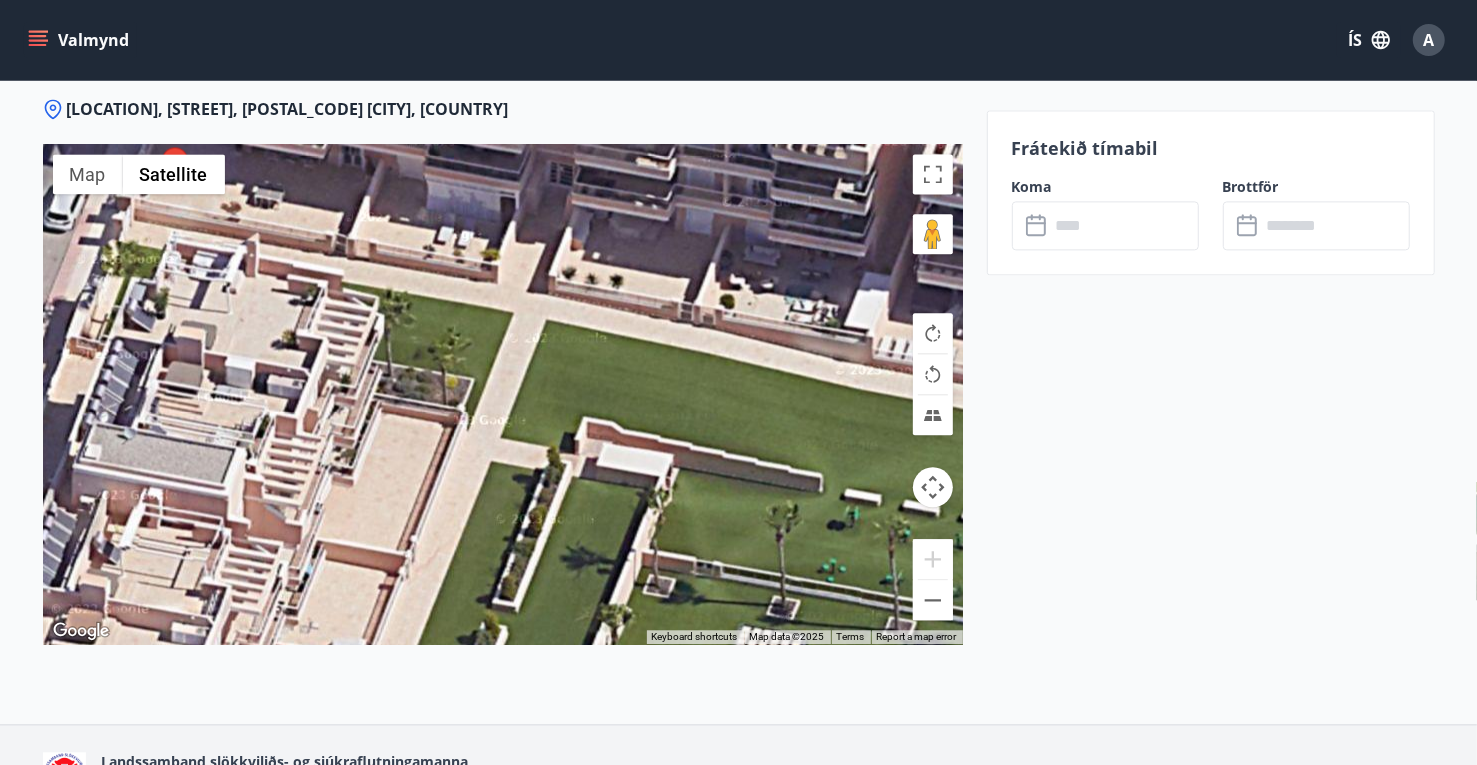 drag, startPoint x: 619, startPoint y: 456, endPoint x: 681, endPoint y: 533, distance: 98.85848 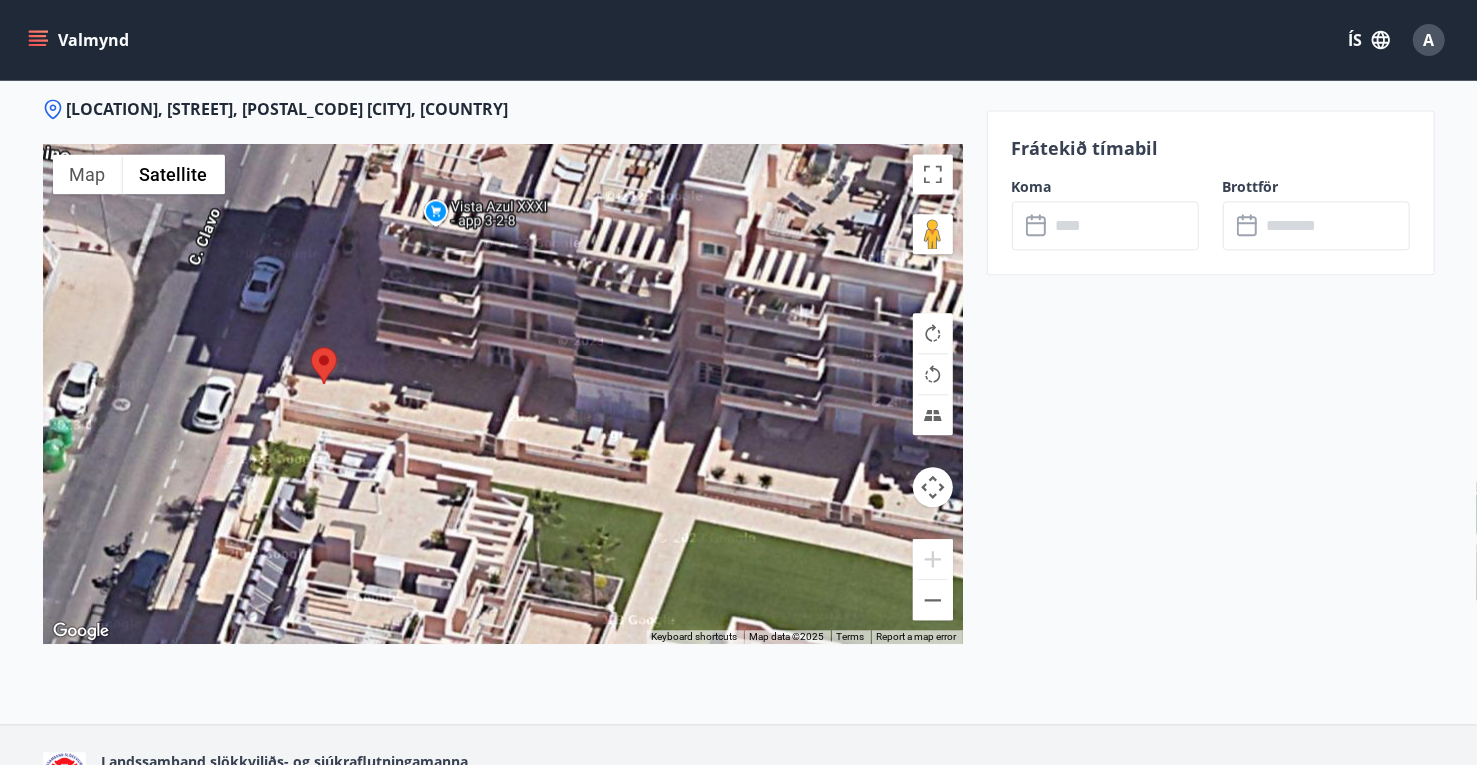 drag, startPoint x: 679, startPoint y: 530, endPoint x: 481, endPoint y: 304, distance: 300.4663 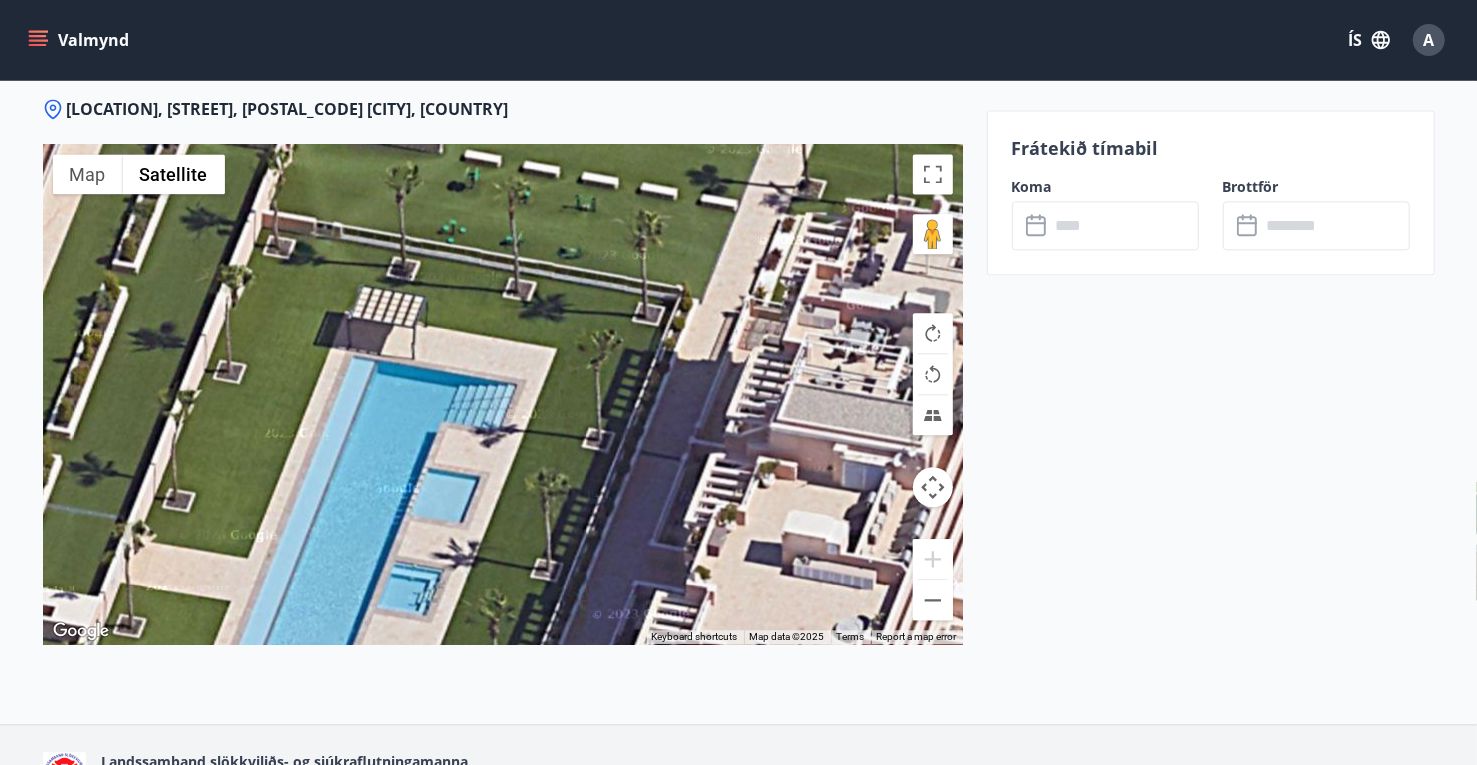 drag, startPoint x: 588, startPoint y: 404, endPoint x: 424, endPoint y: 216, distance: 249.47946 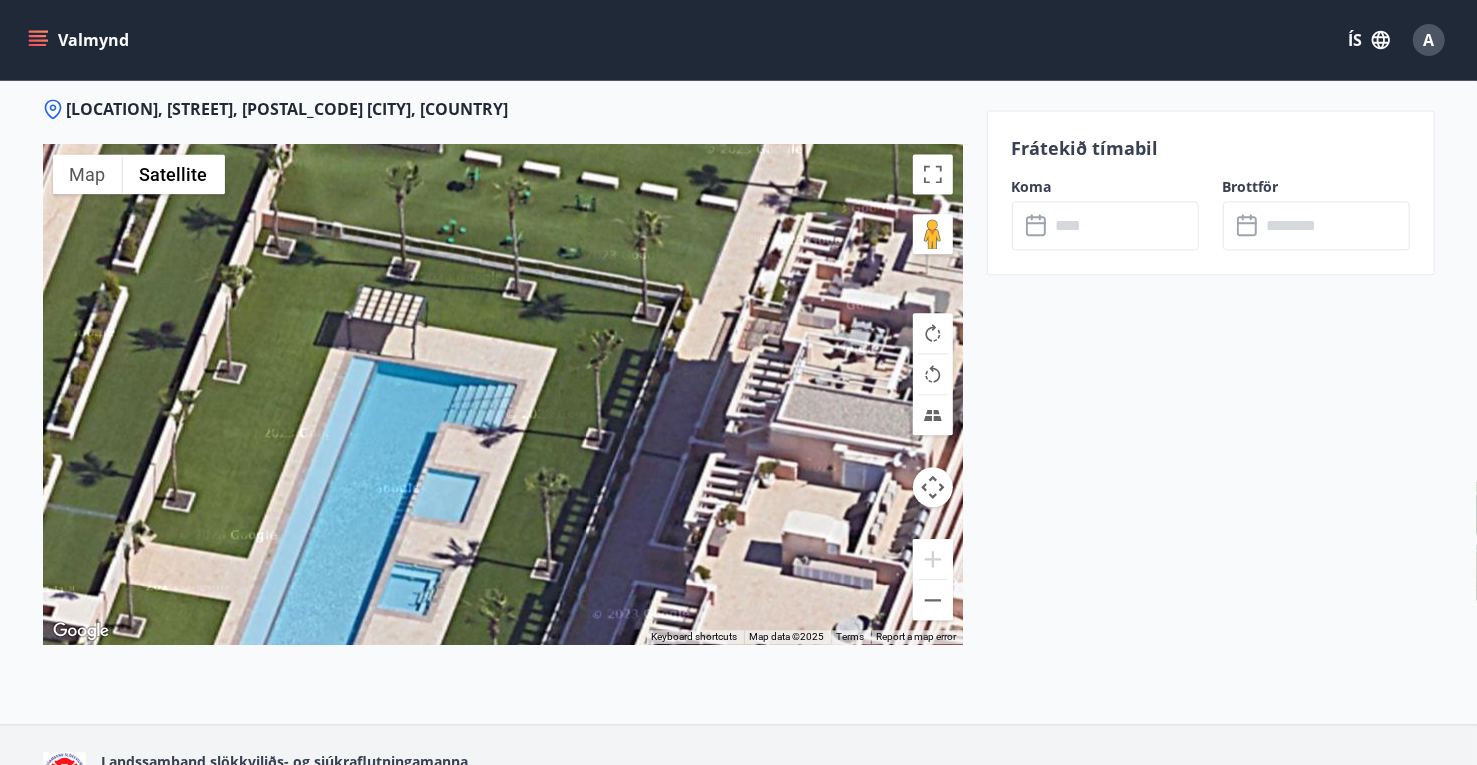 click at bounding box center (503, 394) 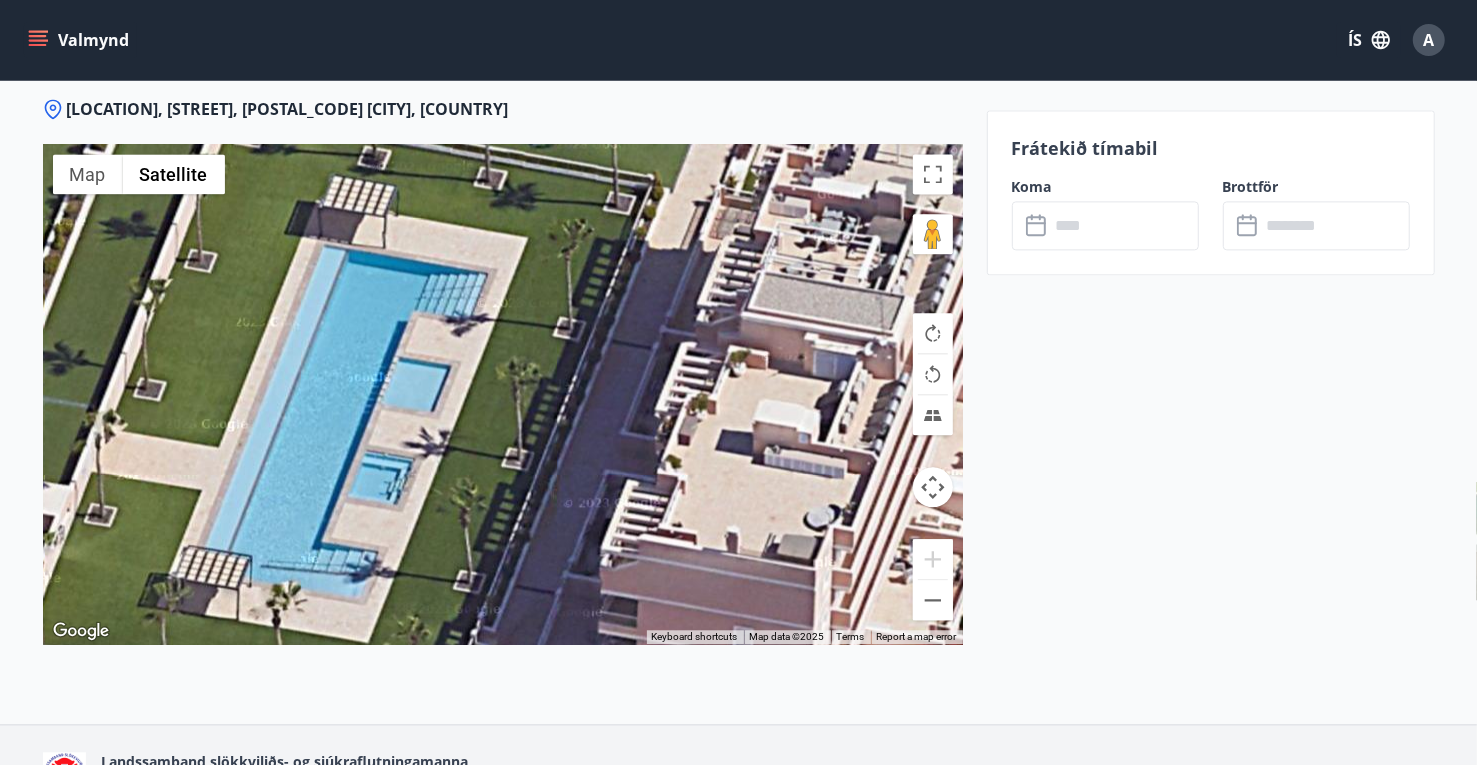 drag, startPoint x: 462, startPoint y: 289, endPoint x: 502, endPoint y: 246, distance: 58.728188 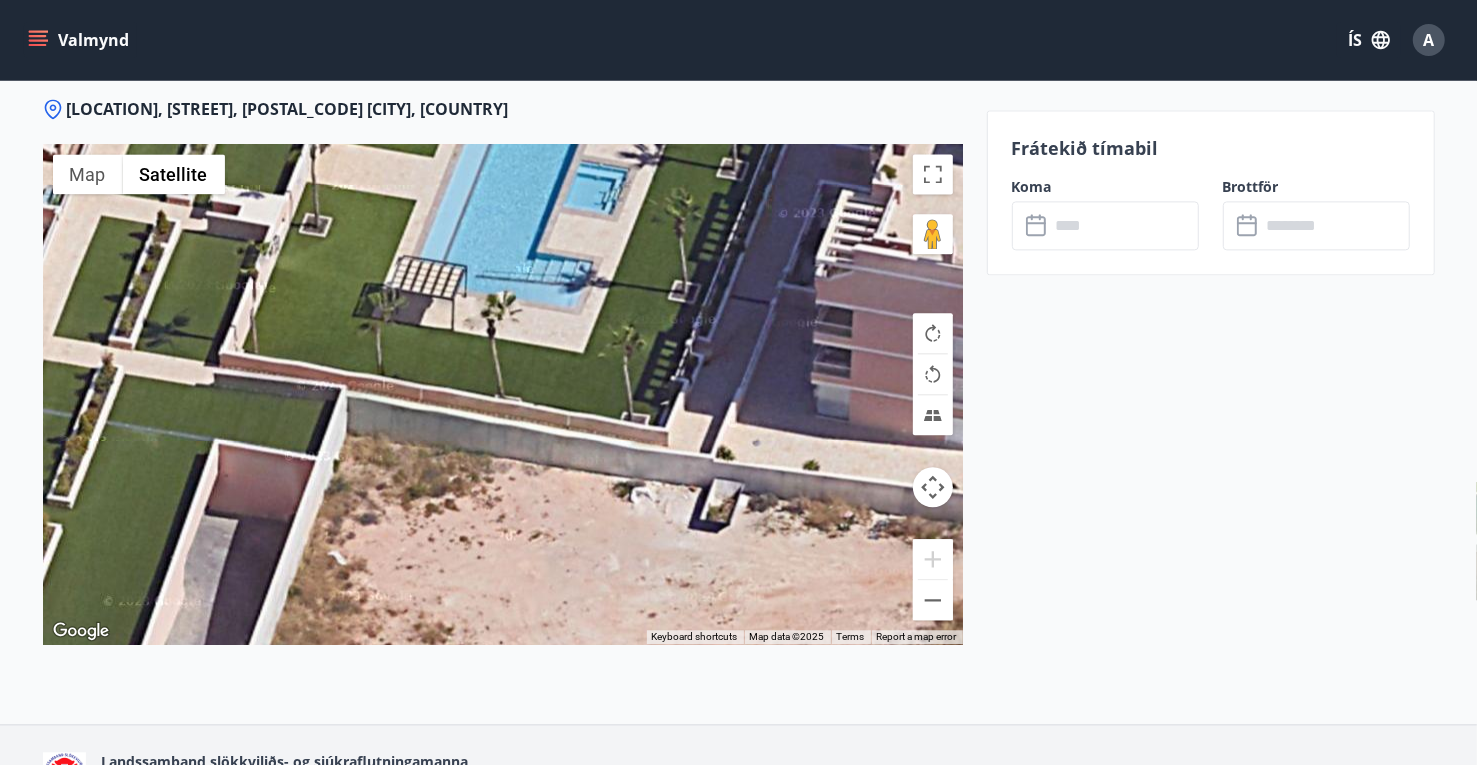 drag, startPoint x: 490, startPoint y: 322, endPoint x: 876, endPoint y: 341, distance: 386.46735 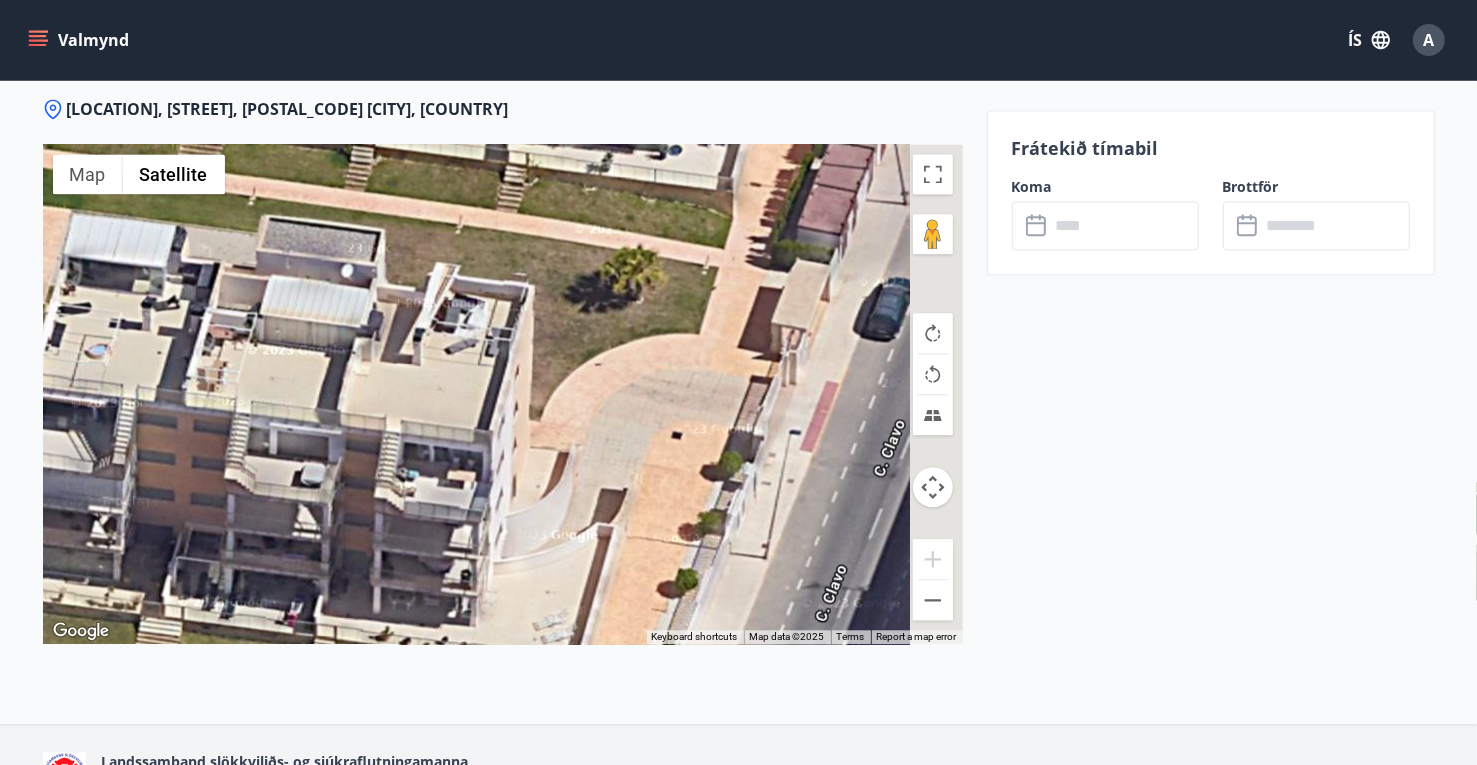 drag, startPoint x: 863, startPoint y: 330, endPoint x: 296, endPoint y: 160, distance: 591.93665 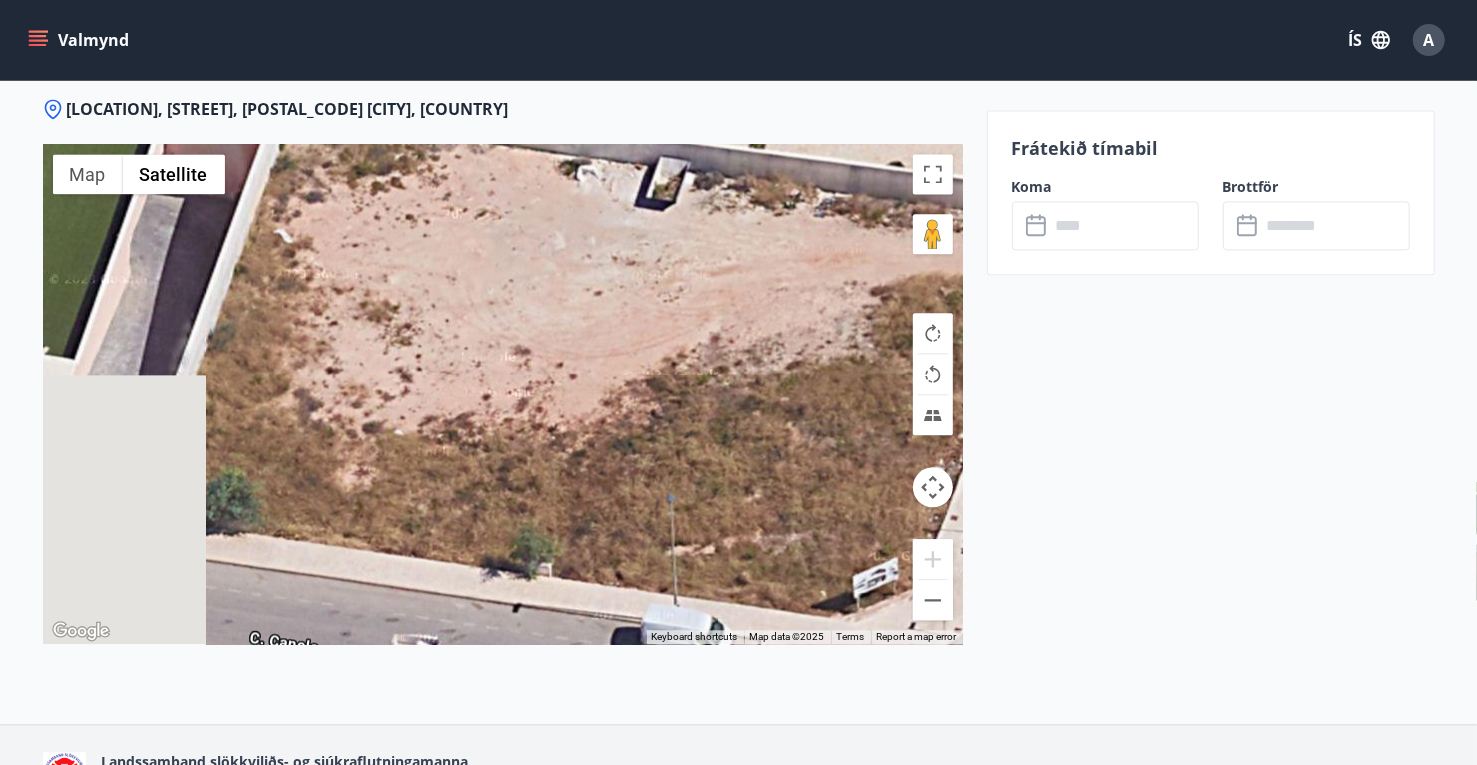 drag, startPoint x: 581, startPoint y: 300, endPoint x: 737, endPoint y: 505, distance: 257.6063 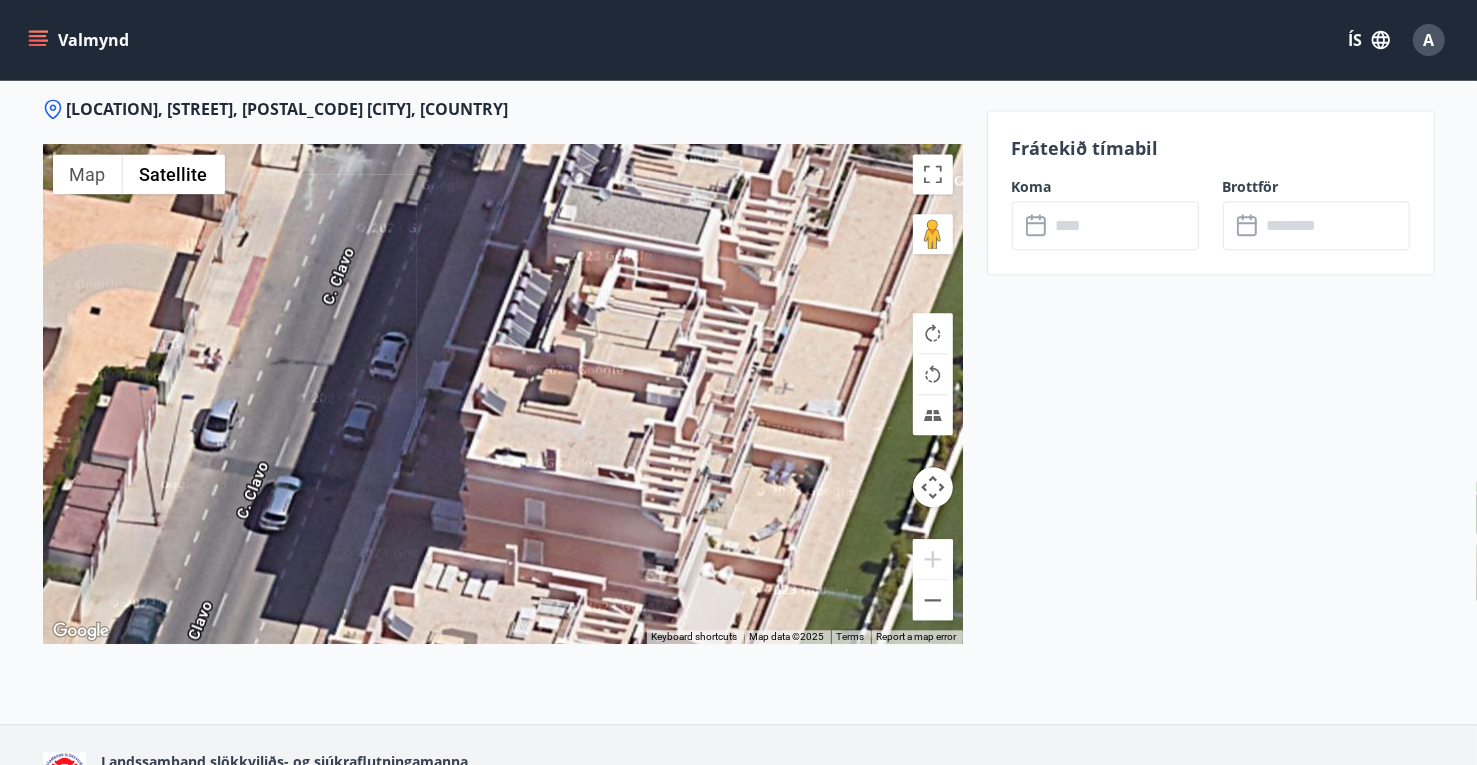 drag, startPoint x: 735, startPoint y: 500, endPoint x: 786, endPoint y: 325, distance: 182.28 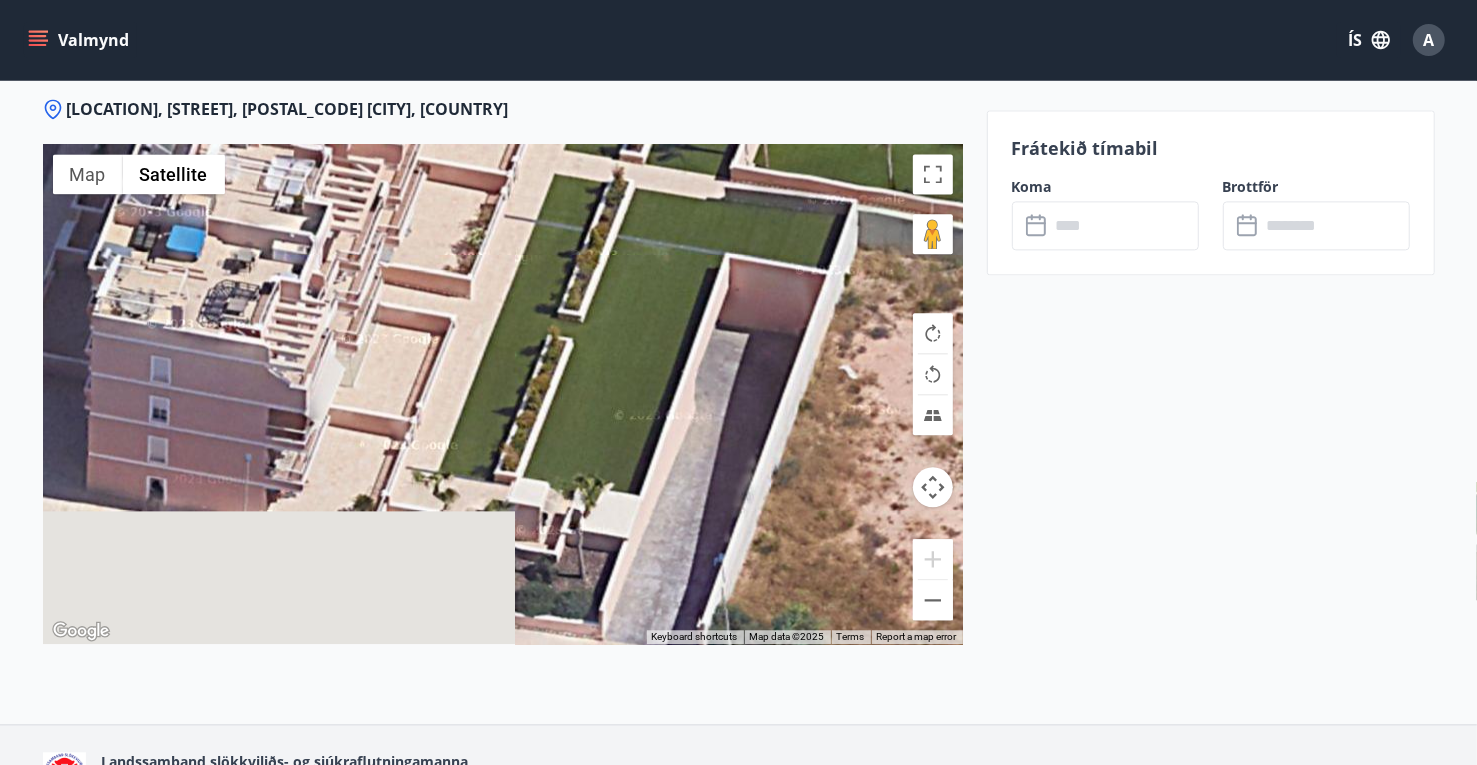 drag, startPoint x: 812, startPoint y: 395, endPoint x: 607, endPoint y: 146, distance: 322.5306 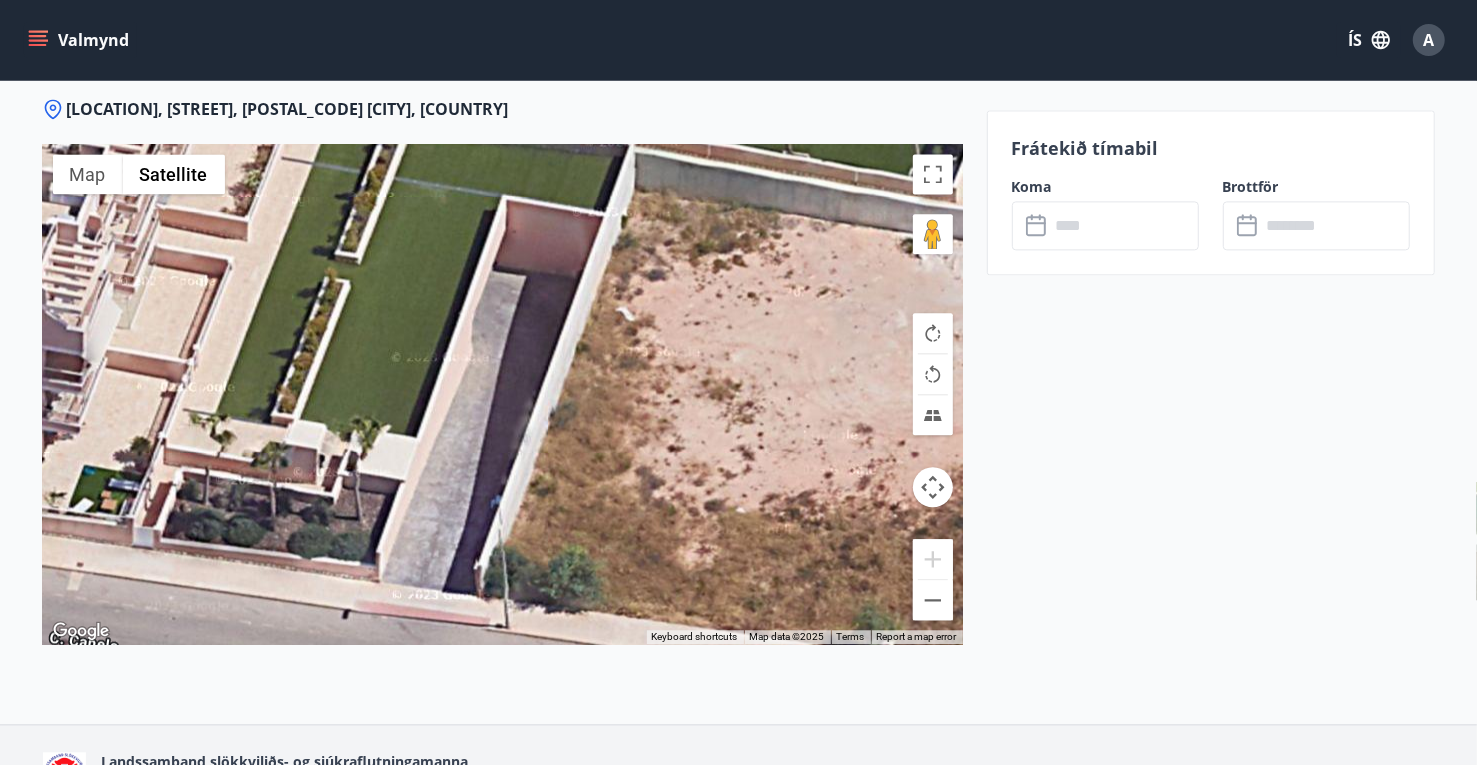 drag, startPoint x: 619, startPoint y: 283, endPoint x: 610, endPoint y: 434, distance: 151.26797 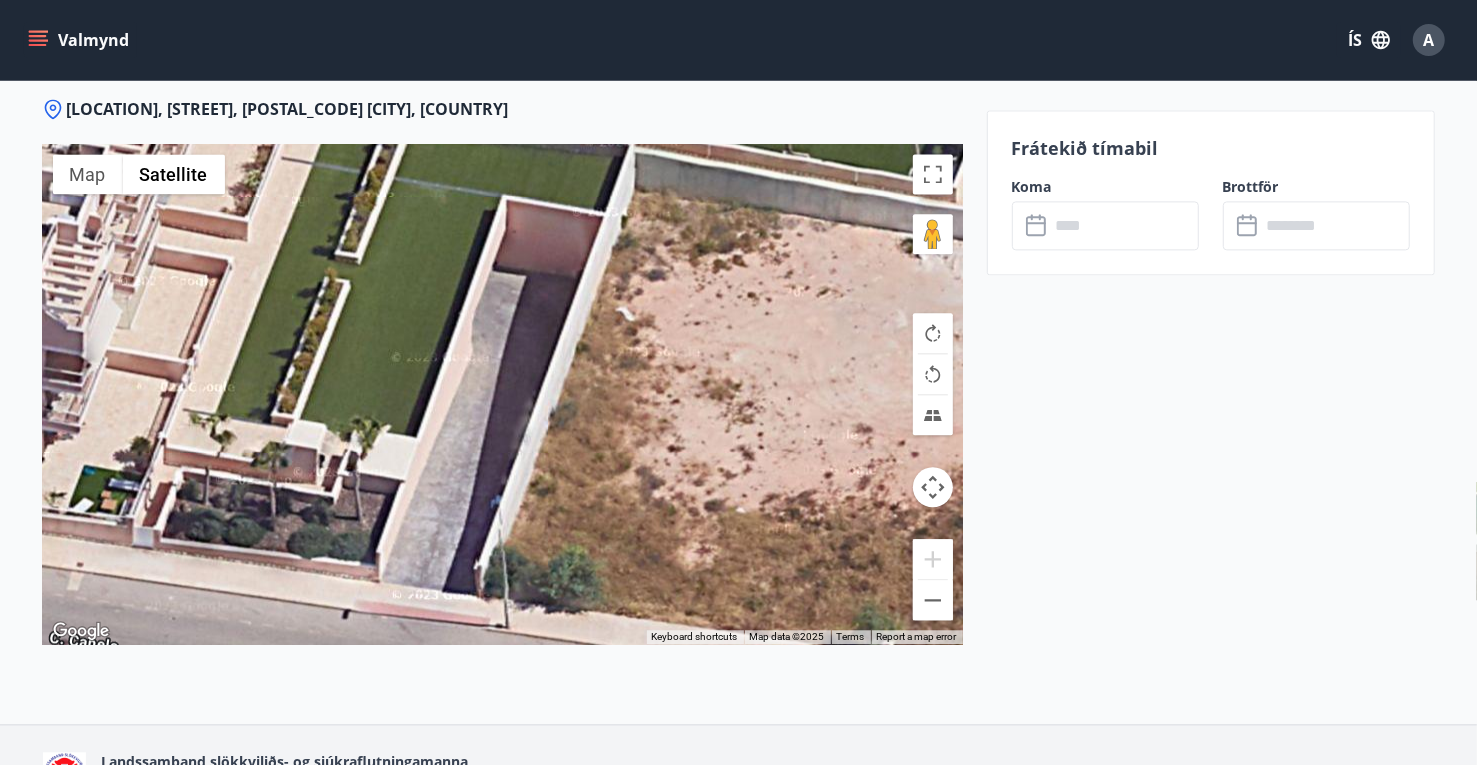 click at bounding box center (503, 394) 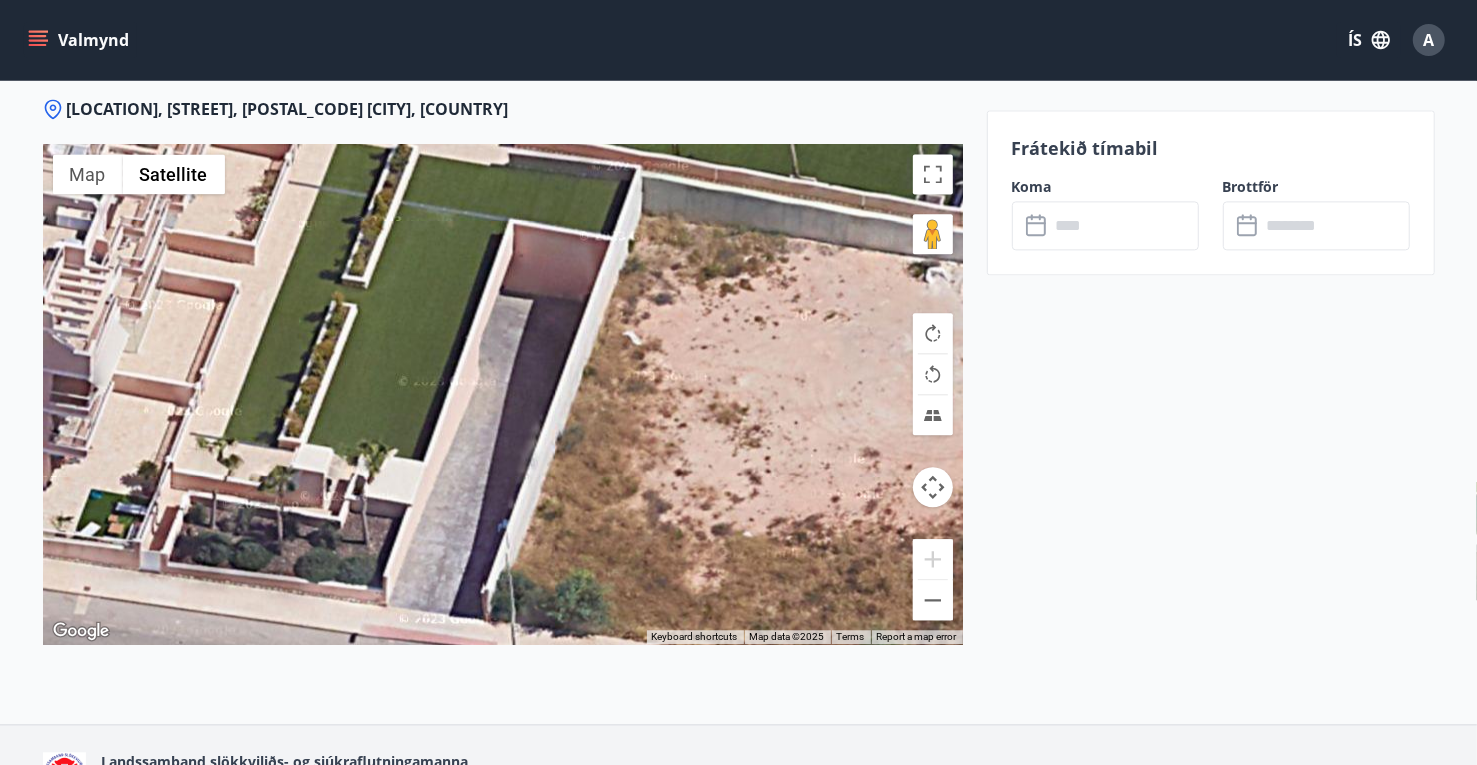 click at bounding box center [503, 394] 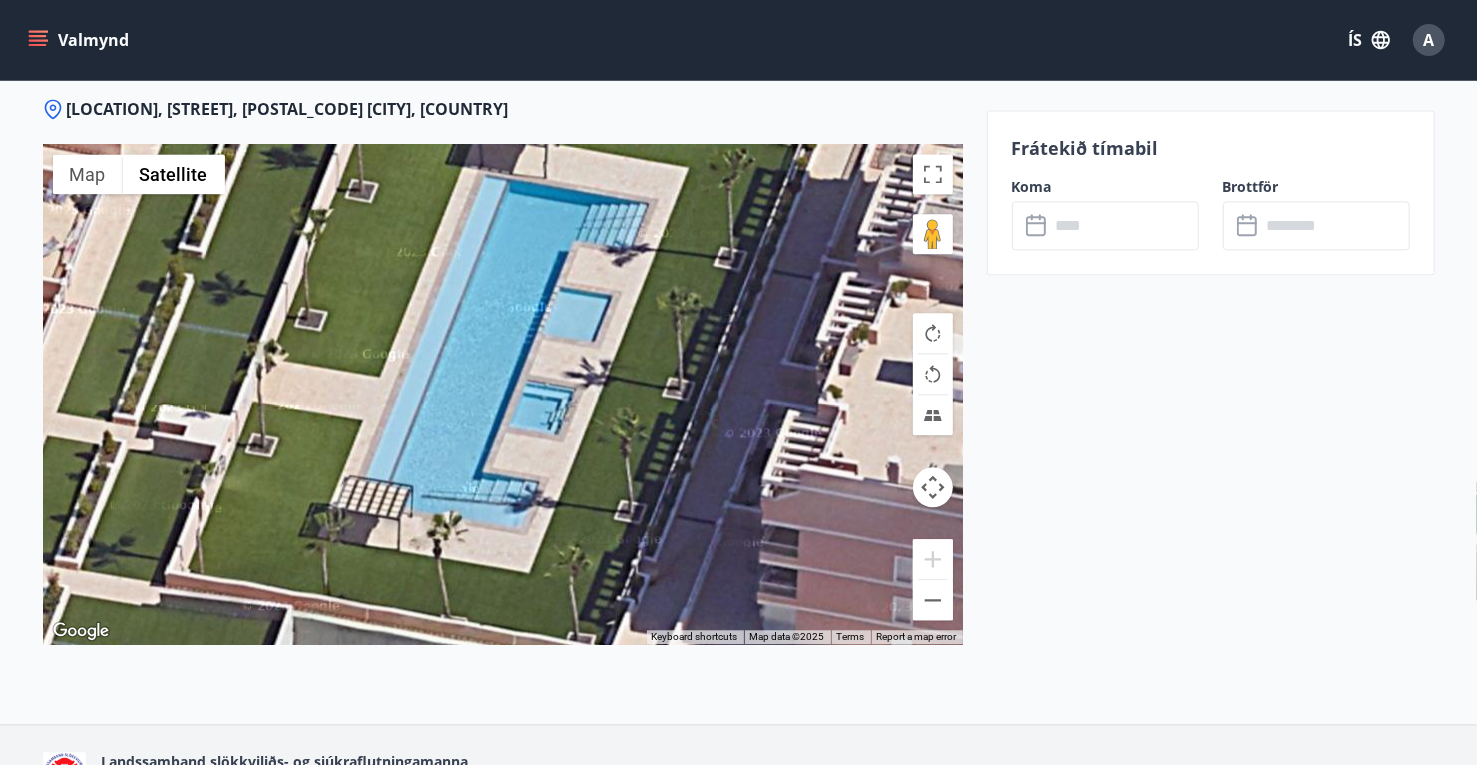 drag, startPoint x: 585, startPoint y: 382, endPoint x: 532, endPoint y: 429, distance: 70.837845 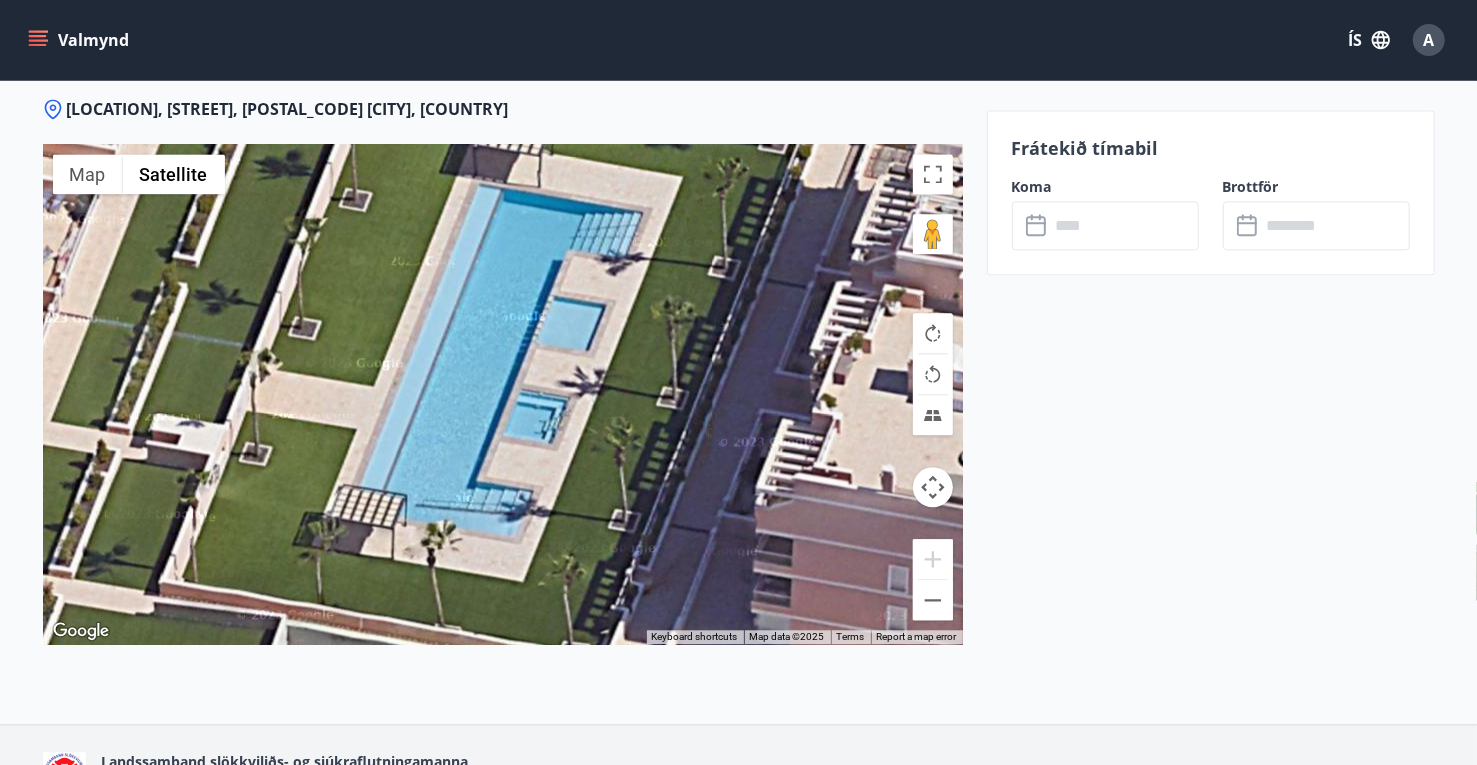 drag, startPoint x: 599, startPoint y: 273, endPoint x: 576, endPoint y: 348, distance: 78.44743 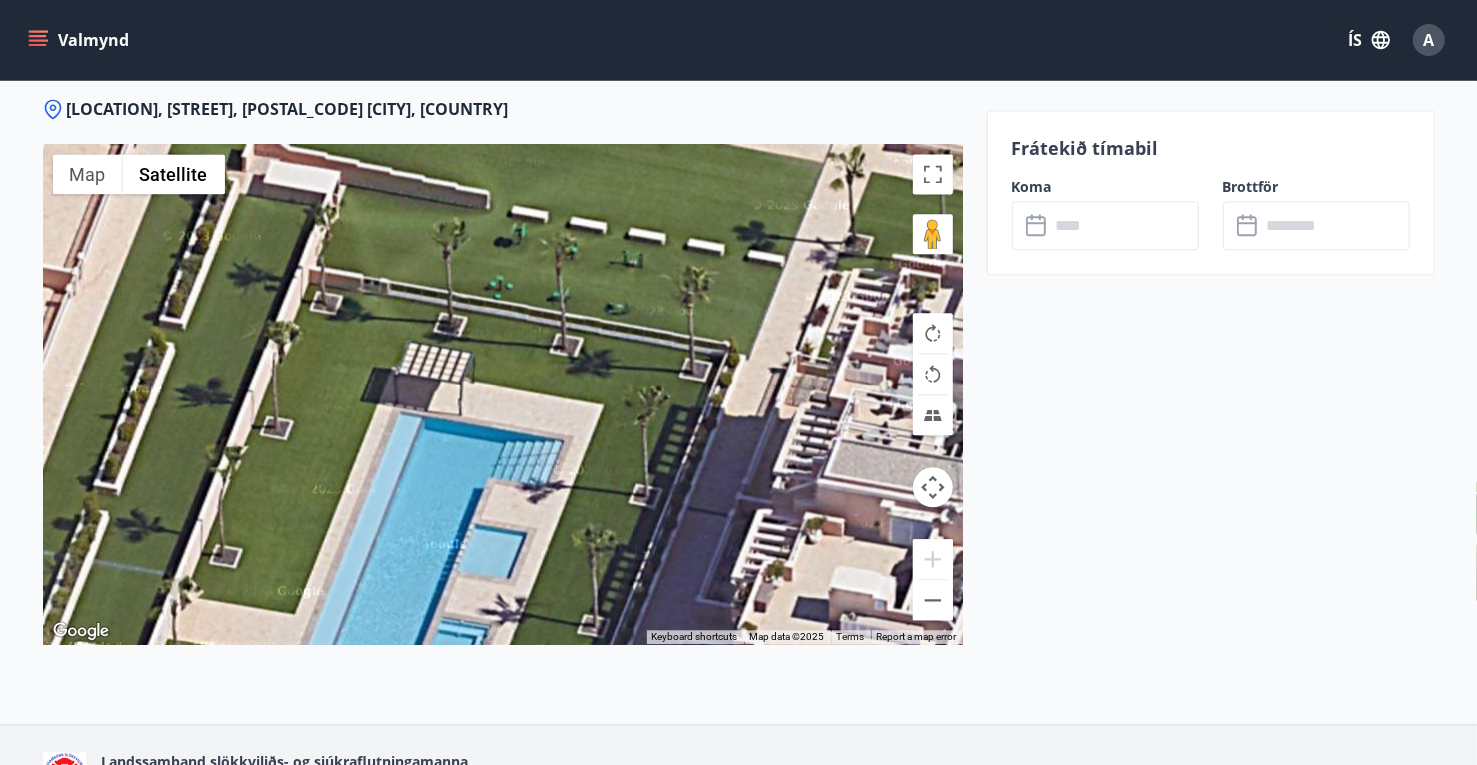 drag 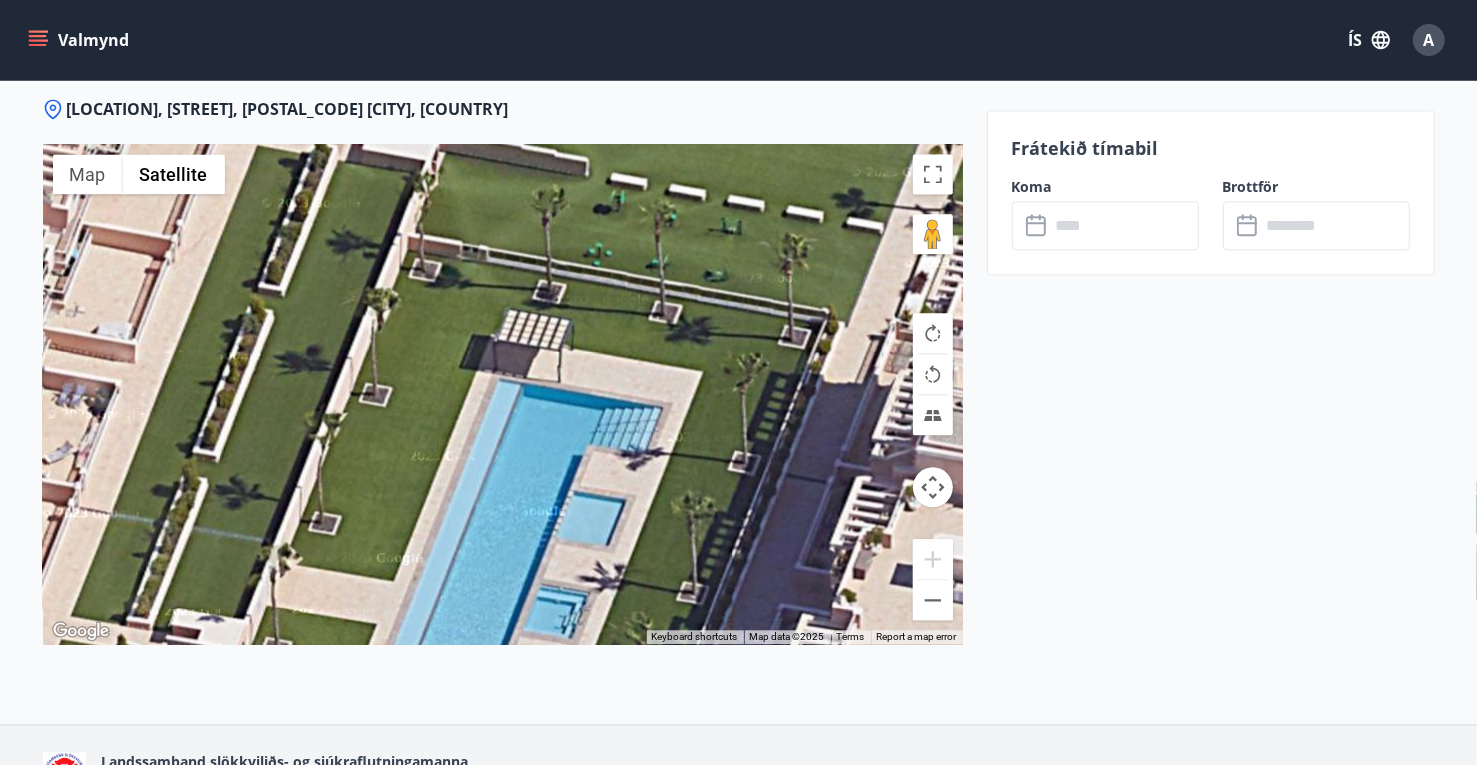 click at bounding box center (503, 394) 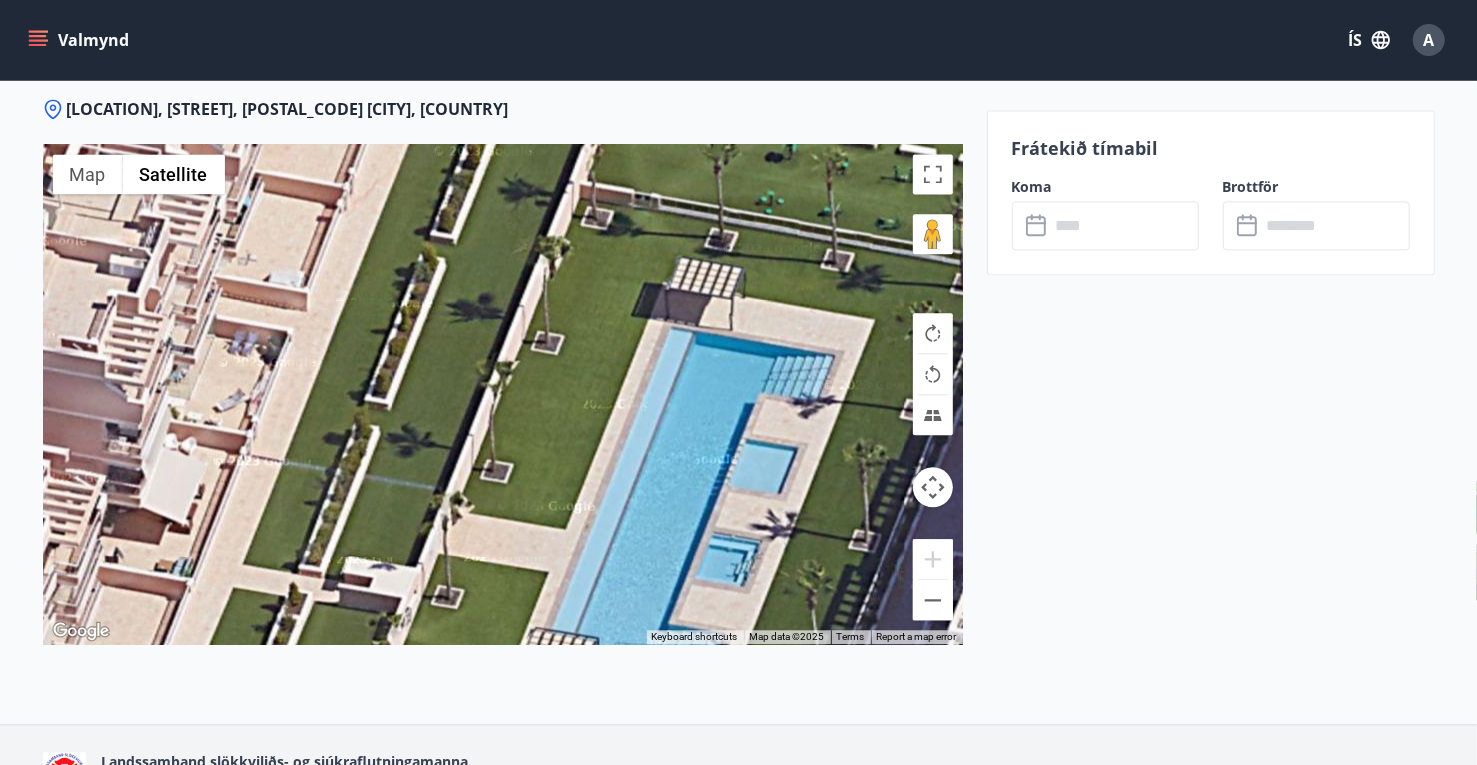 click at bounding box center [503, 394] 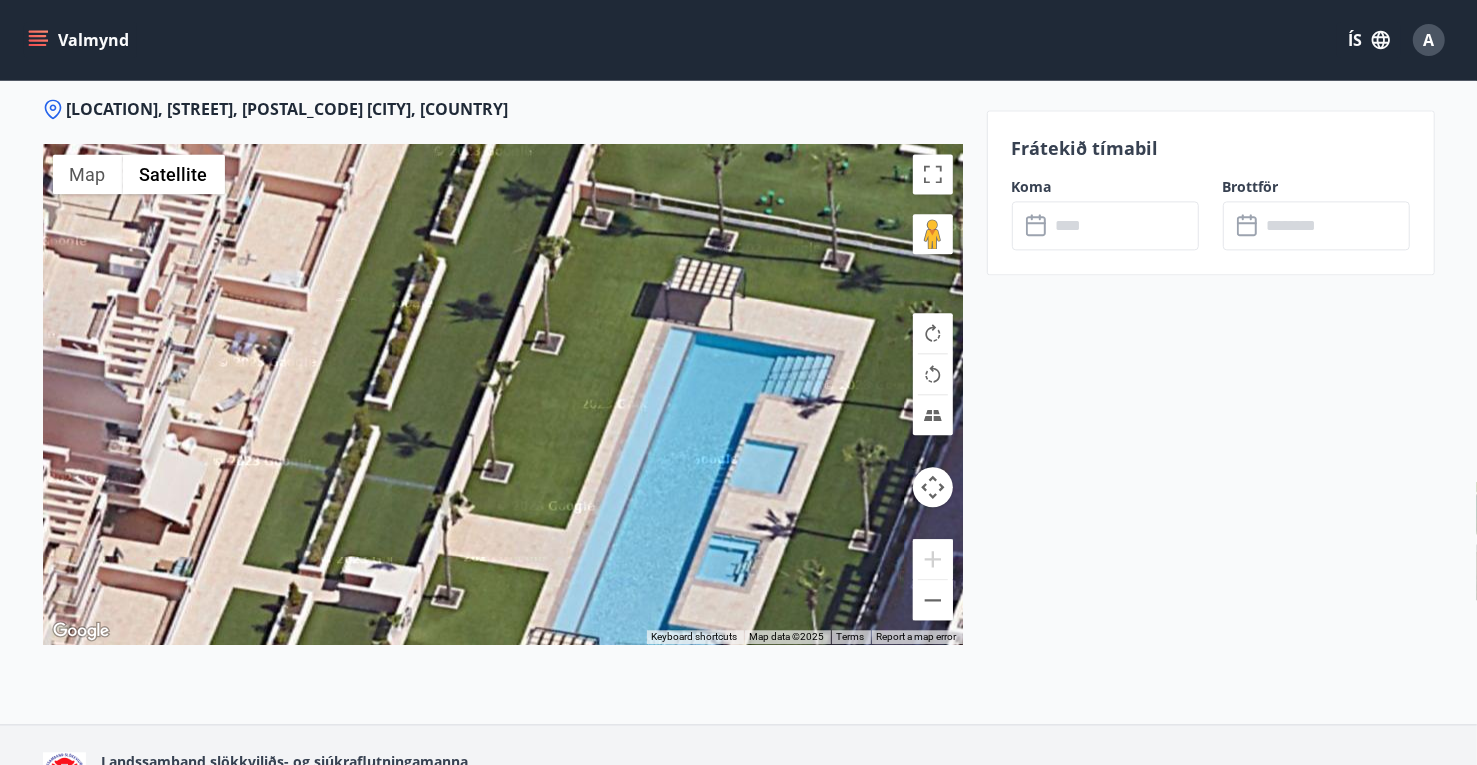 click at bounding box center (503, 394) 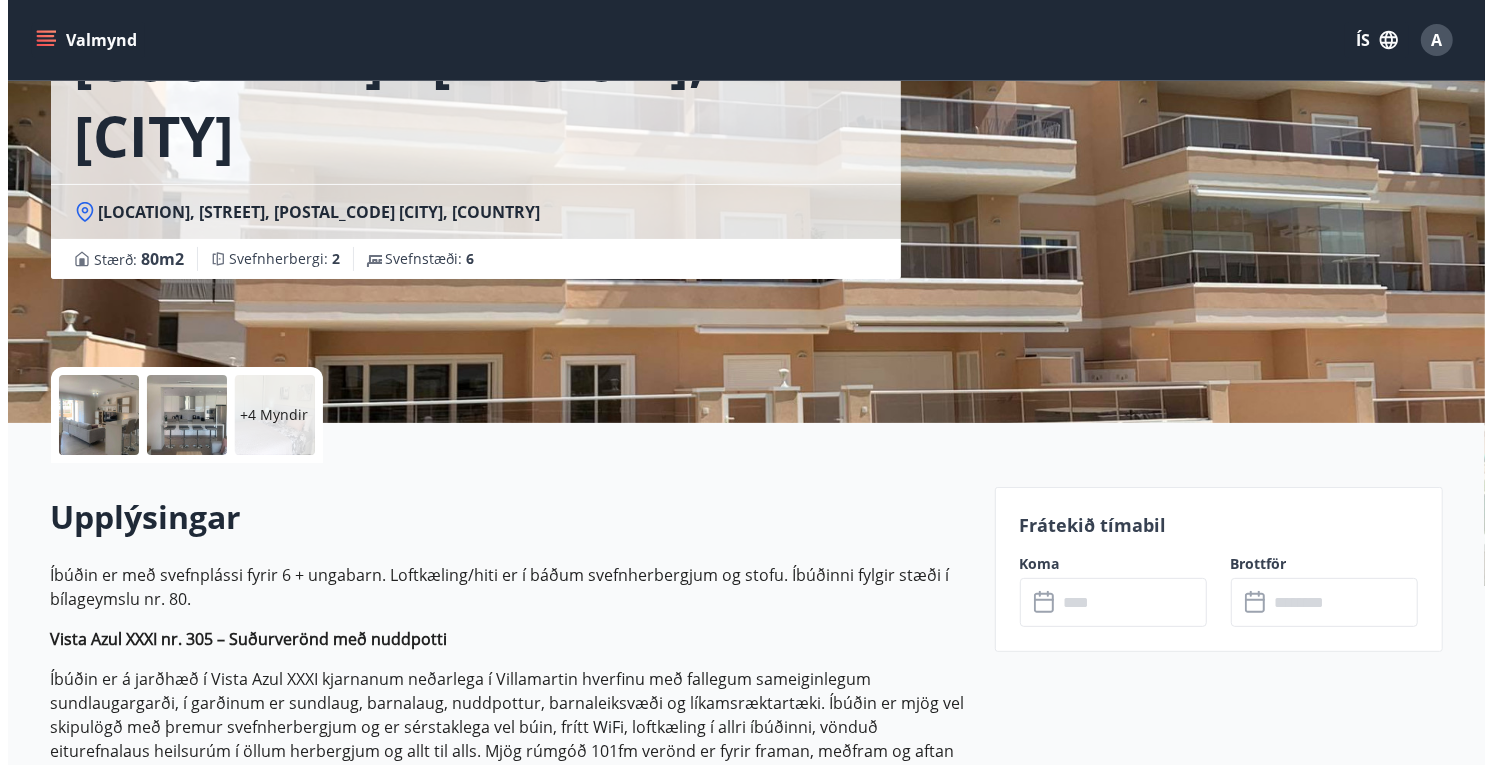 scroll, scrollTop: 0, scrollLeft: 0, axis: both 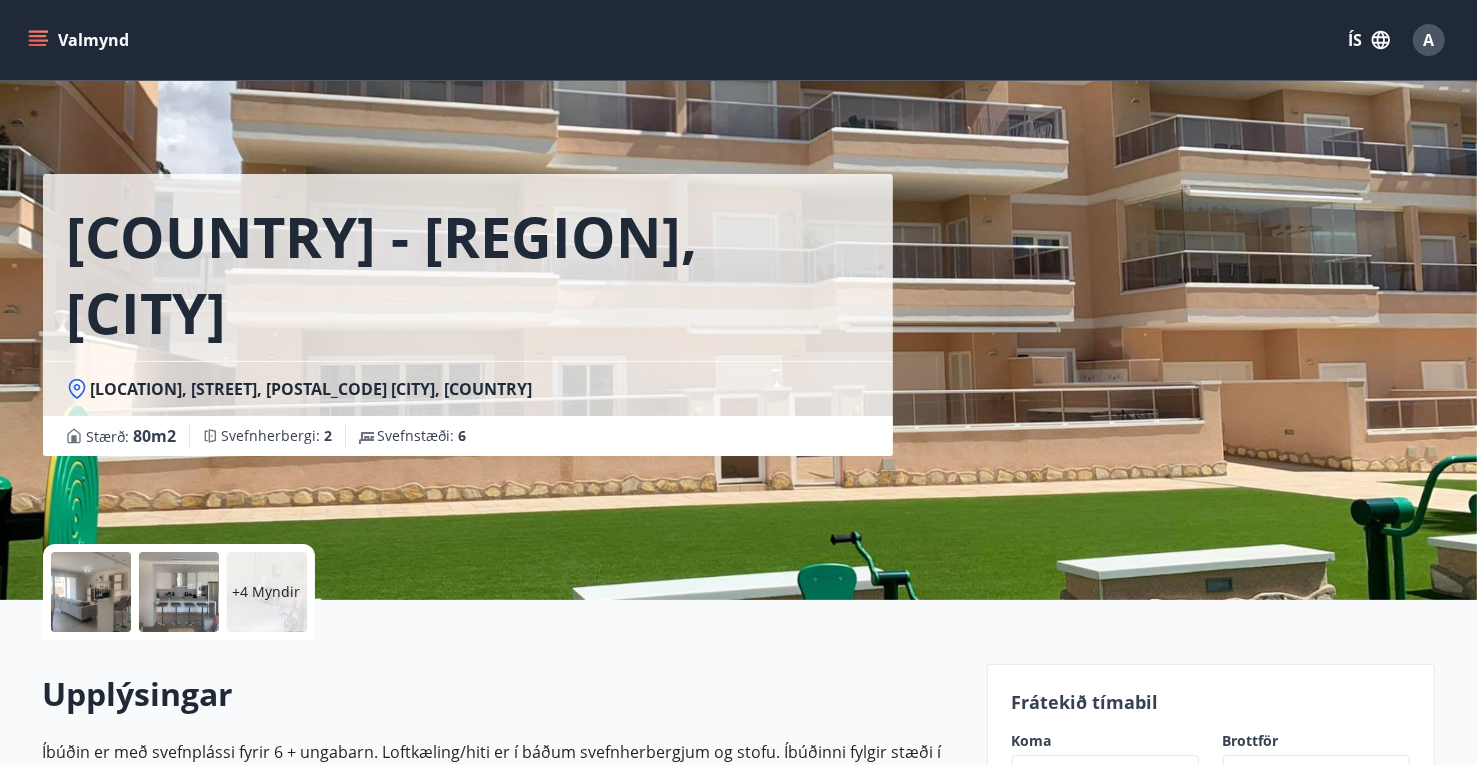 click on "+4 Myndir" at bounding box center [267, 592] 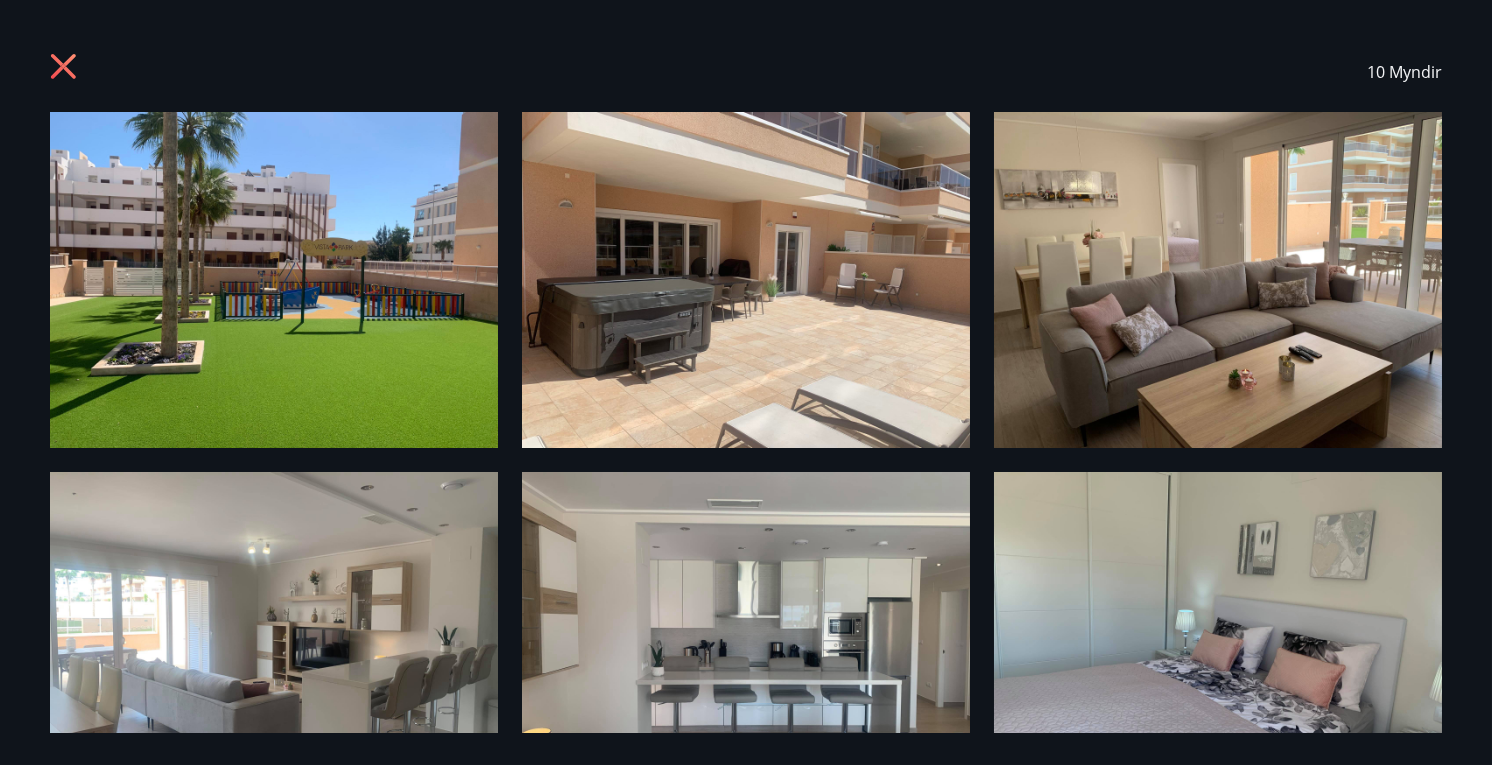 click at bounding box center (274, 280) 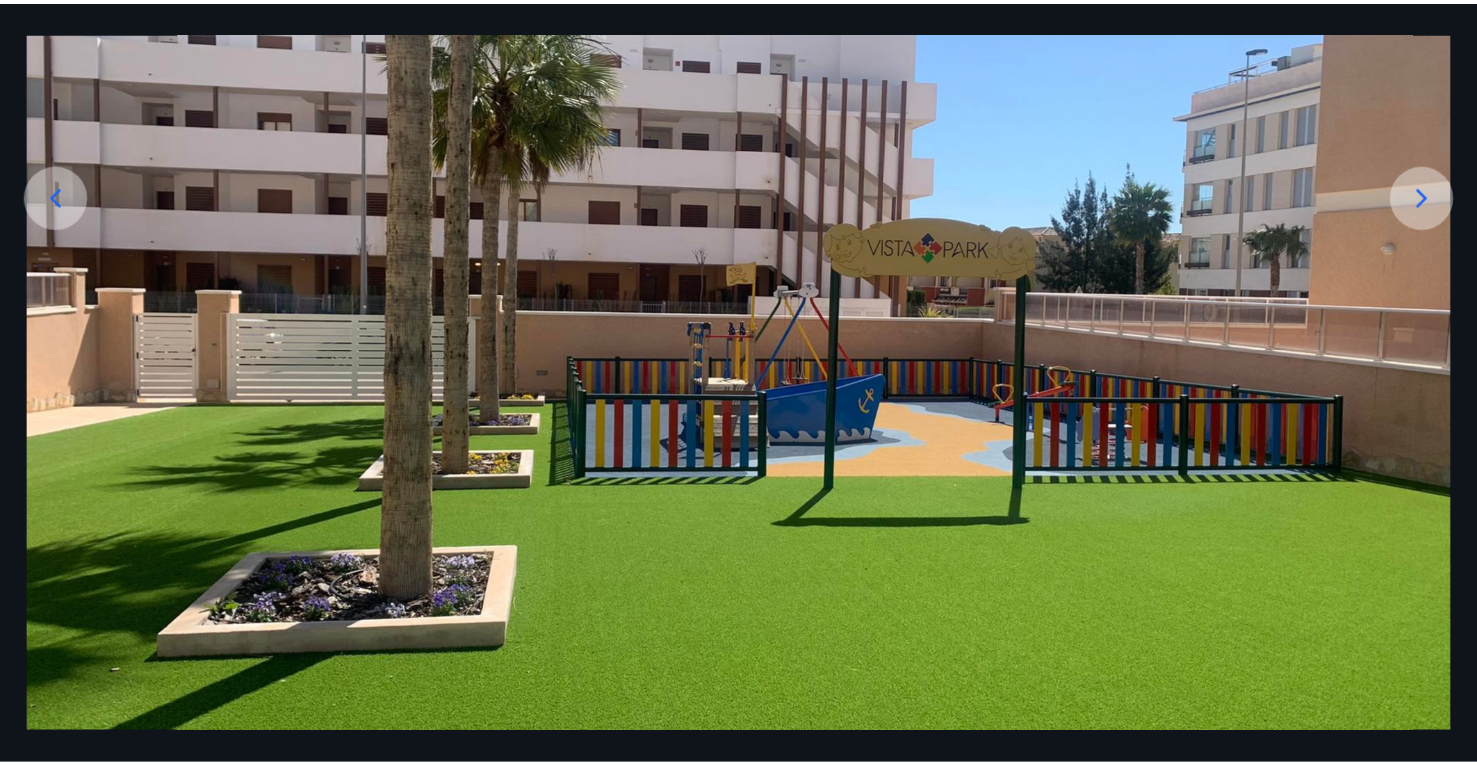 scroll, scrollTop: 400, scrollLeft: 0, axis: vertical 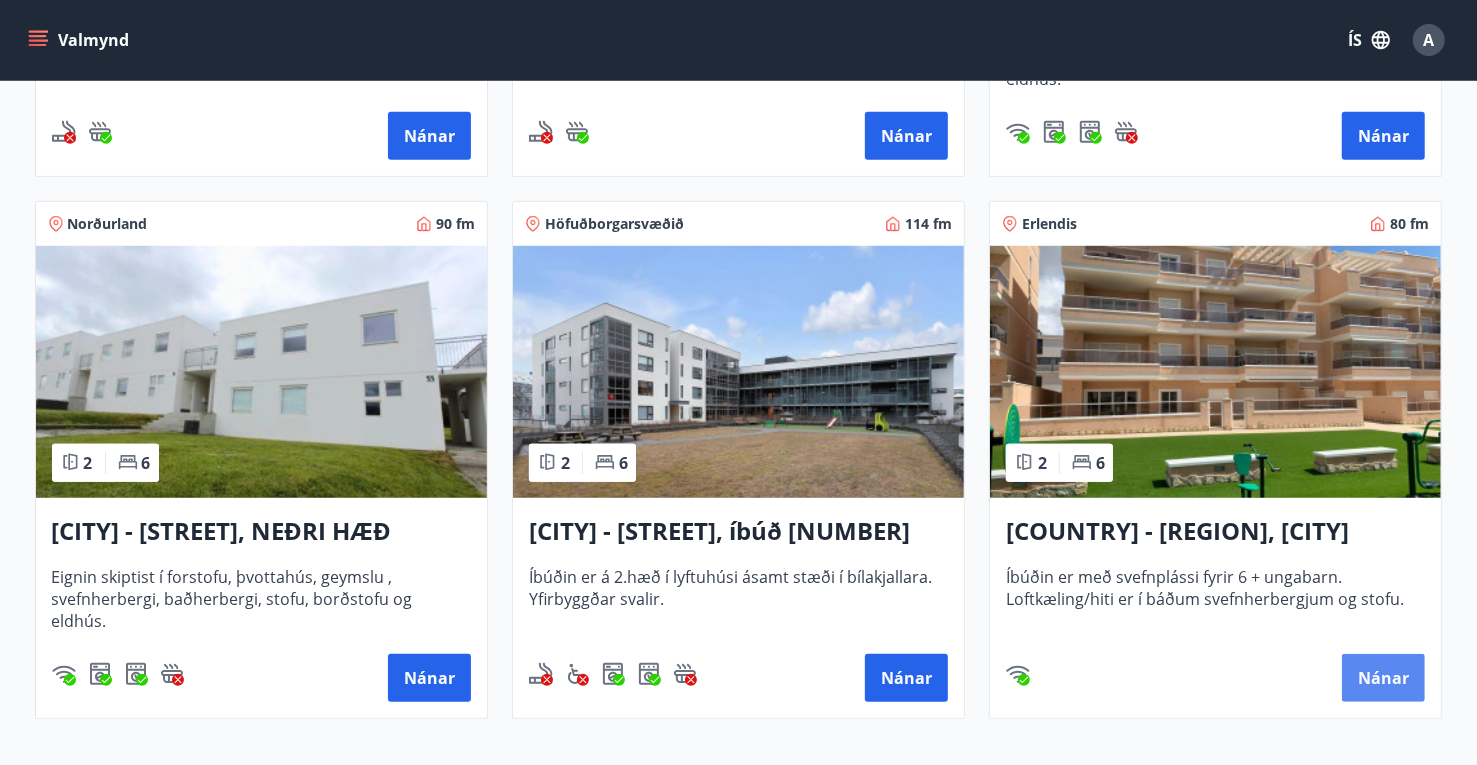 click on "Nánar" at bounding box center (1383, 678) 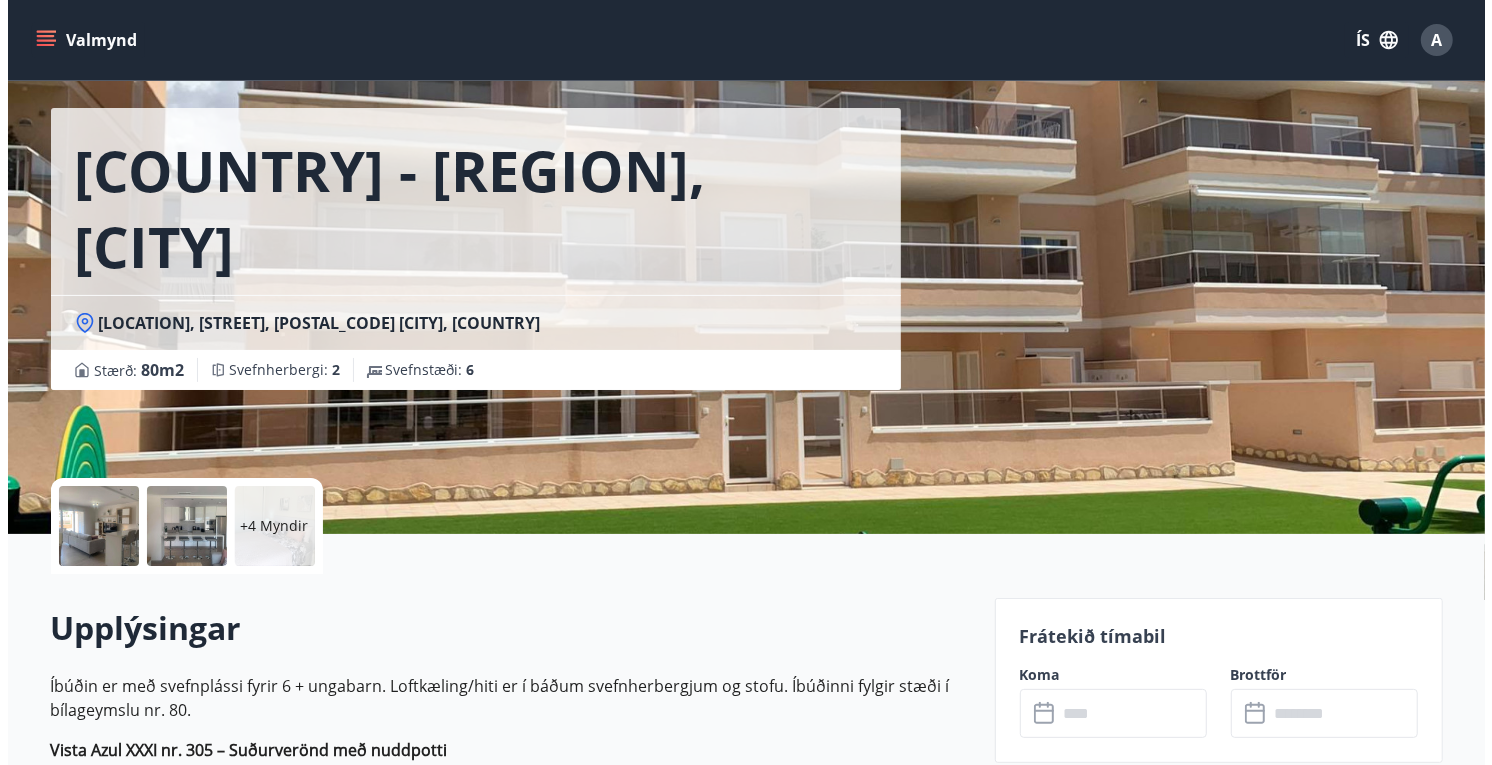 scroll, scrollTop: 199, scrollLeft: 0, axis: vertical 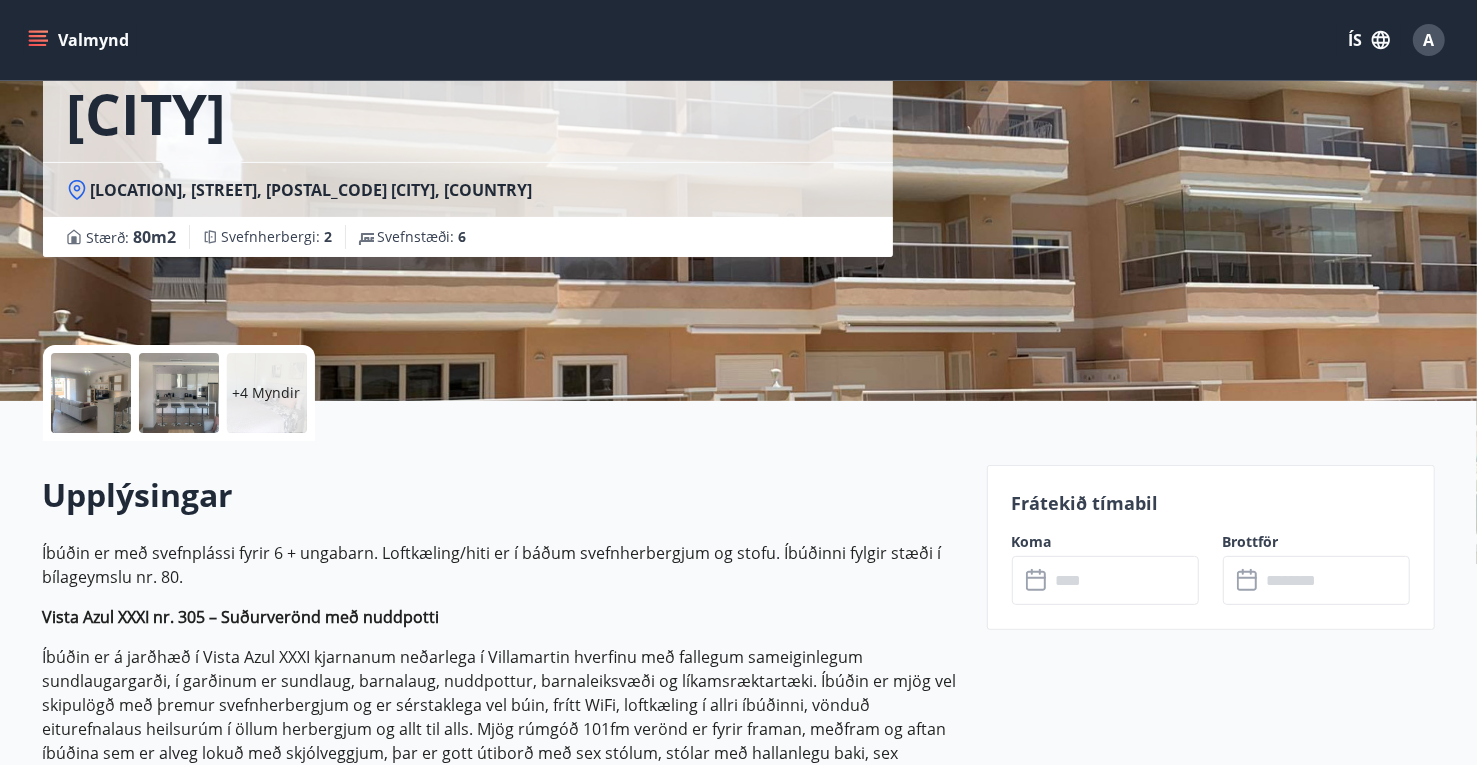 click on "+4 Myndir" at bounding box center [267, 393] 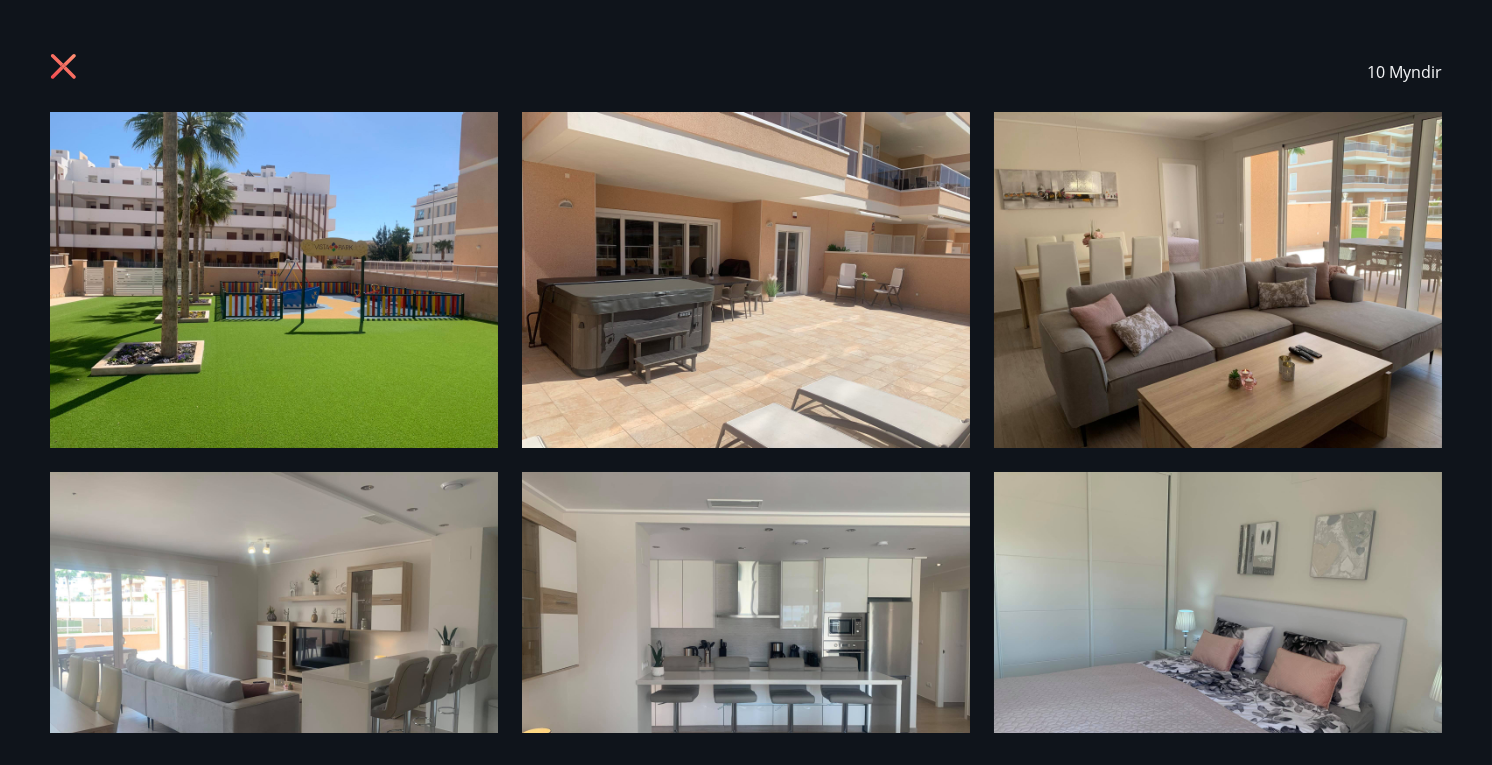 scroll, scrollTop: 0, scrollLeft: 0, axis: both 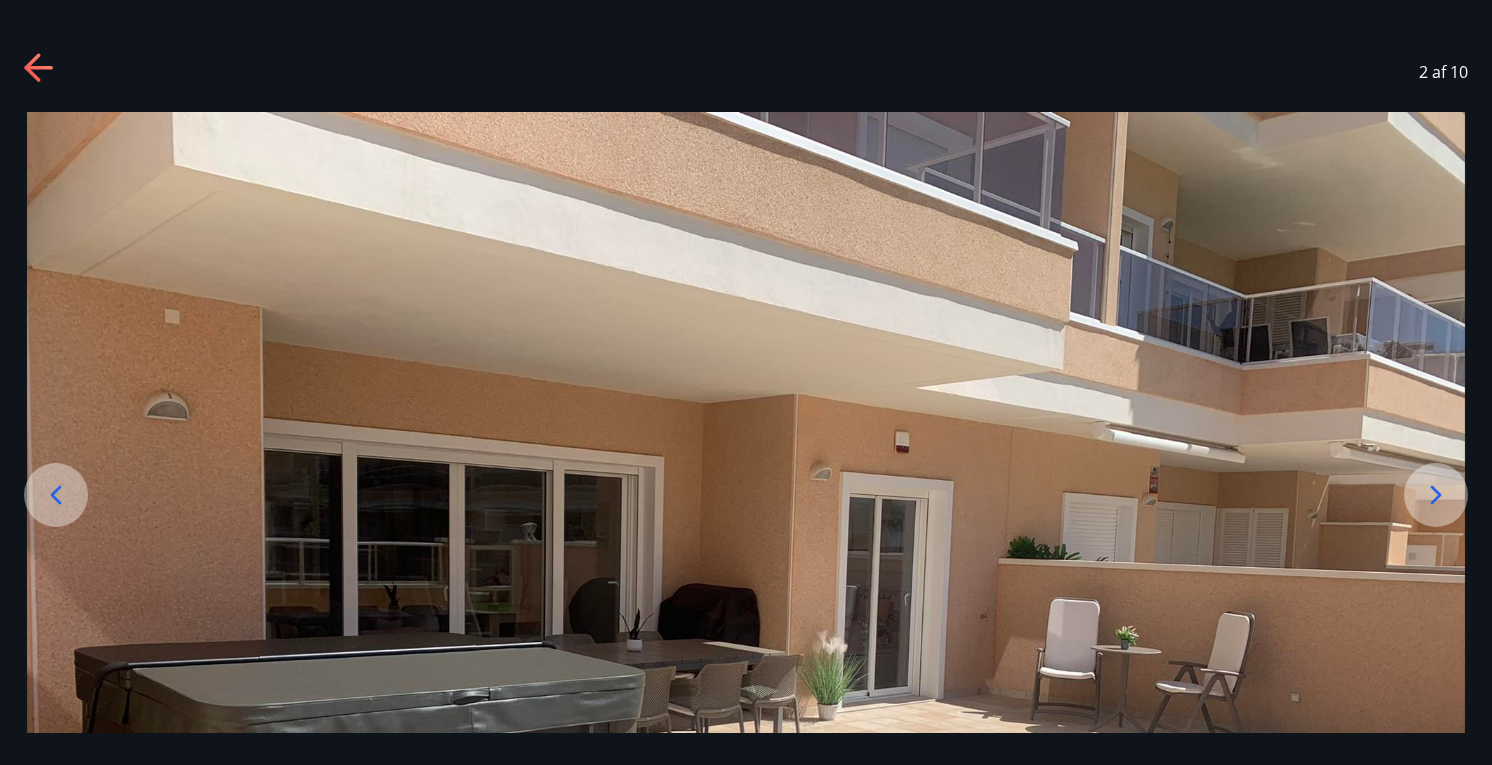 click at bounding box center [56, 495] 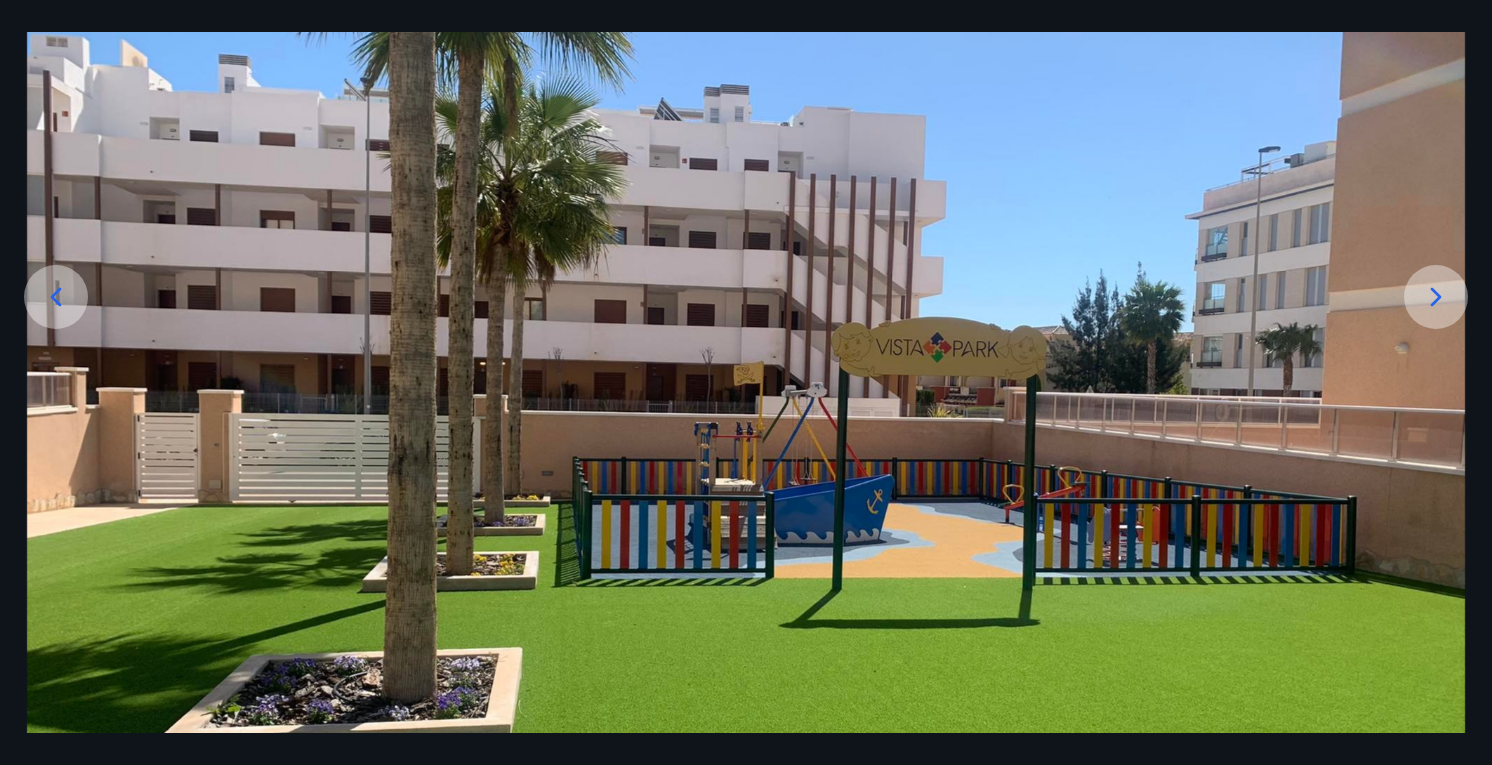 scroll, scrollTop: 100, scrollLeft: 0, axis: vertical 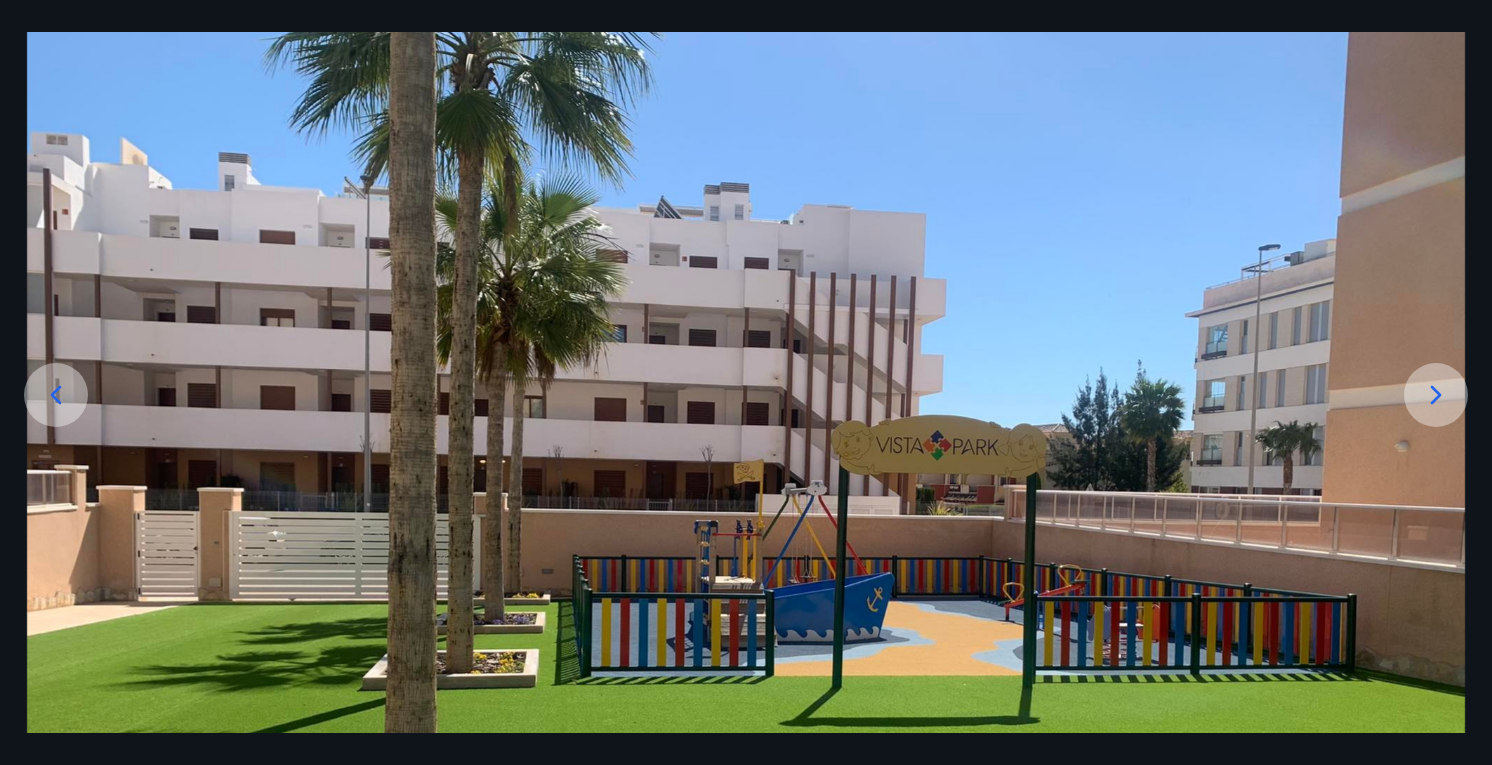 click 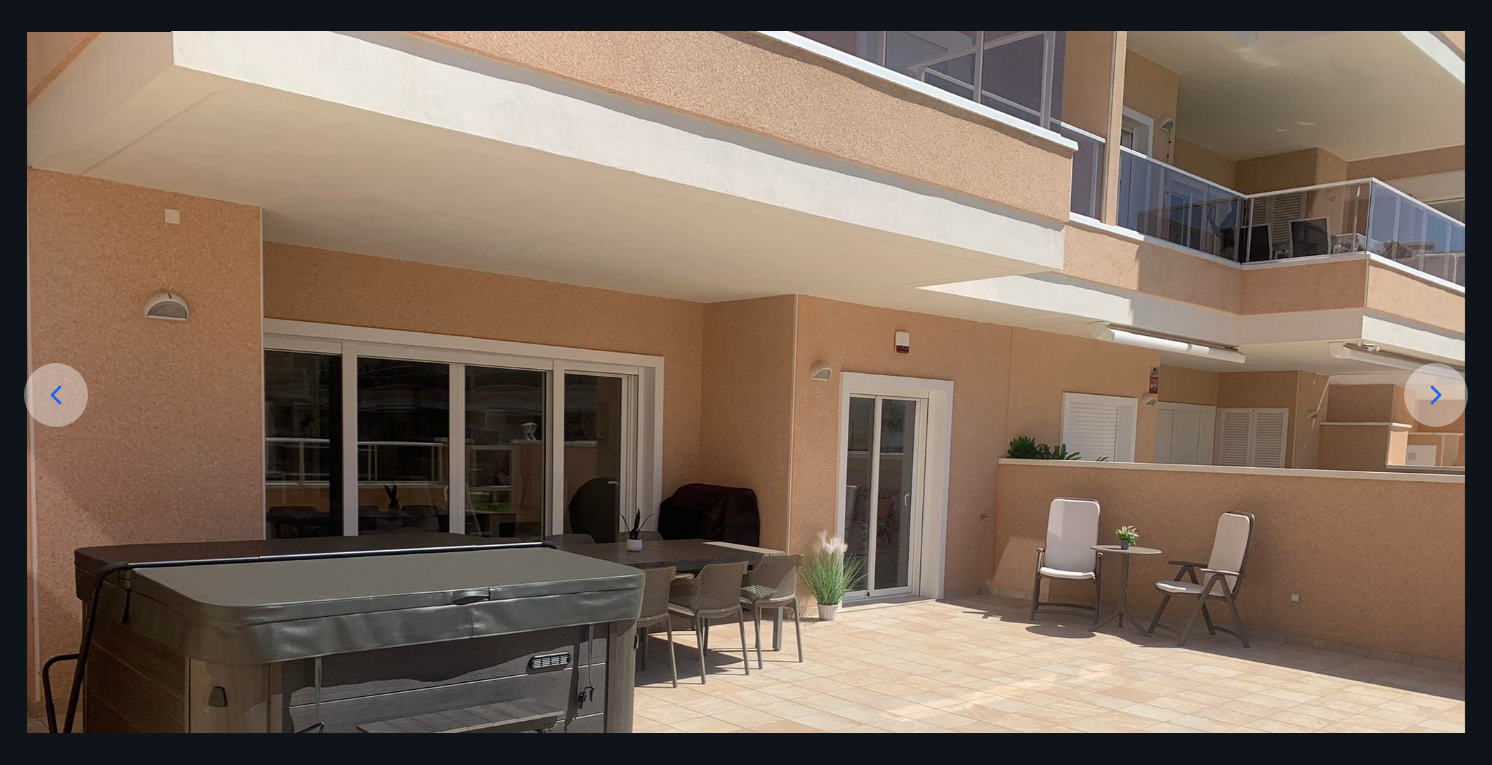 click 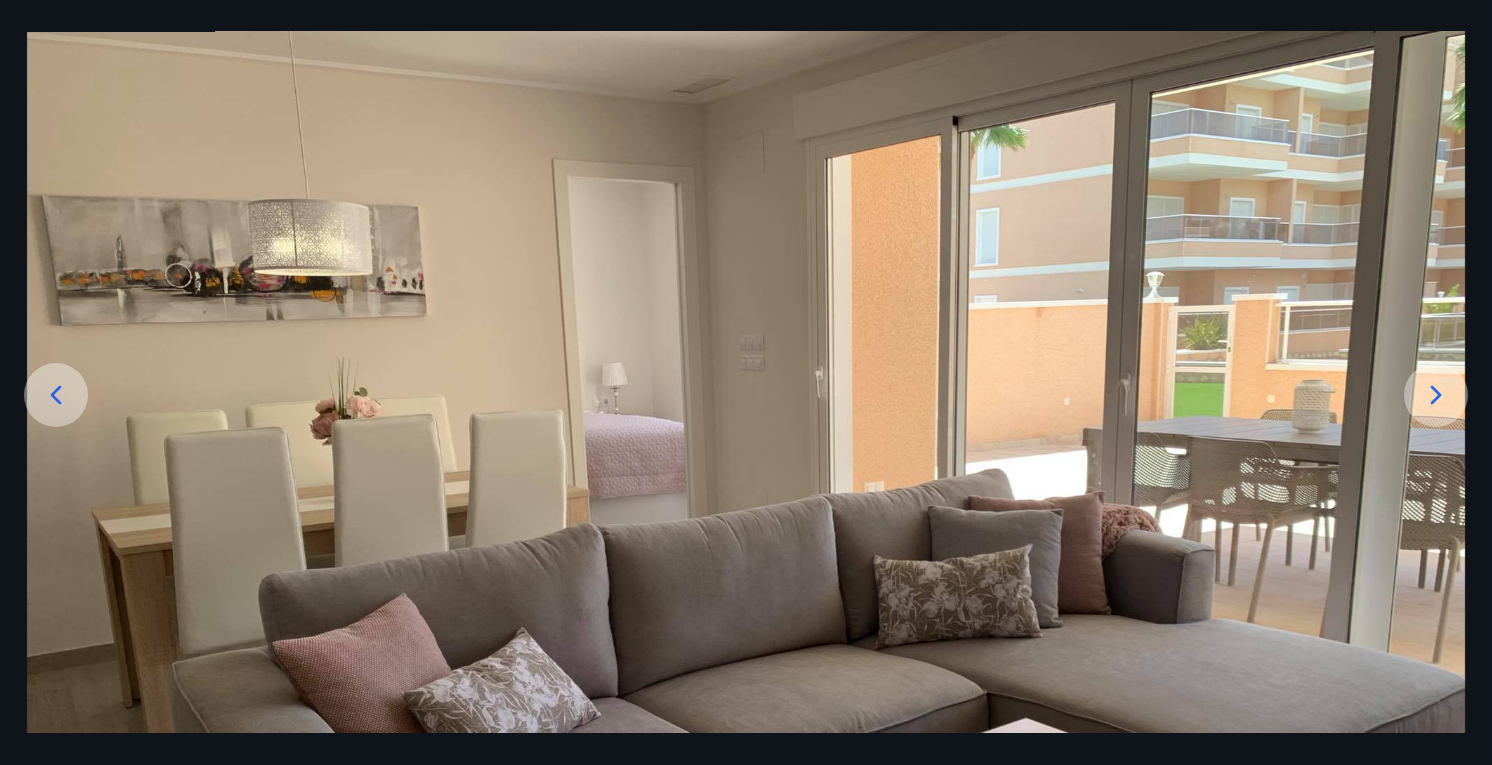 click 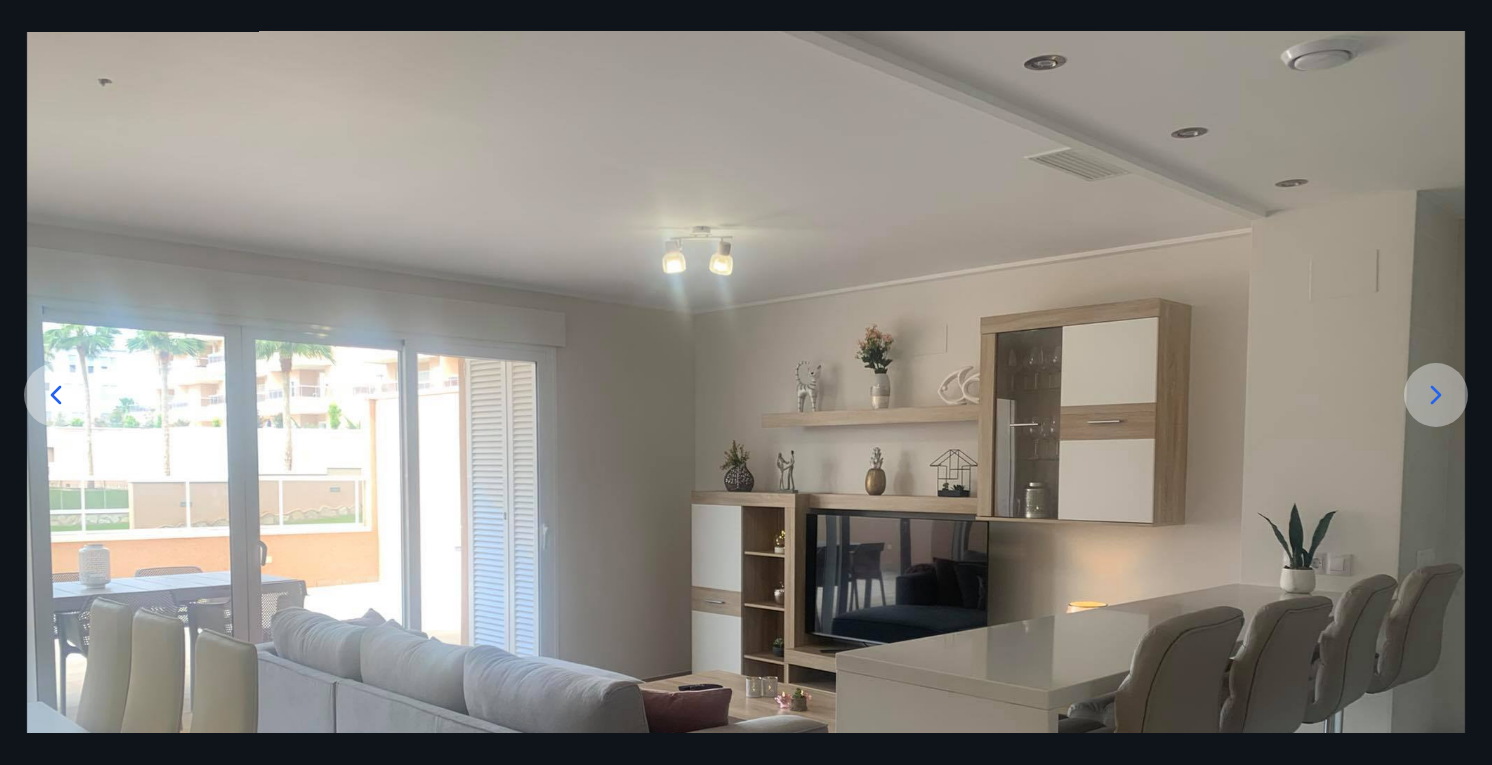 click 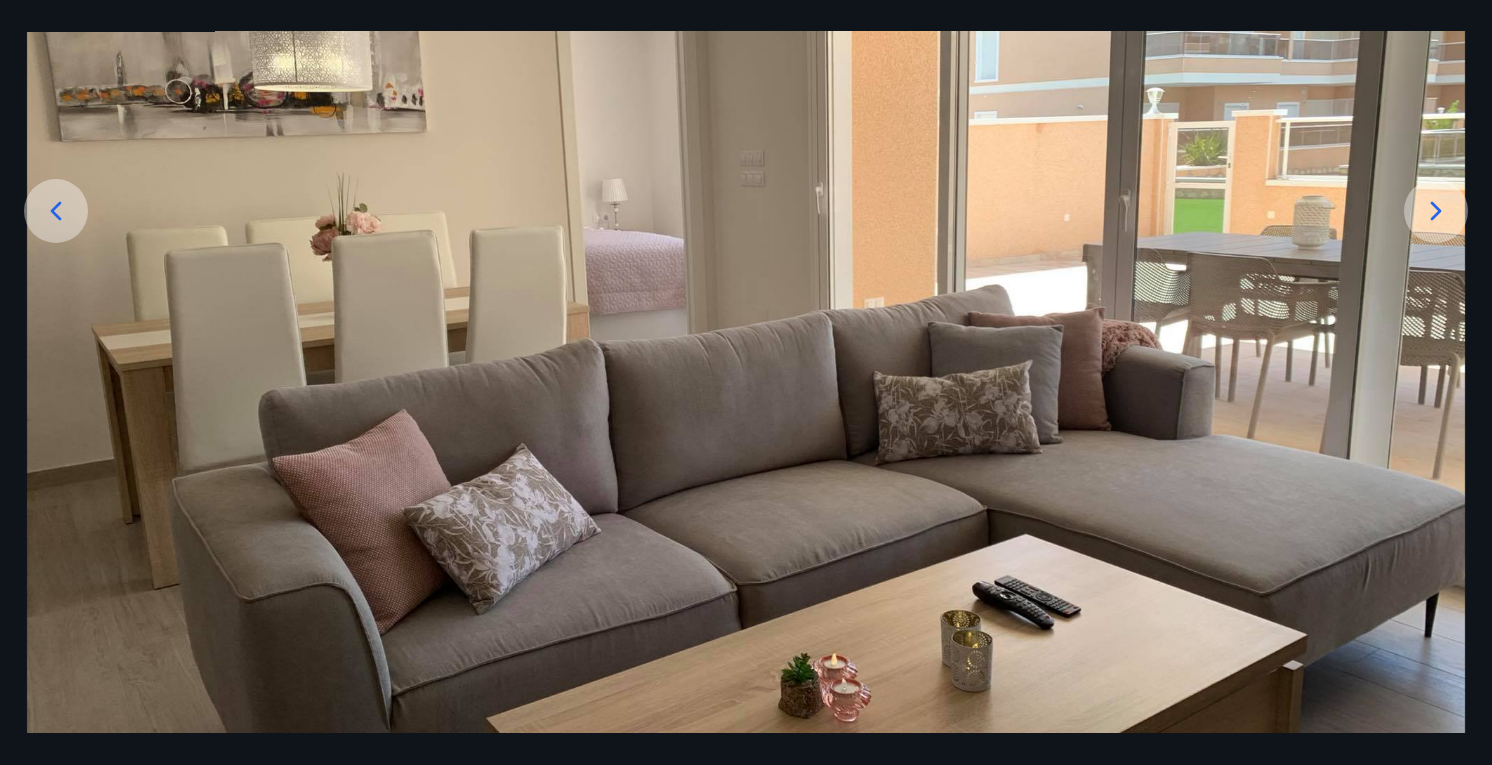 scroll, scrollTop: 299, scrollLeft: 0, axis: vertical 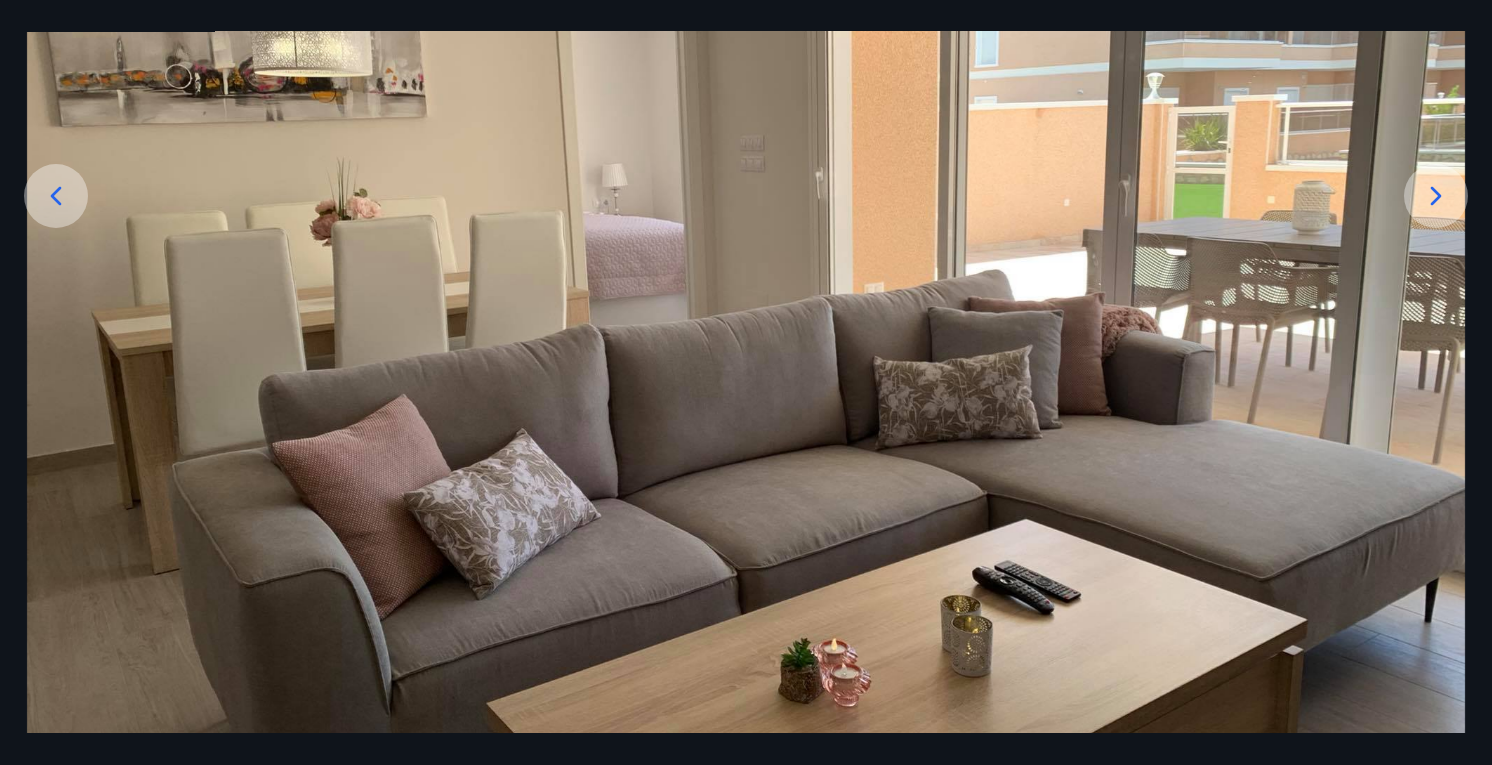 click 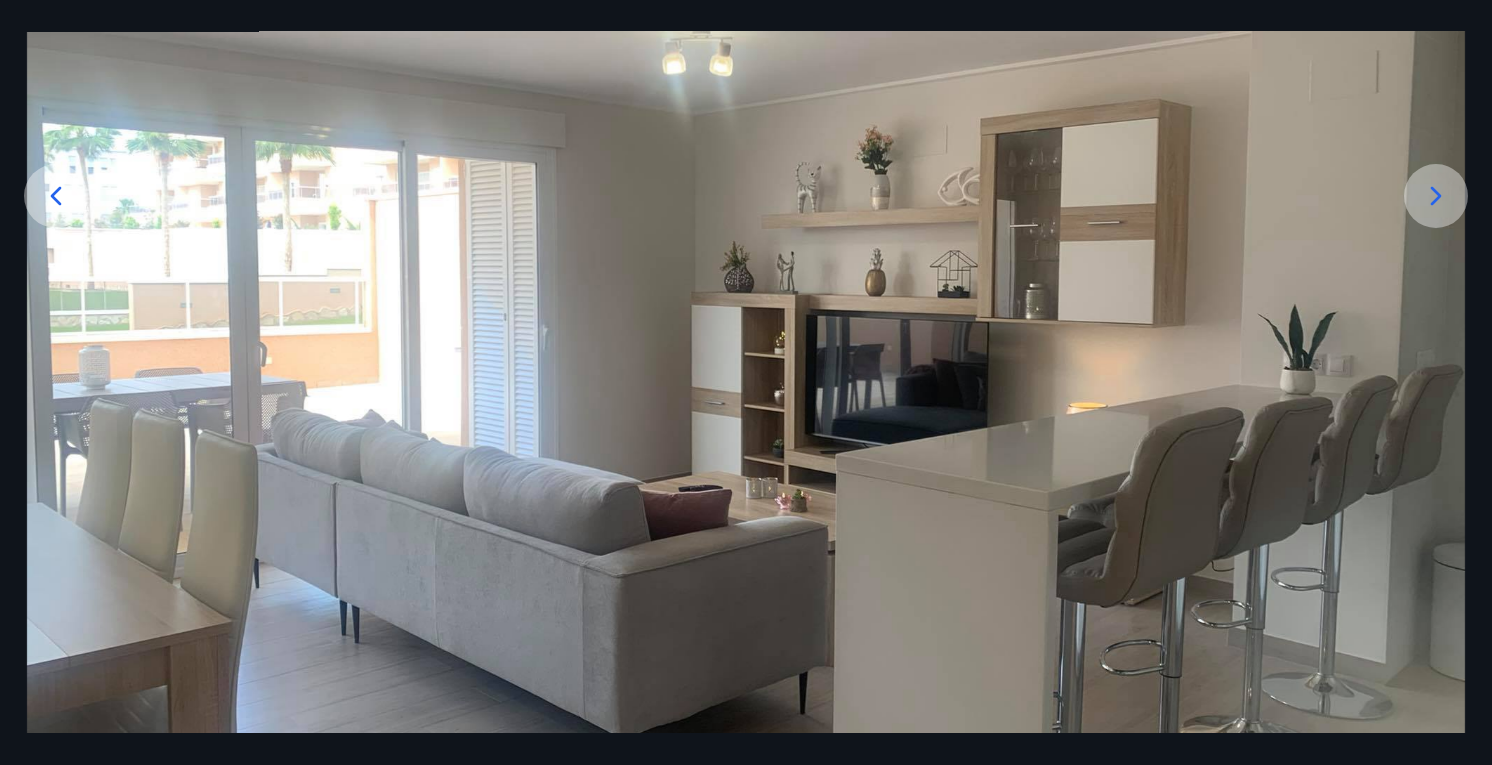 click at bounding box center [1436, 196] 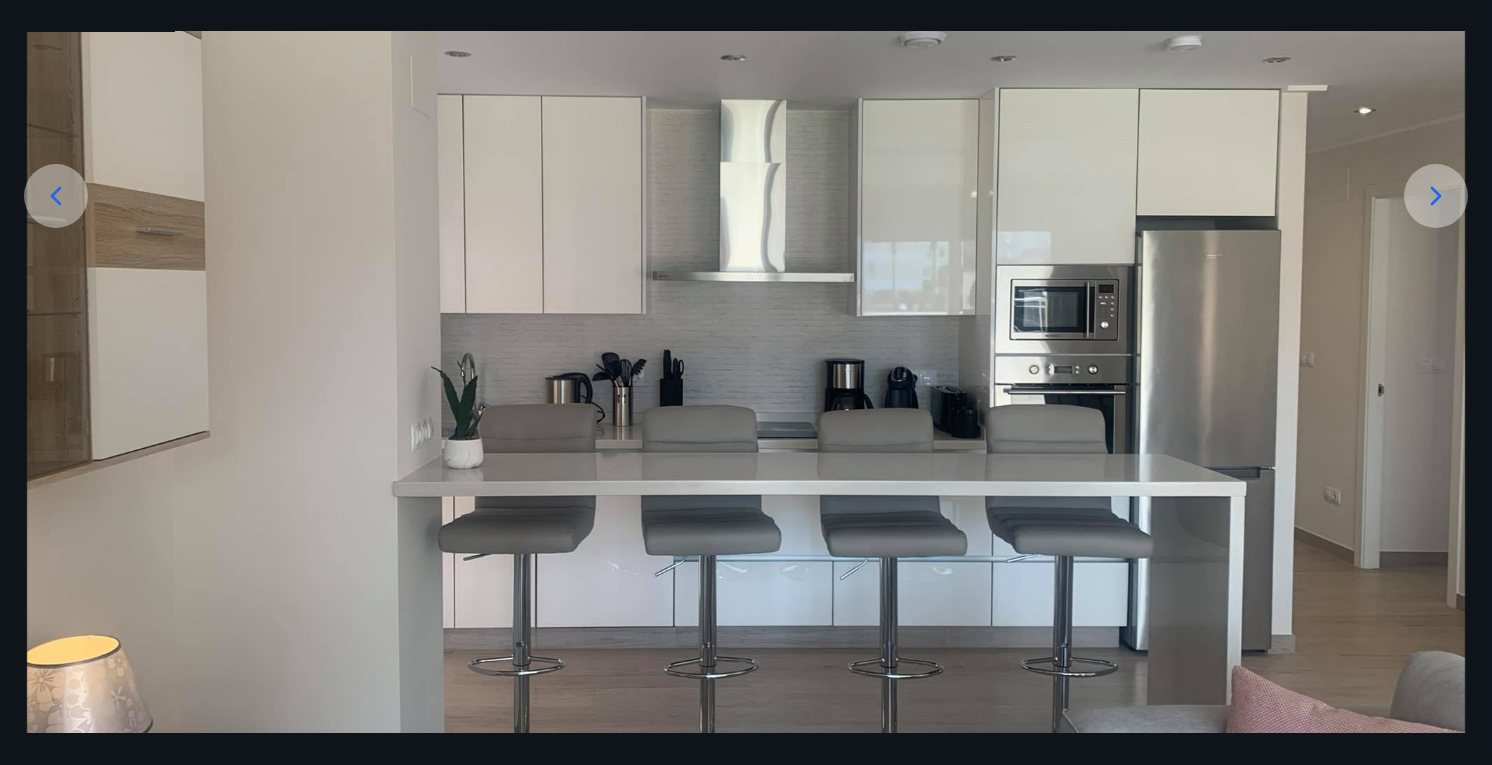 click at bounding box center (1436, 196) 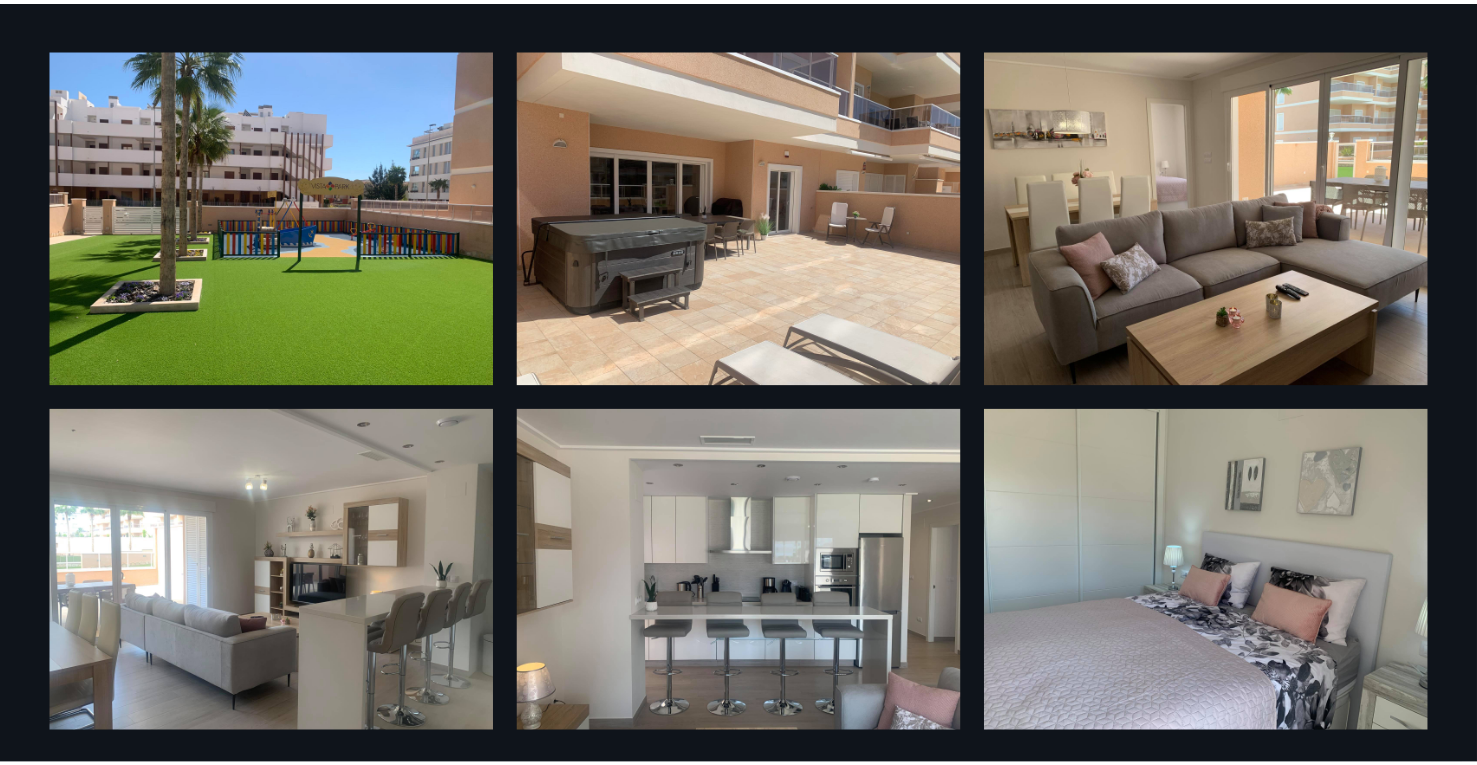 scroll, scrollTop: 0, scrollLeft: 0, axis: both 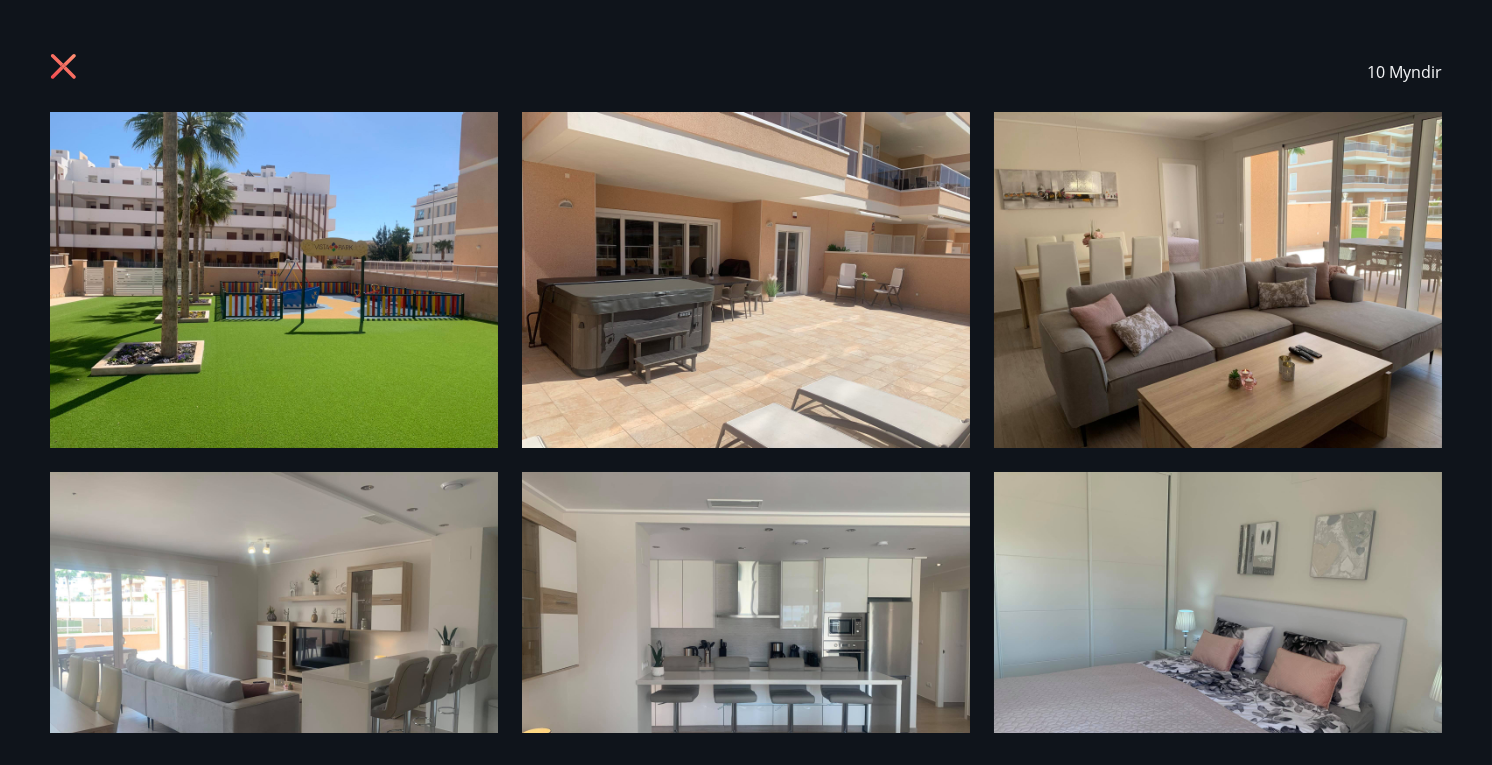 click on "10   Myndir" at bounding box center [746, 72] 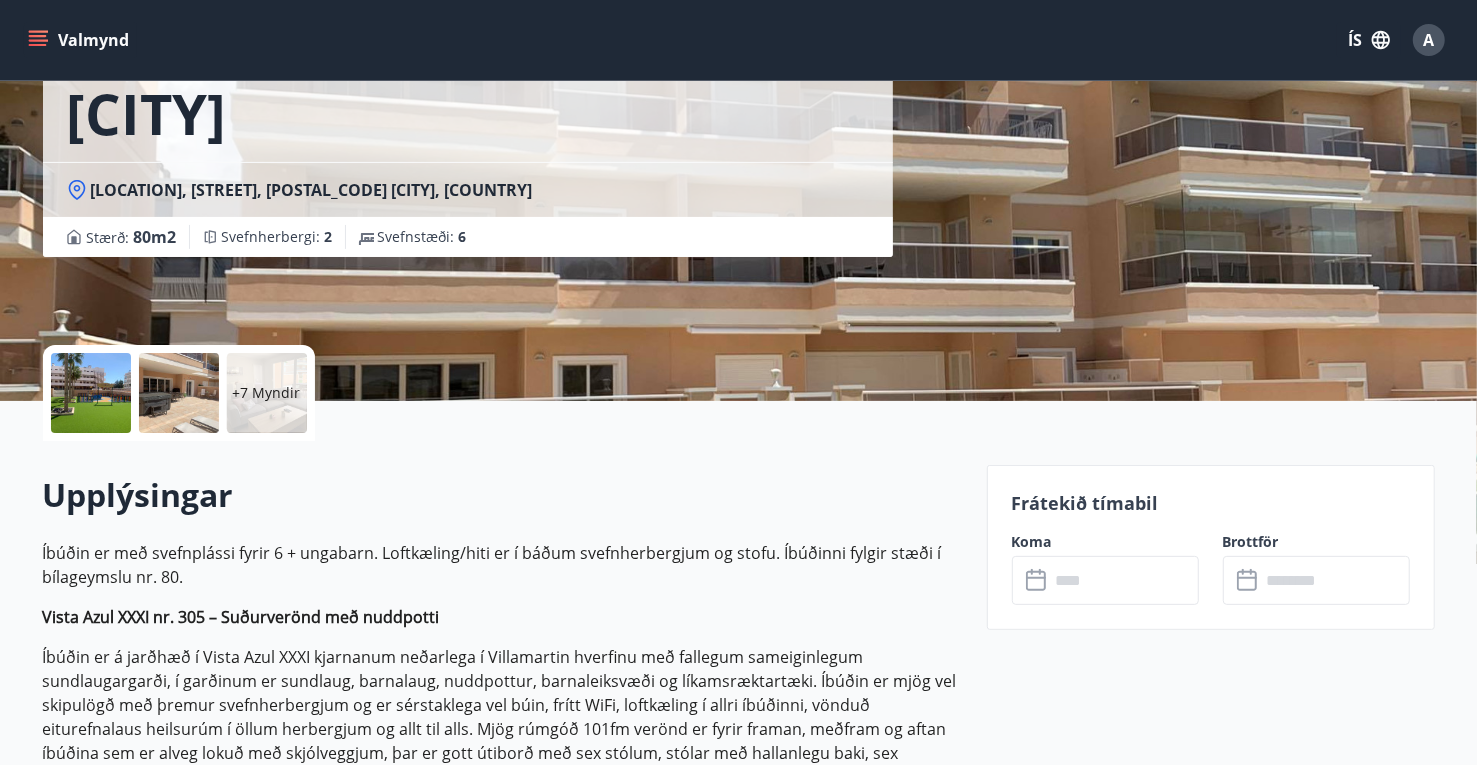 click at bounding box center (91, 393) 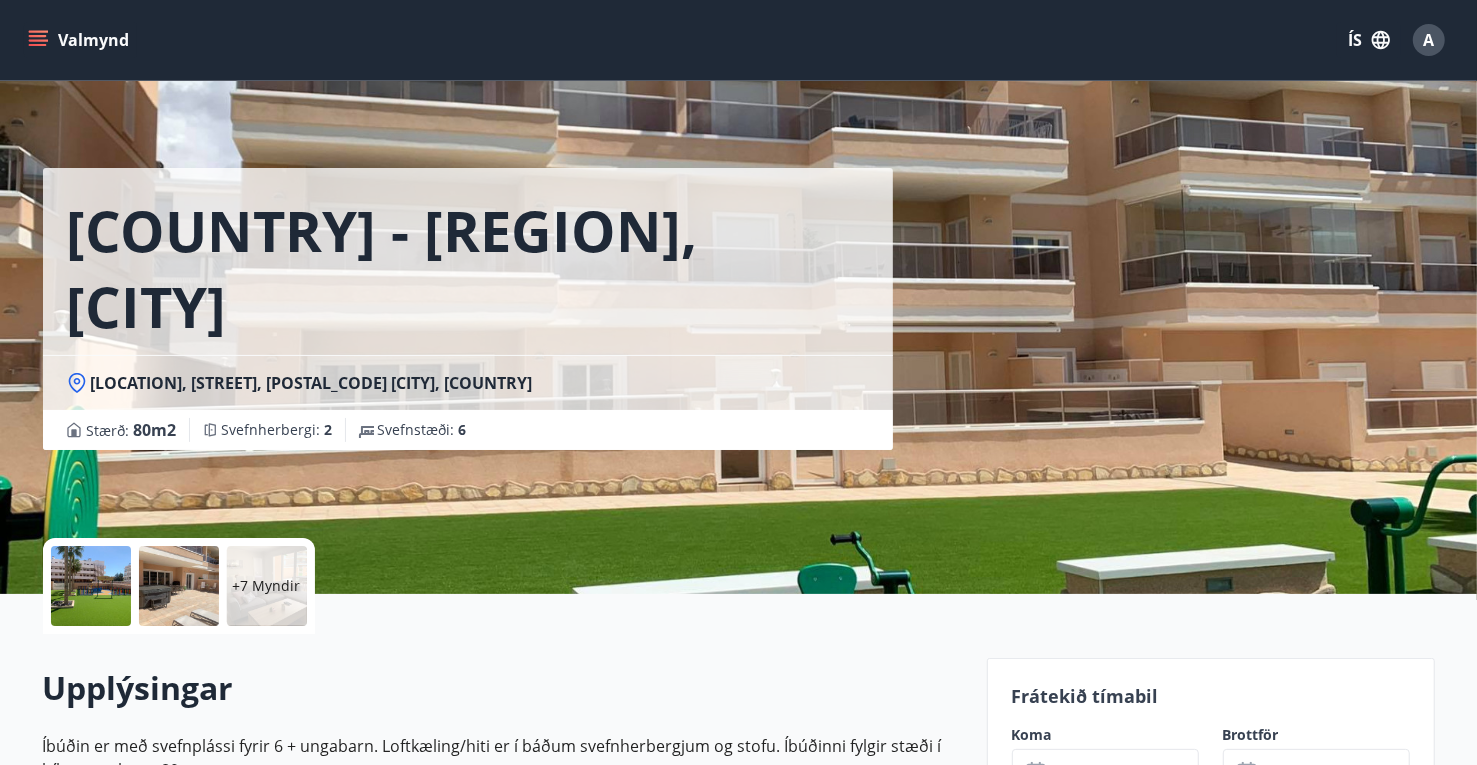 scroll, scrollTop: 500, scrollLeft: 0, axis: vertical 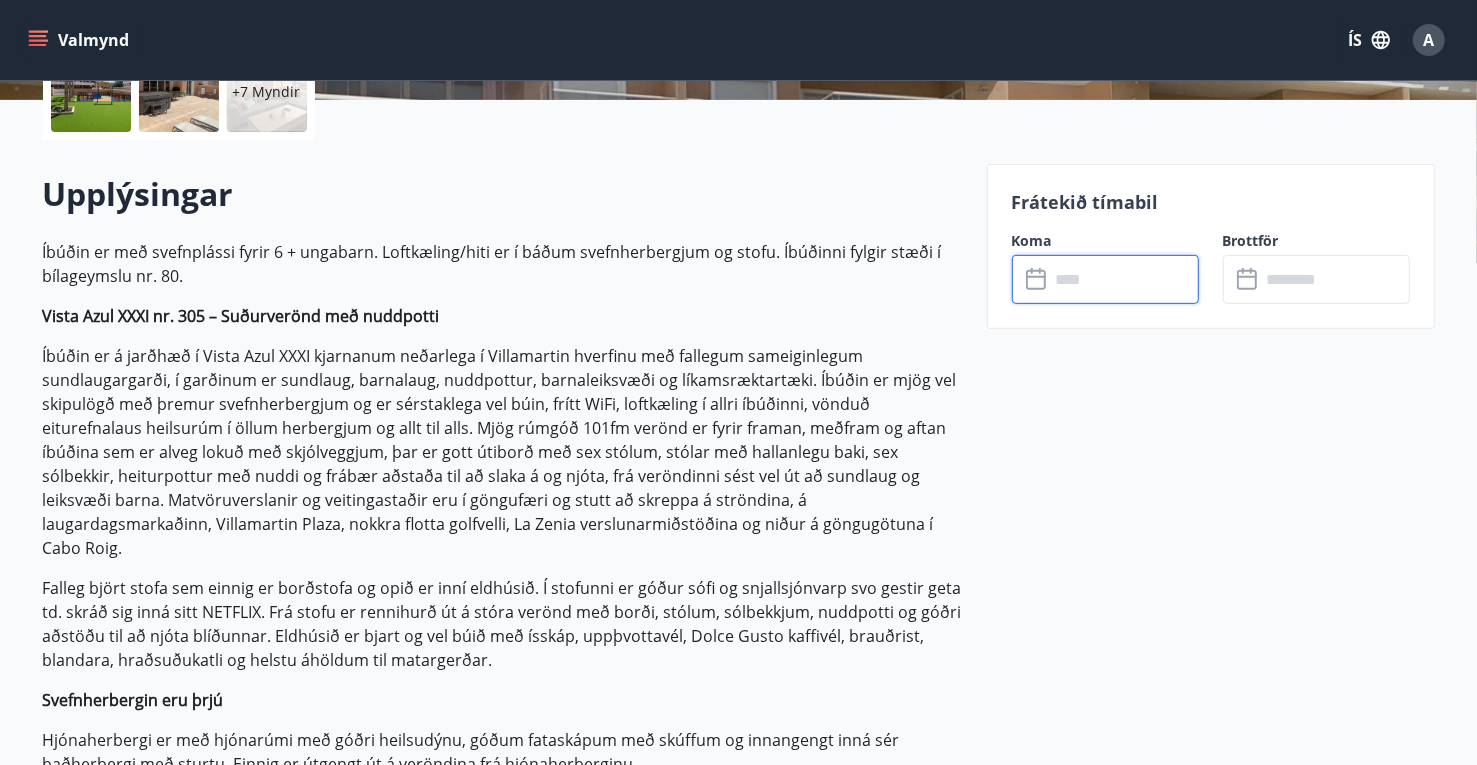 click at bounding box center [1124, 279] 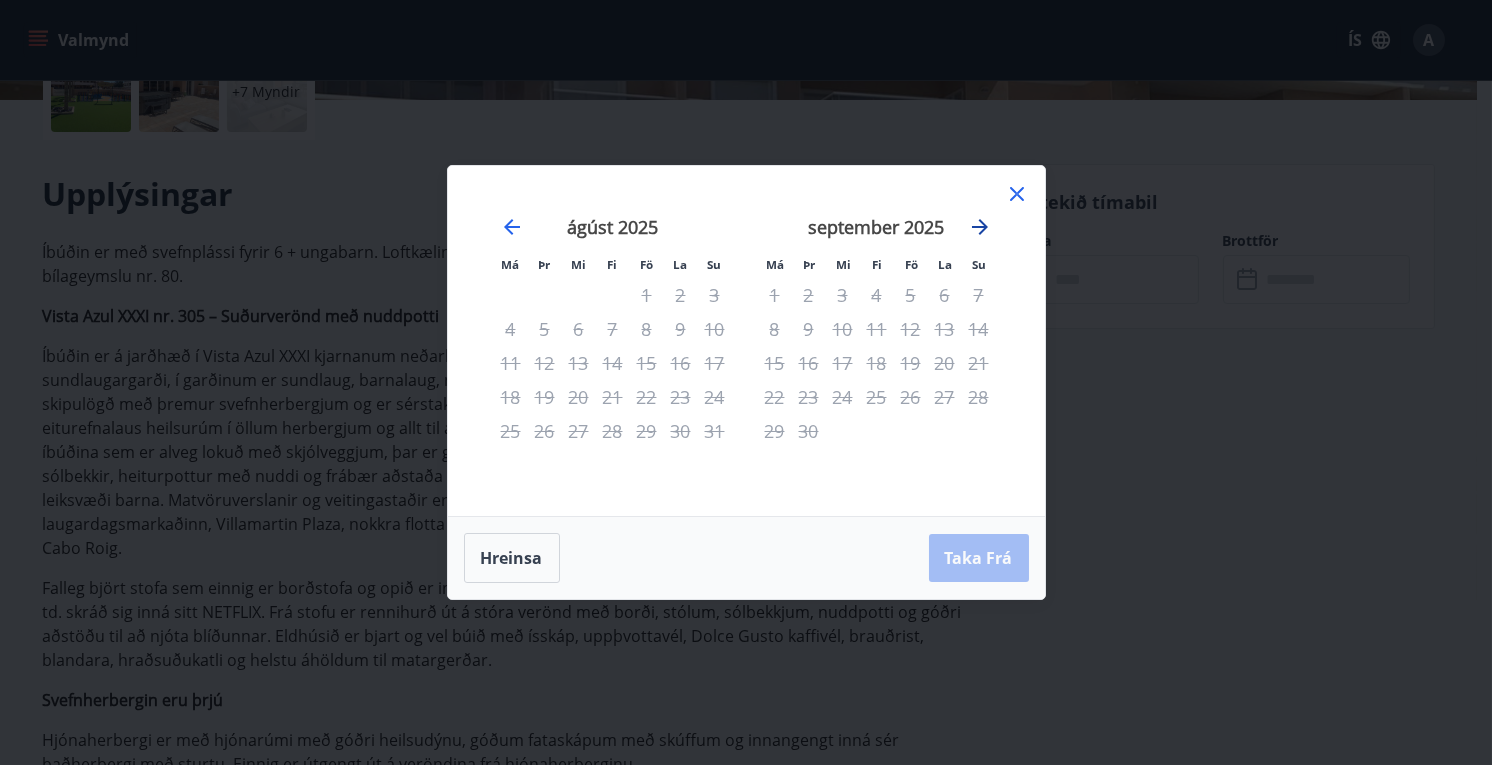 click 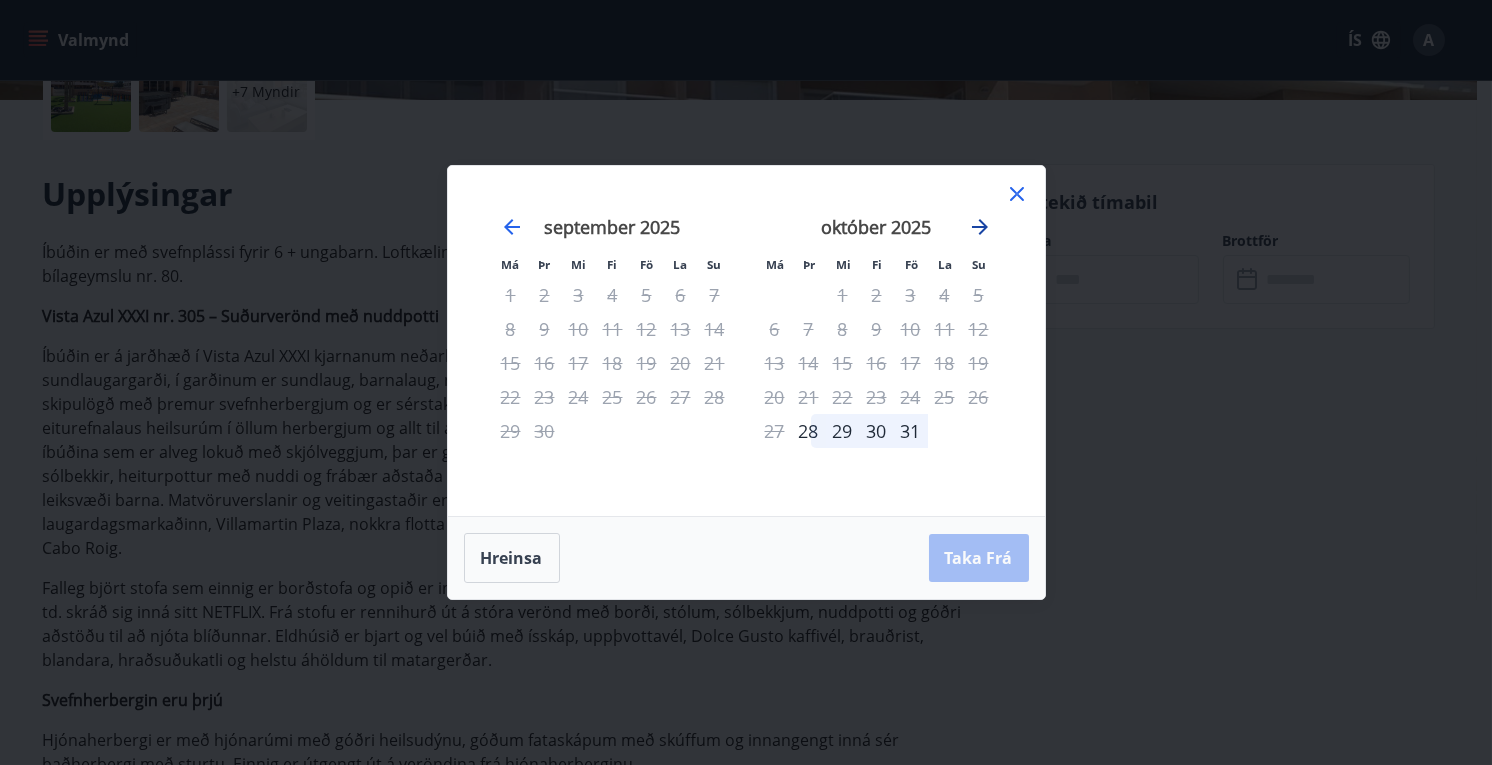click 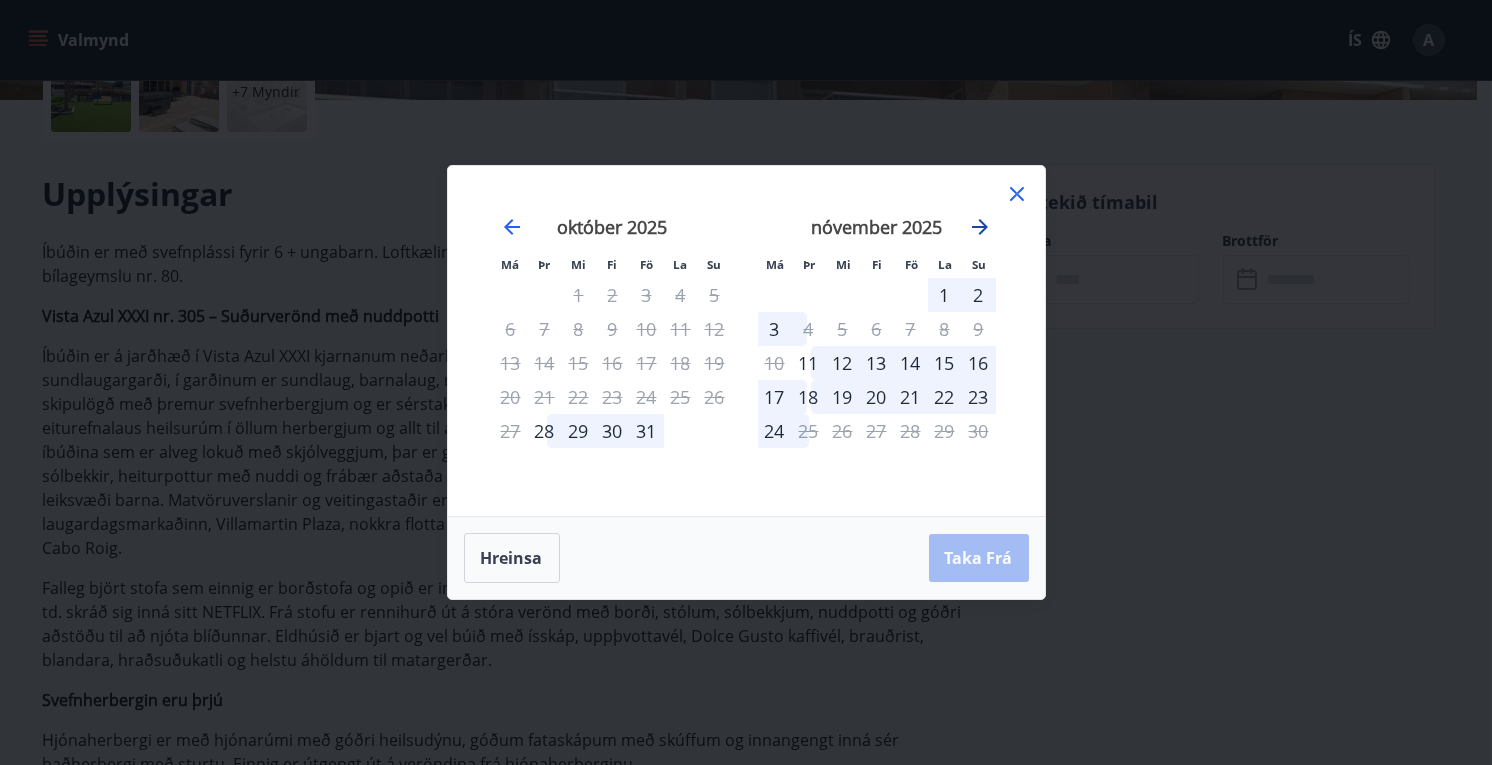 click 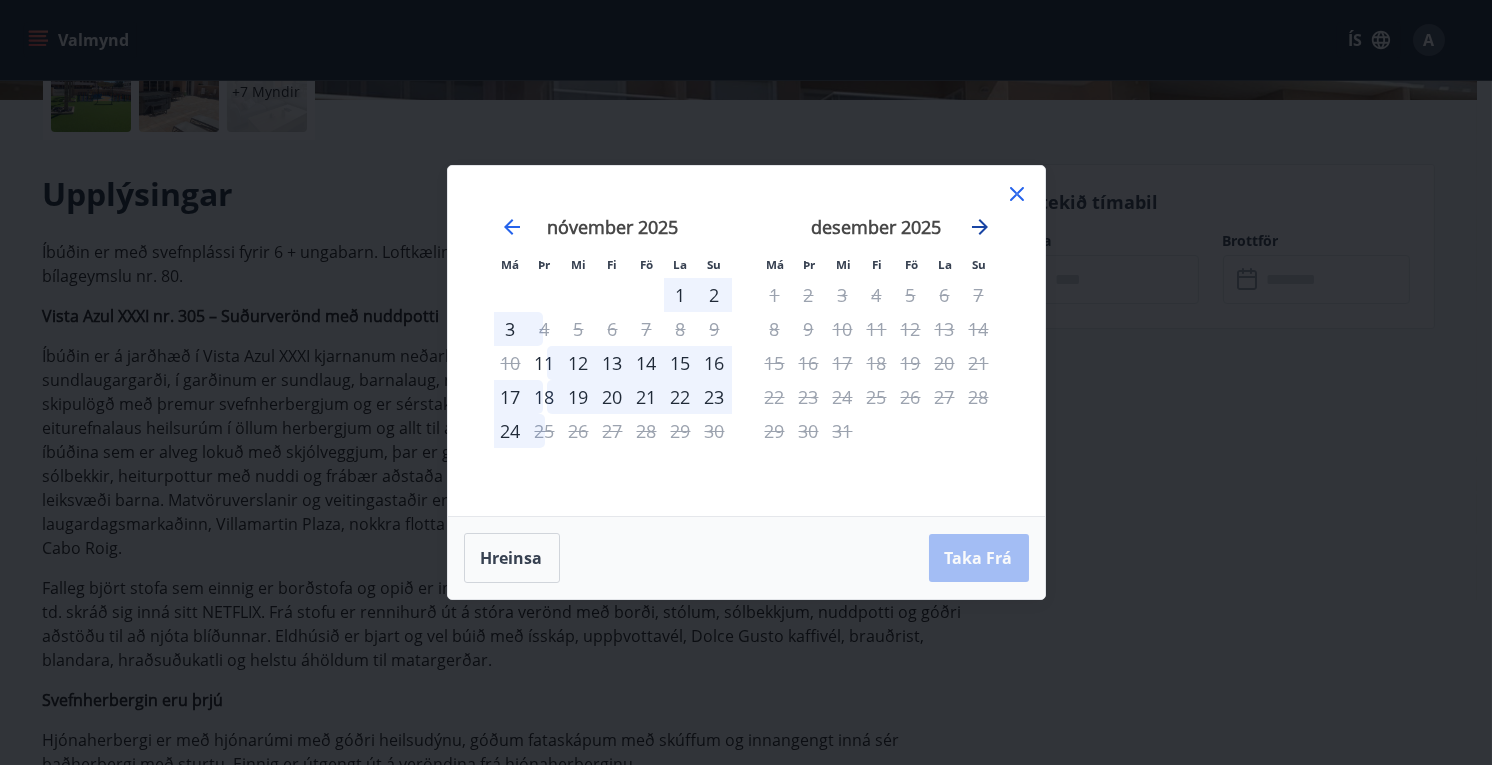 click 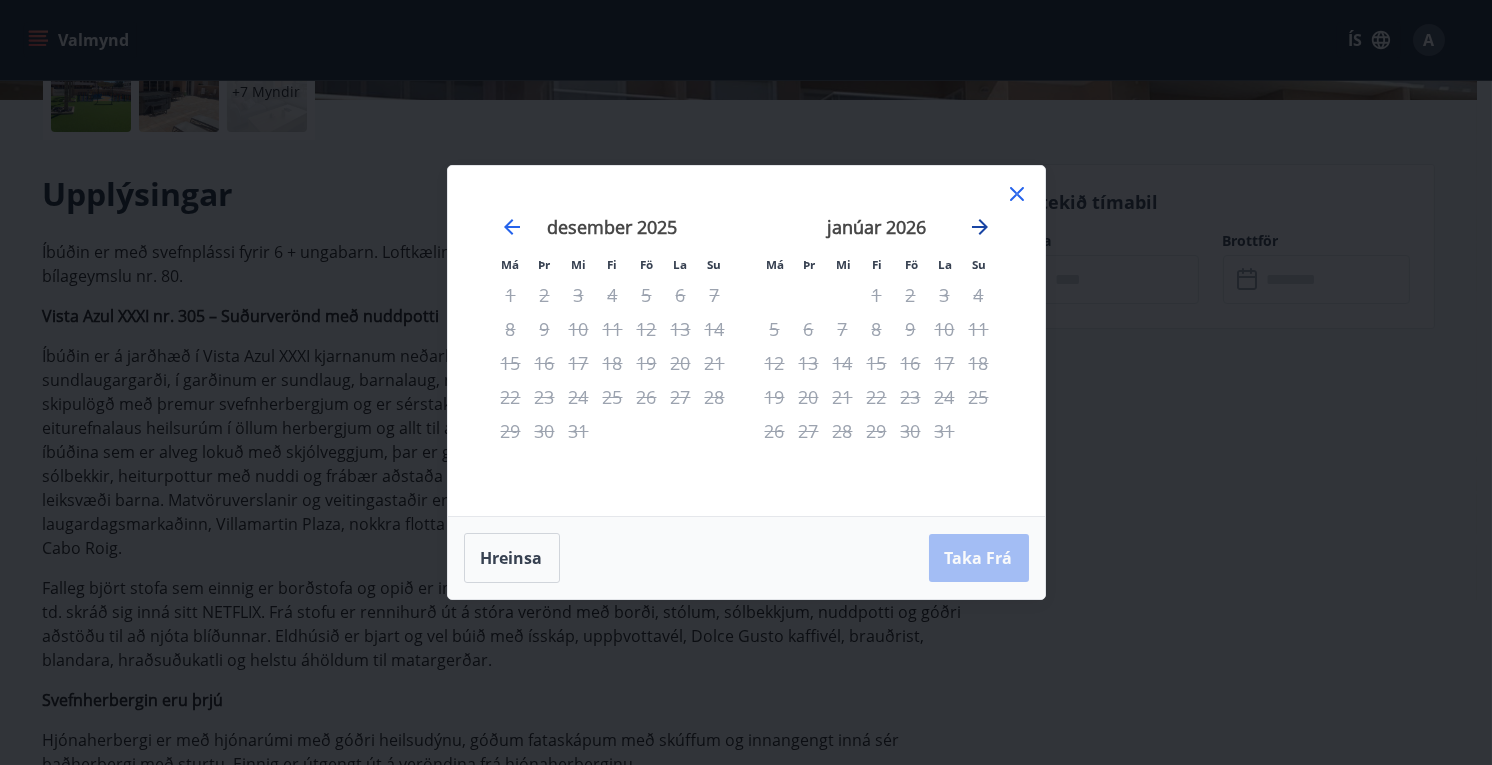 click 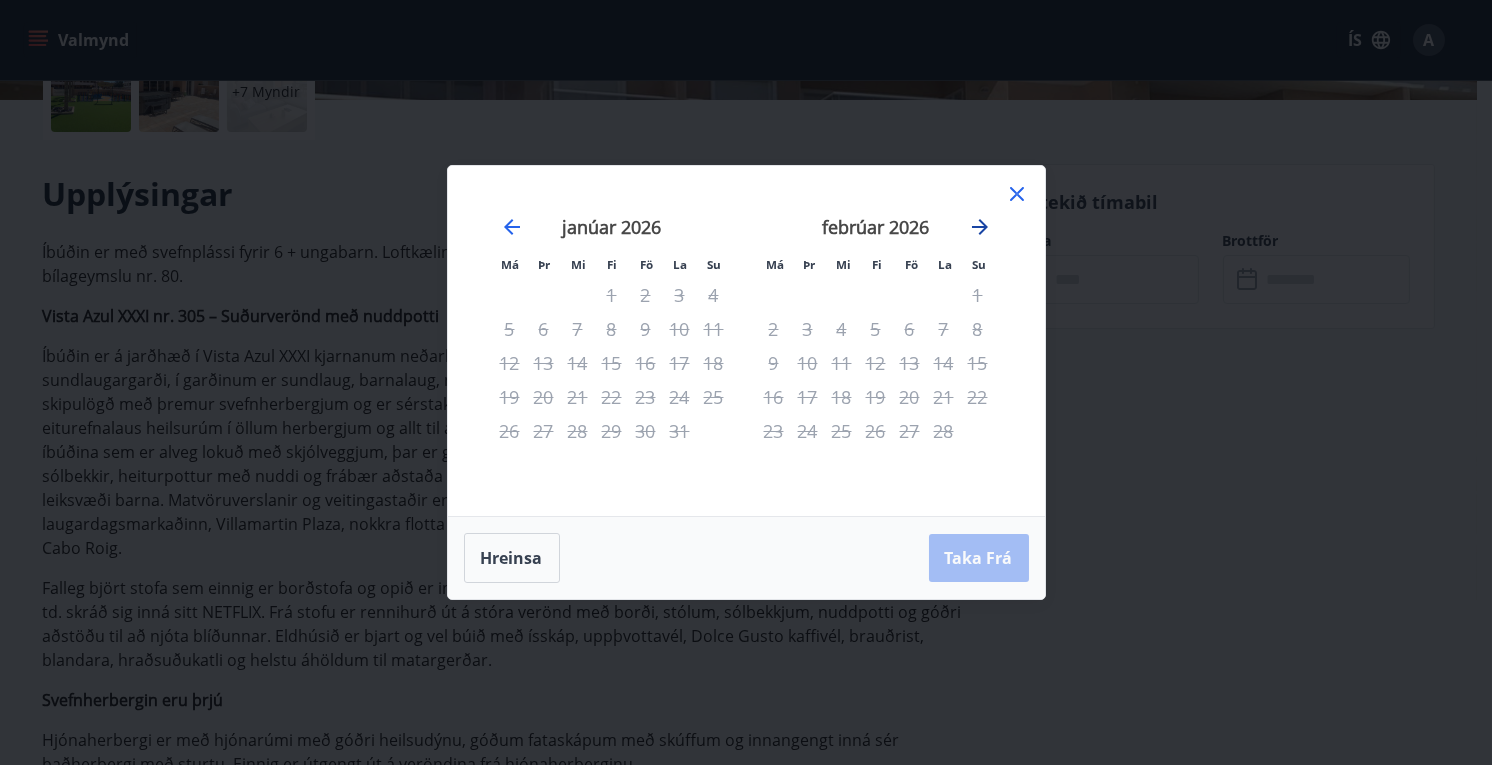 click 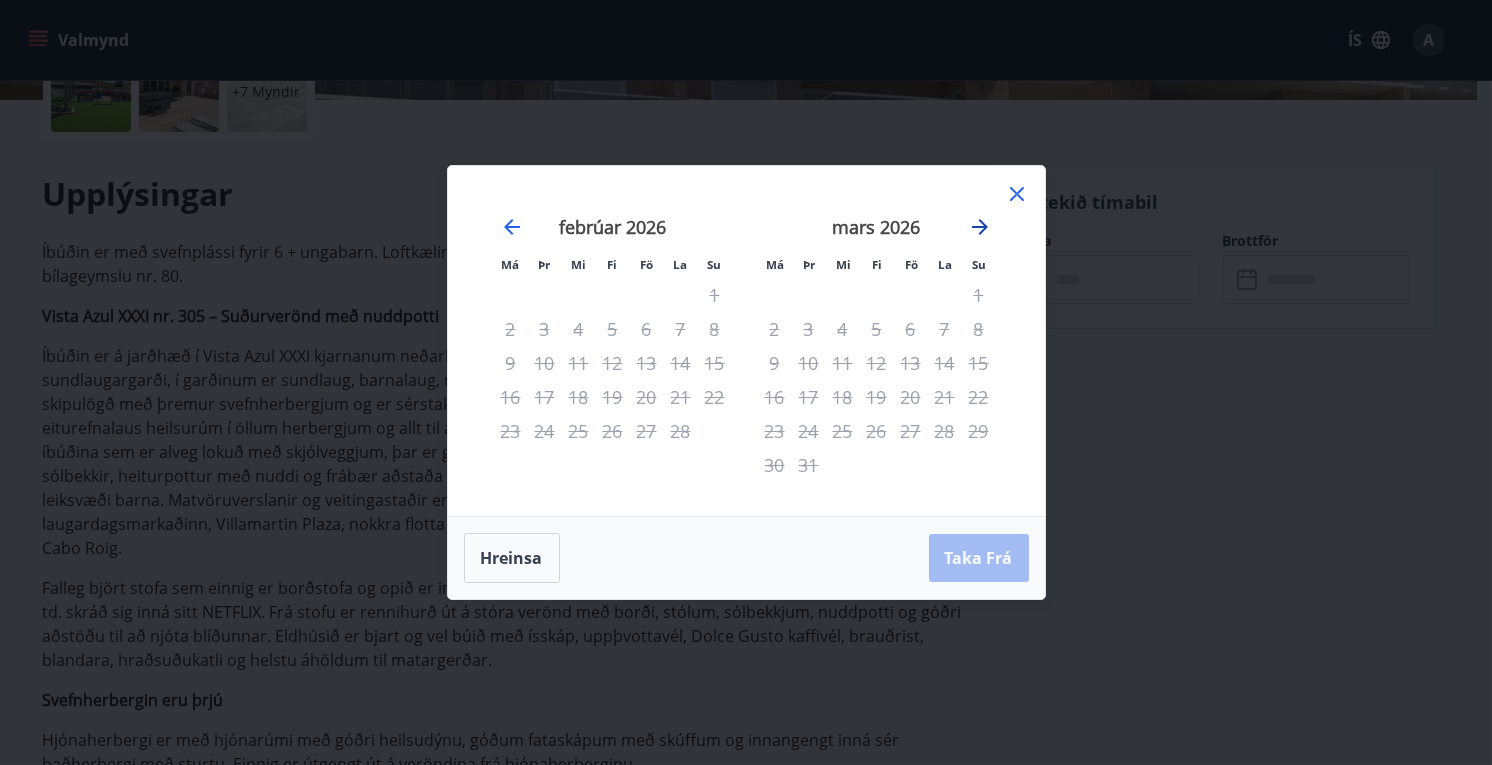 click 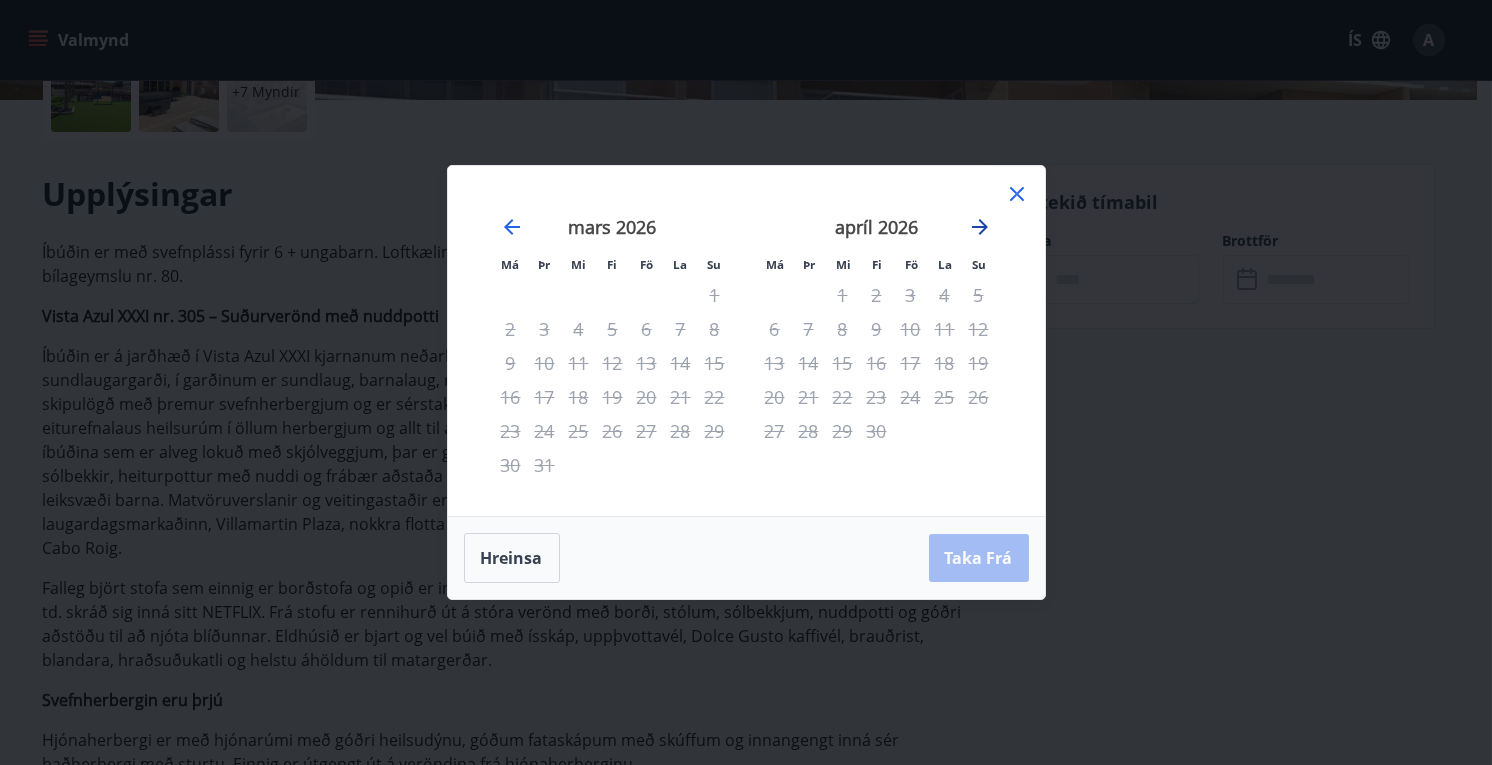 click 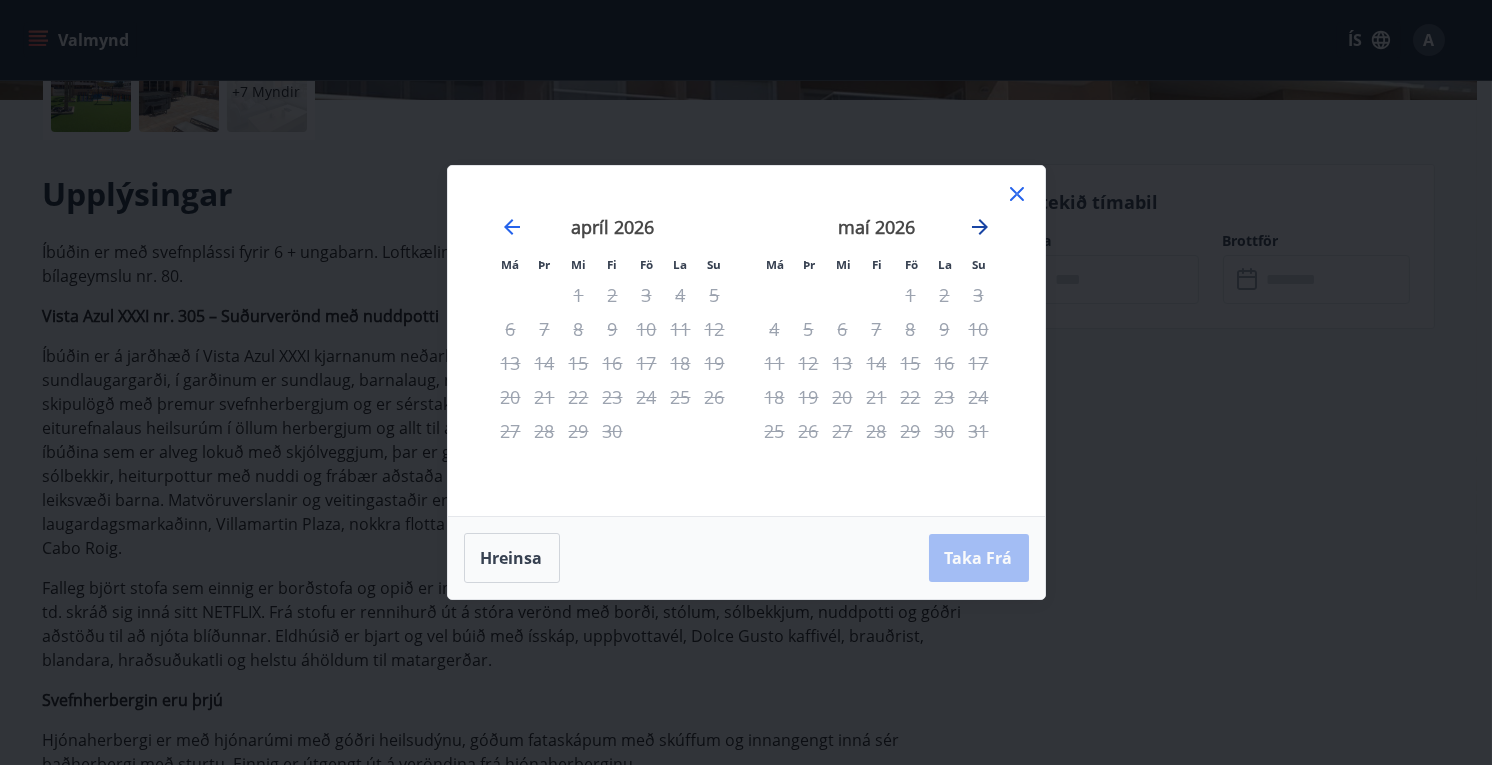 click 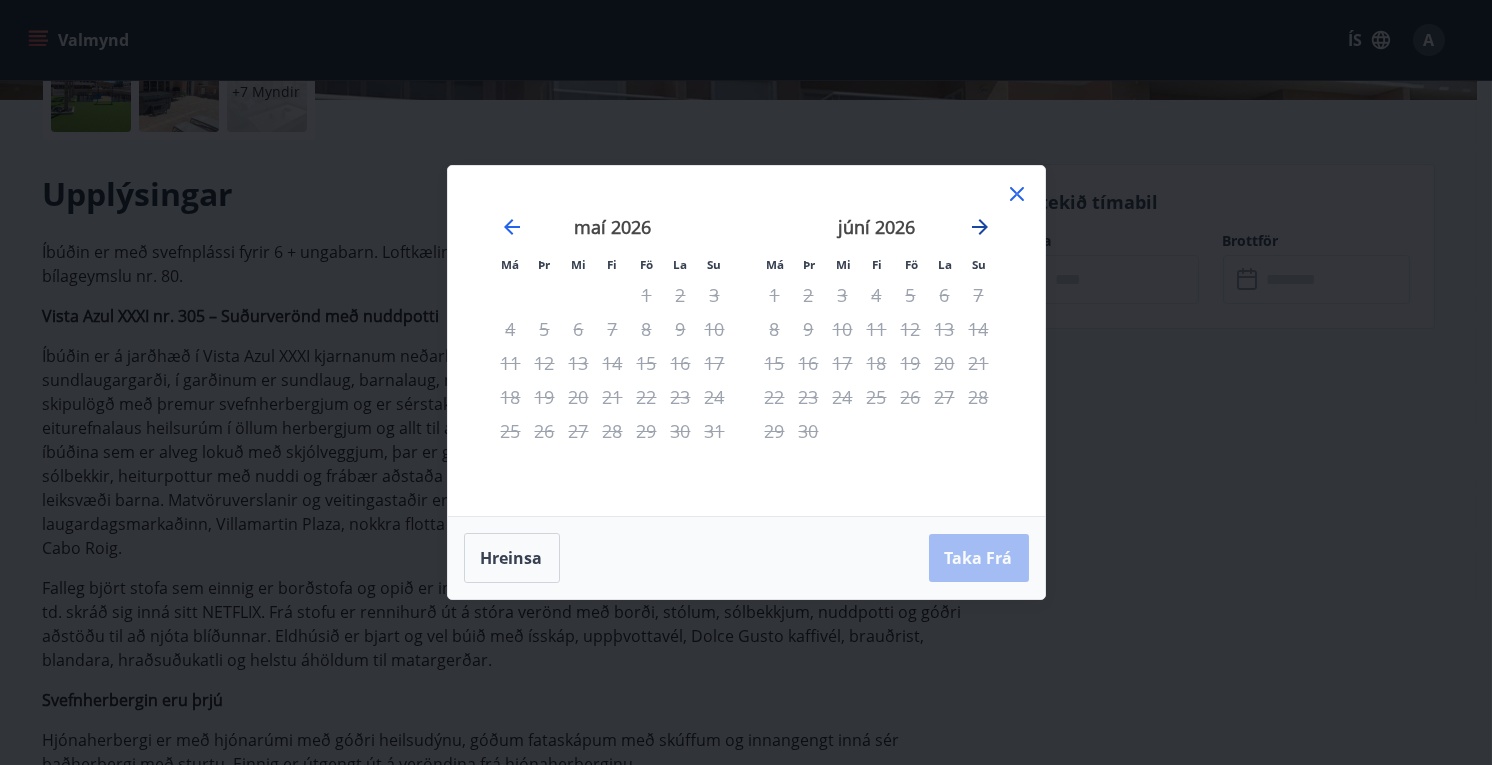 click 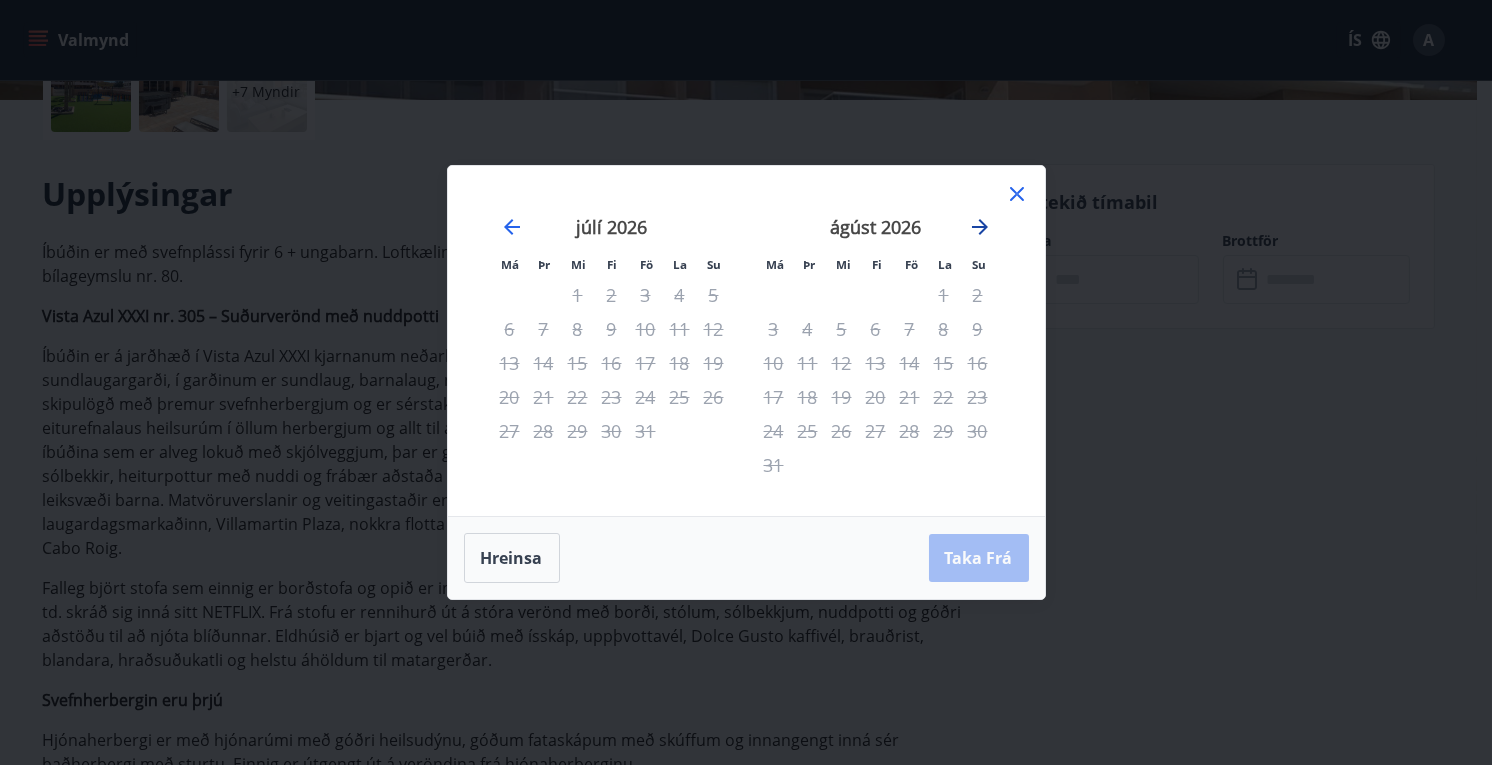 click 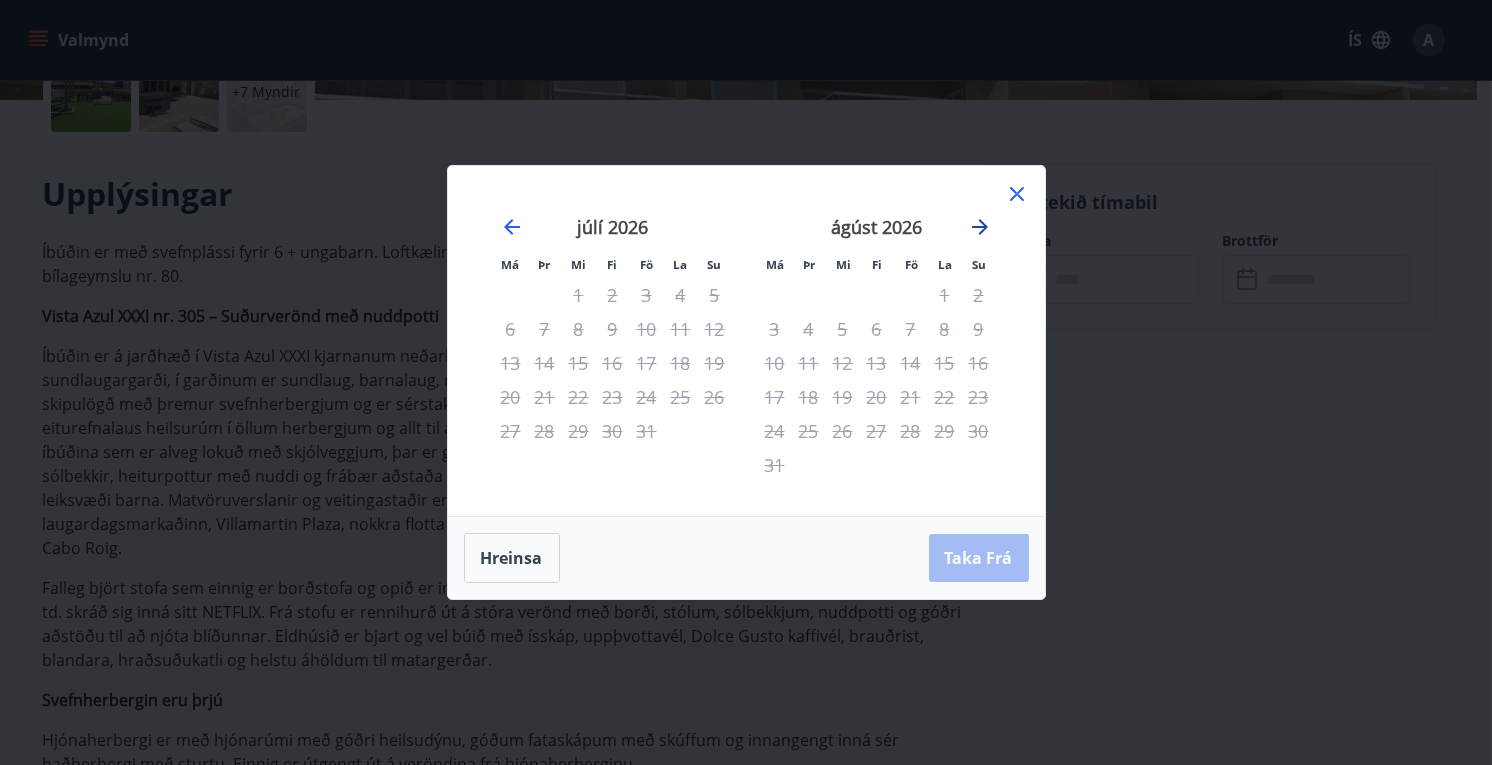 click 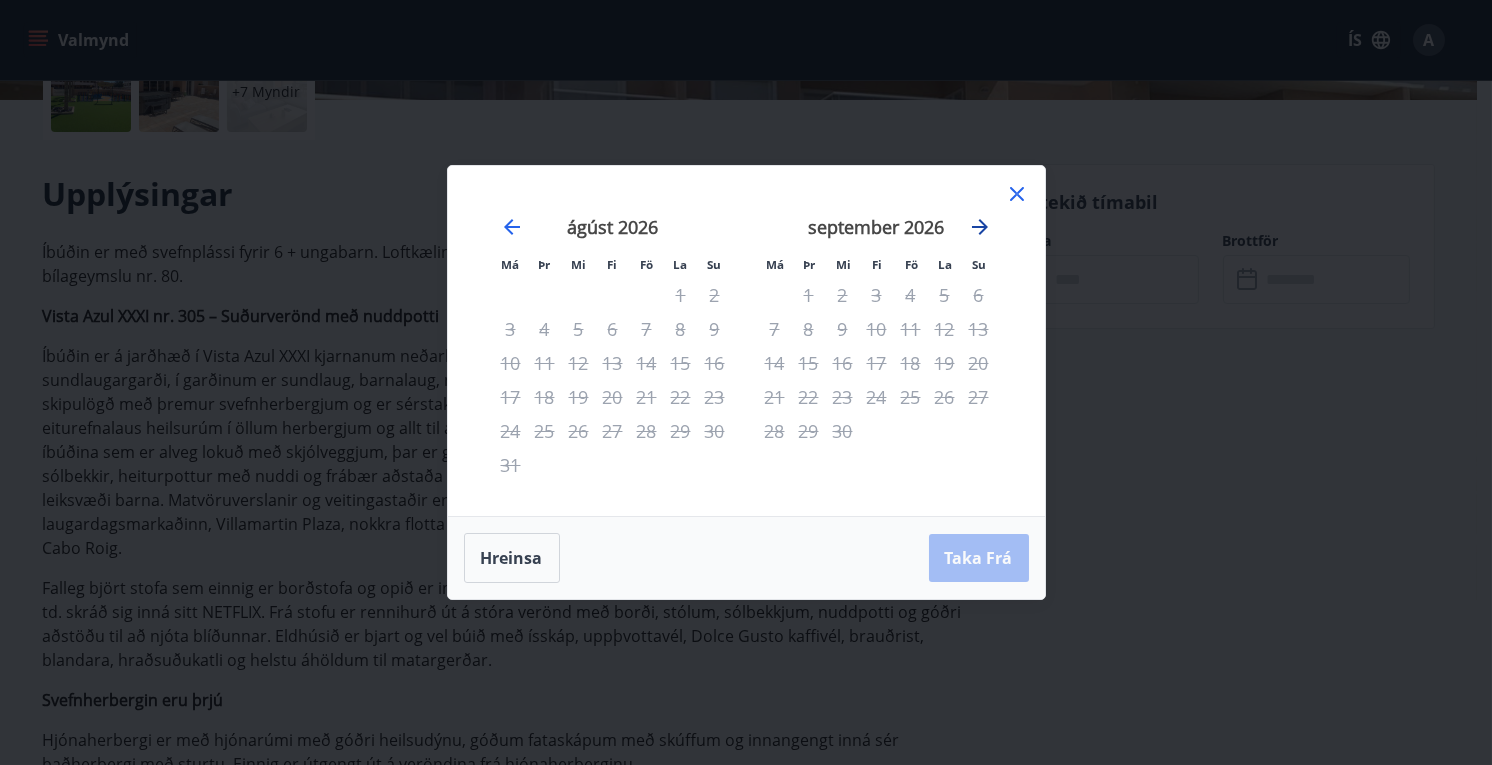 click 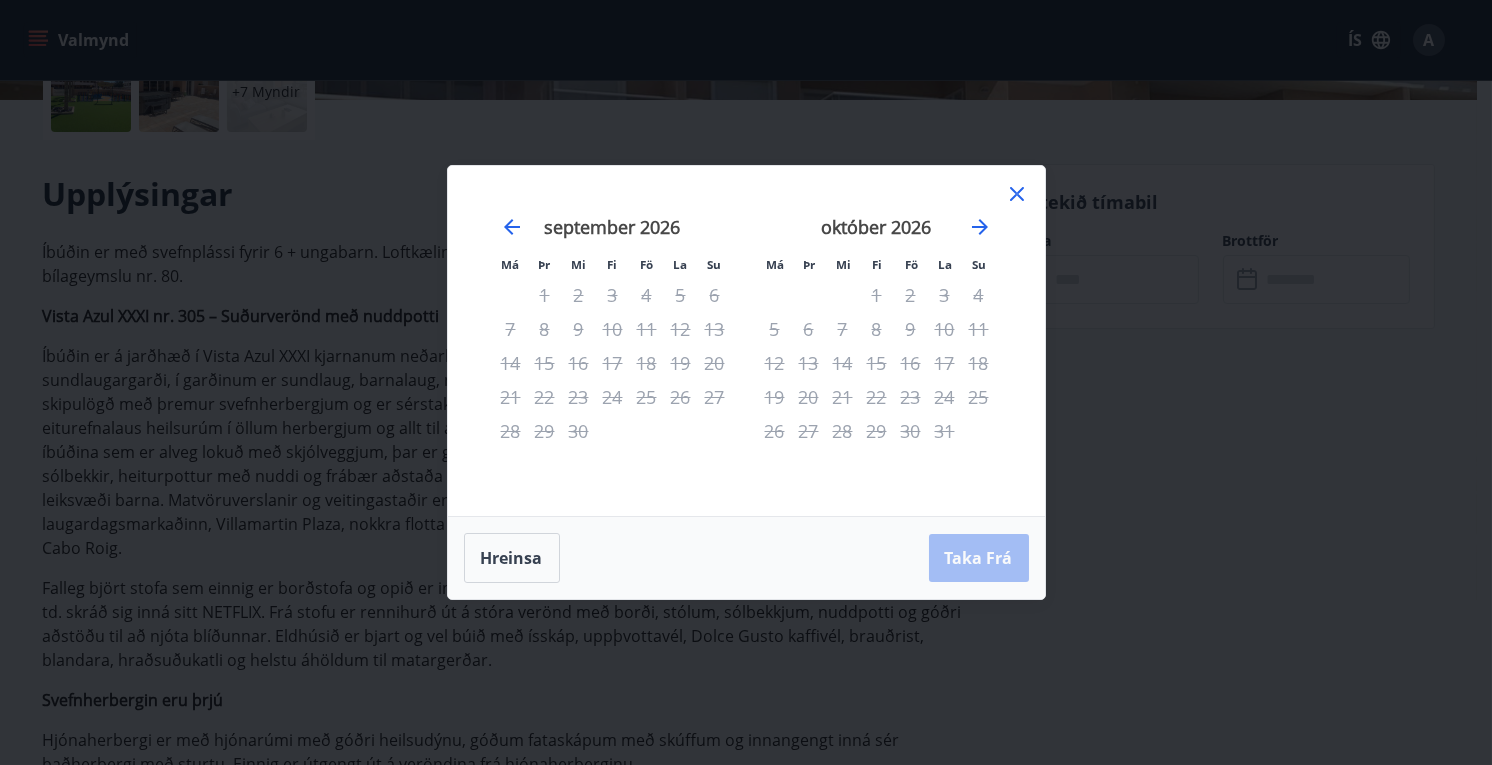 click 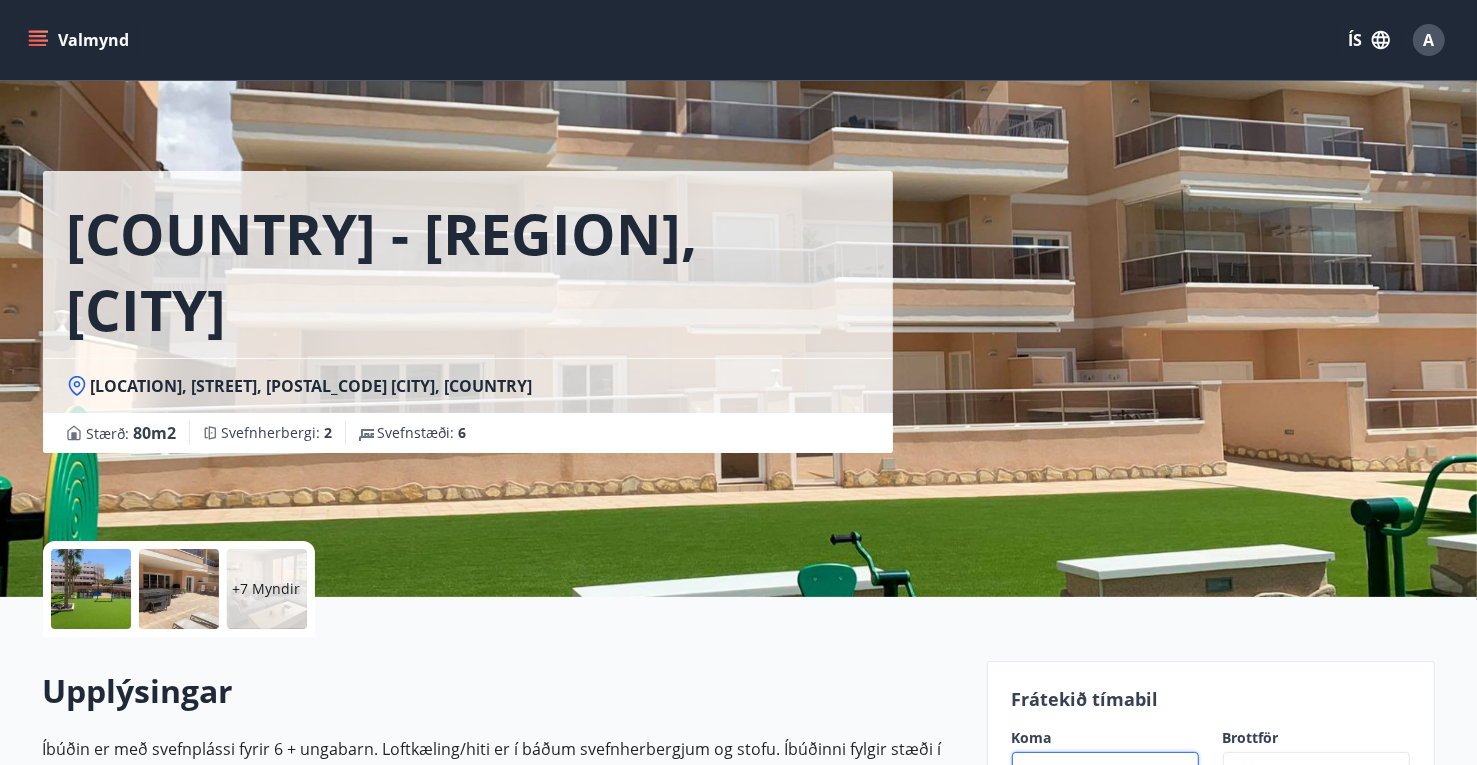 scroll, scrollTop: 0, scrollLeft: 0, axis: both 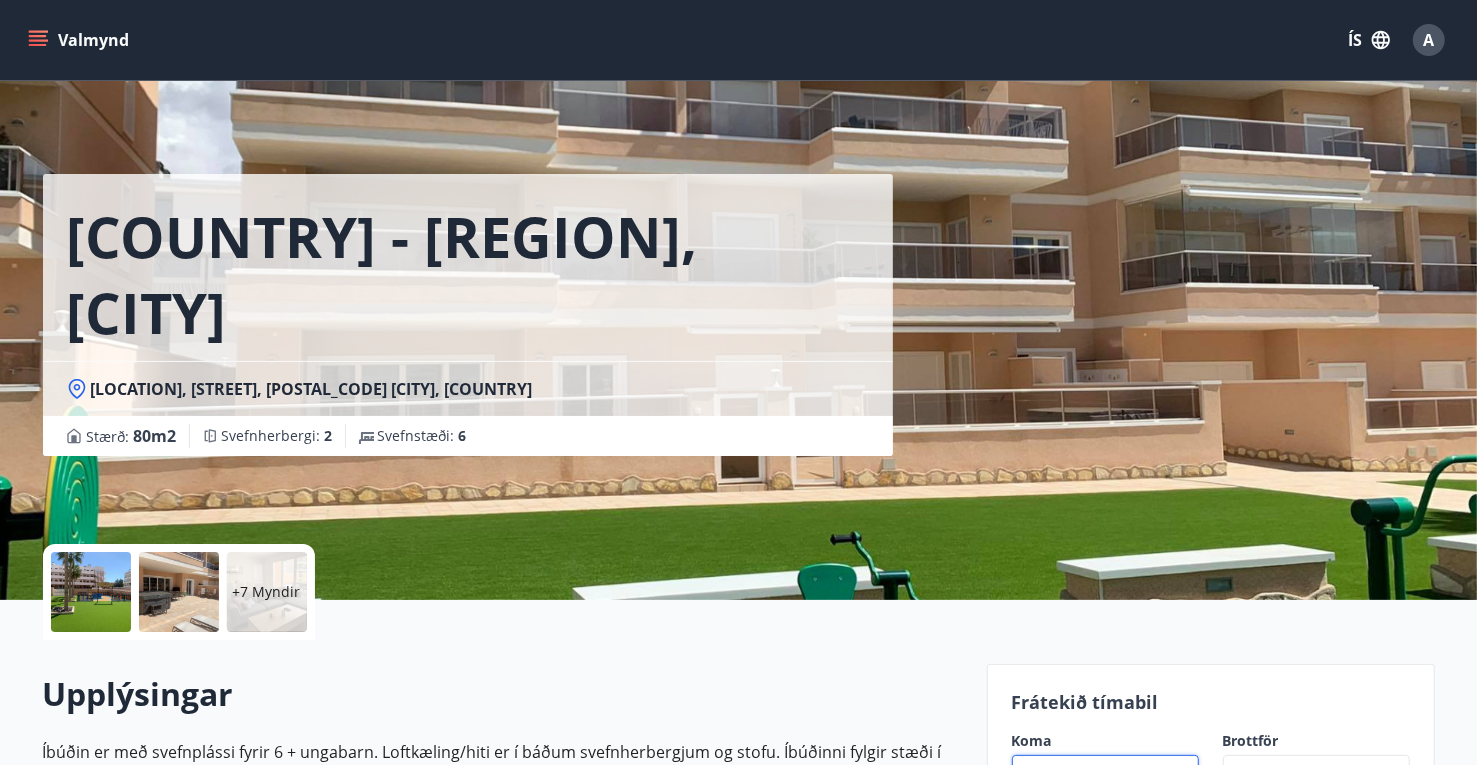 click on "Valmynd" at bounding box center (80, 40) 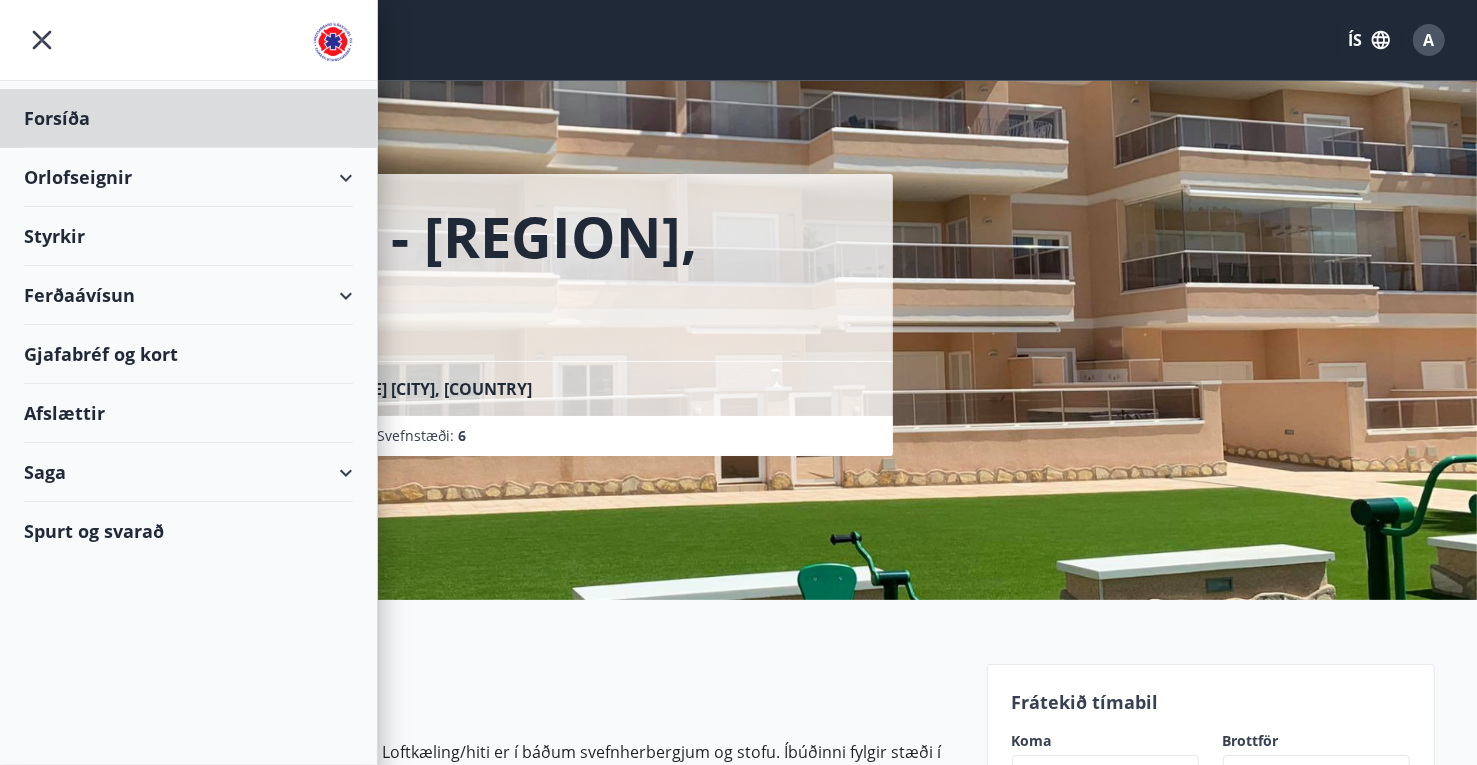 click on "Styrkir" at bounding box center (188, 118) 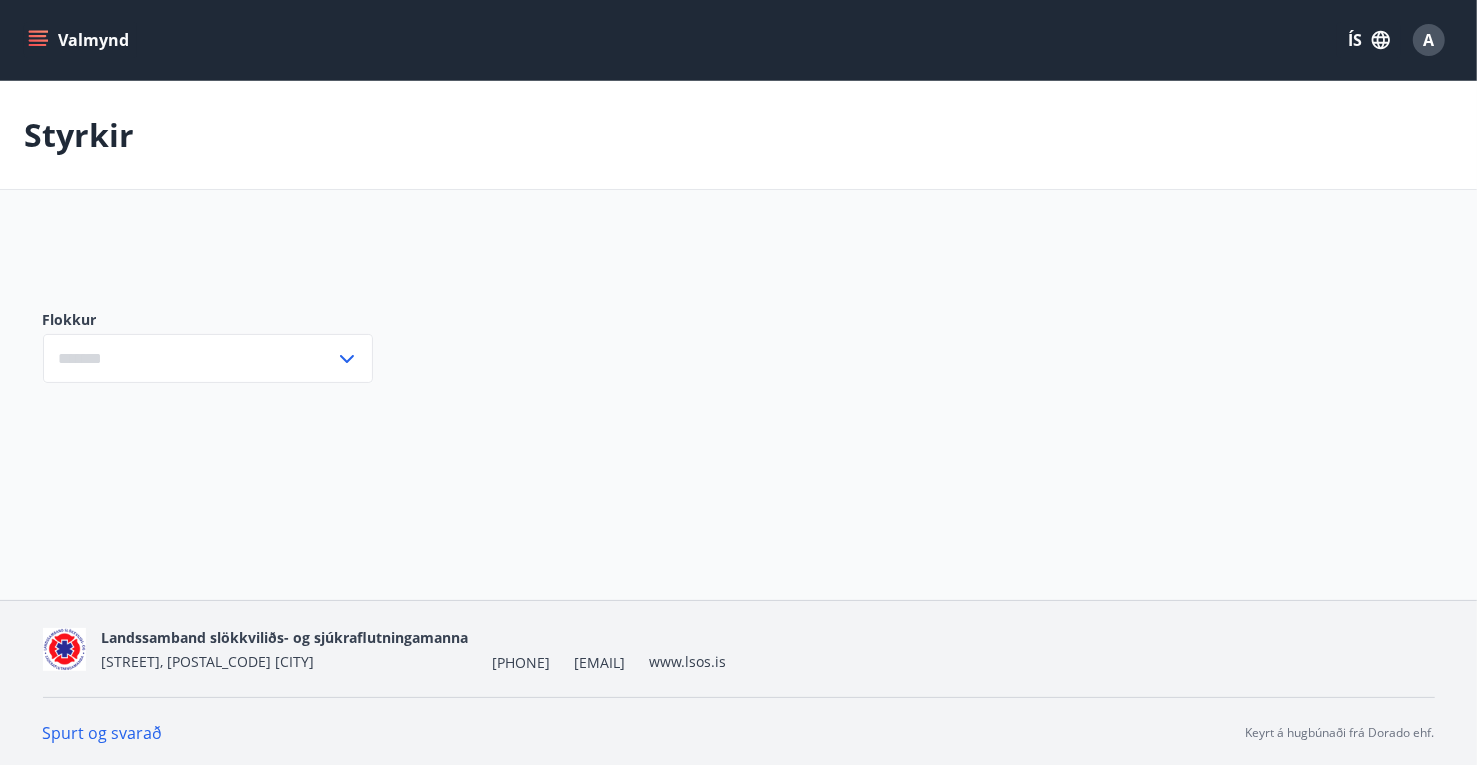 type on "***" 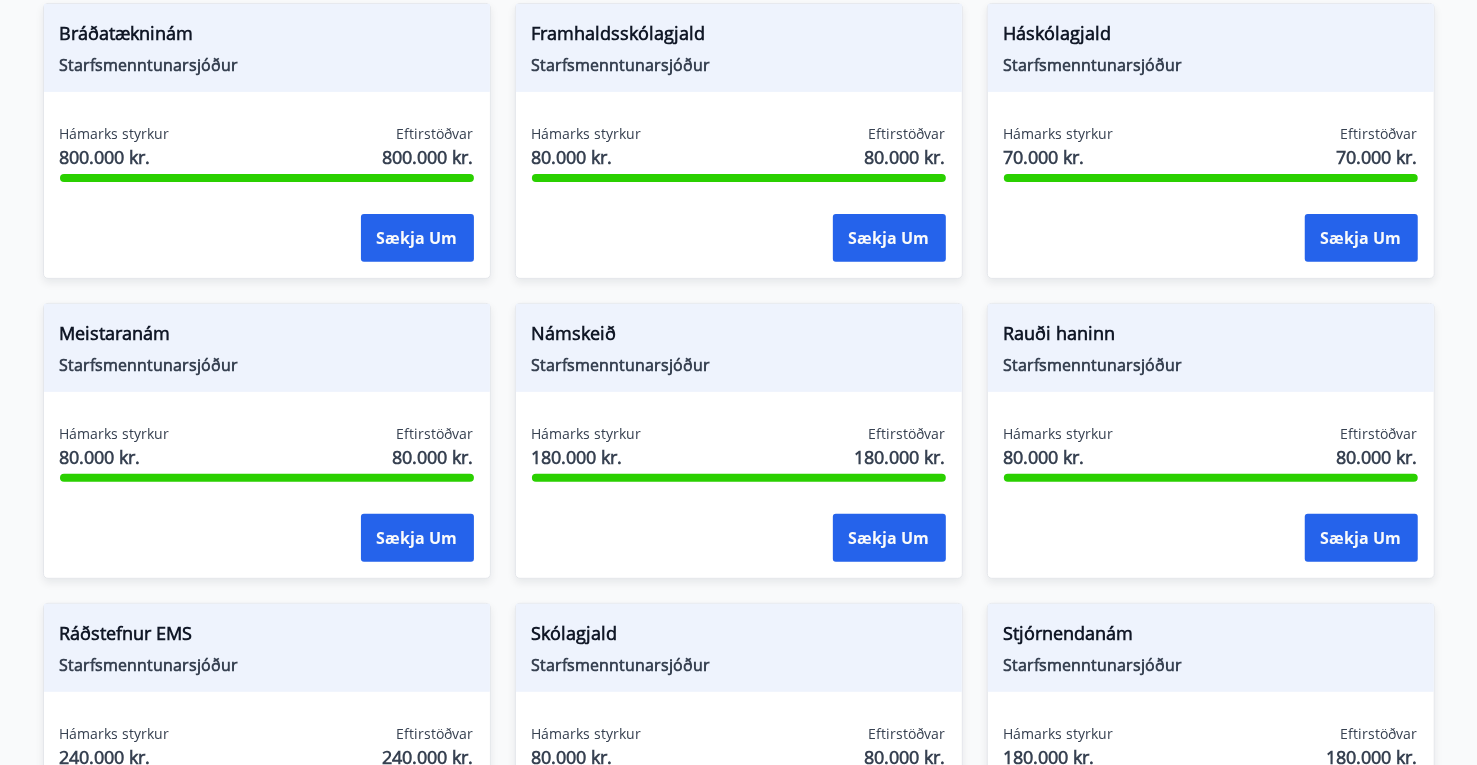 scroll, scrollTop: 0, scrollLeft: 0, axis: both 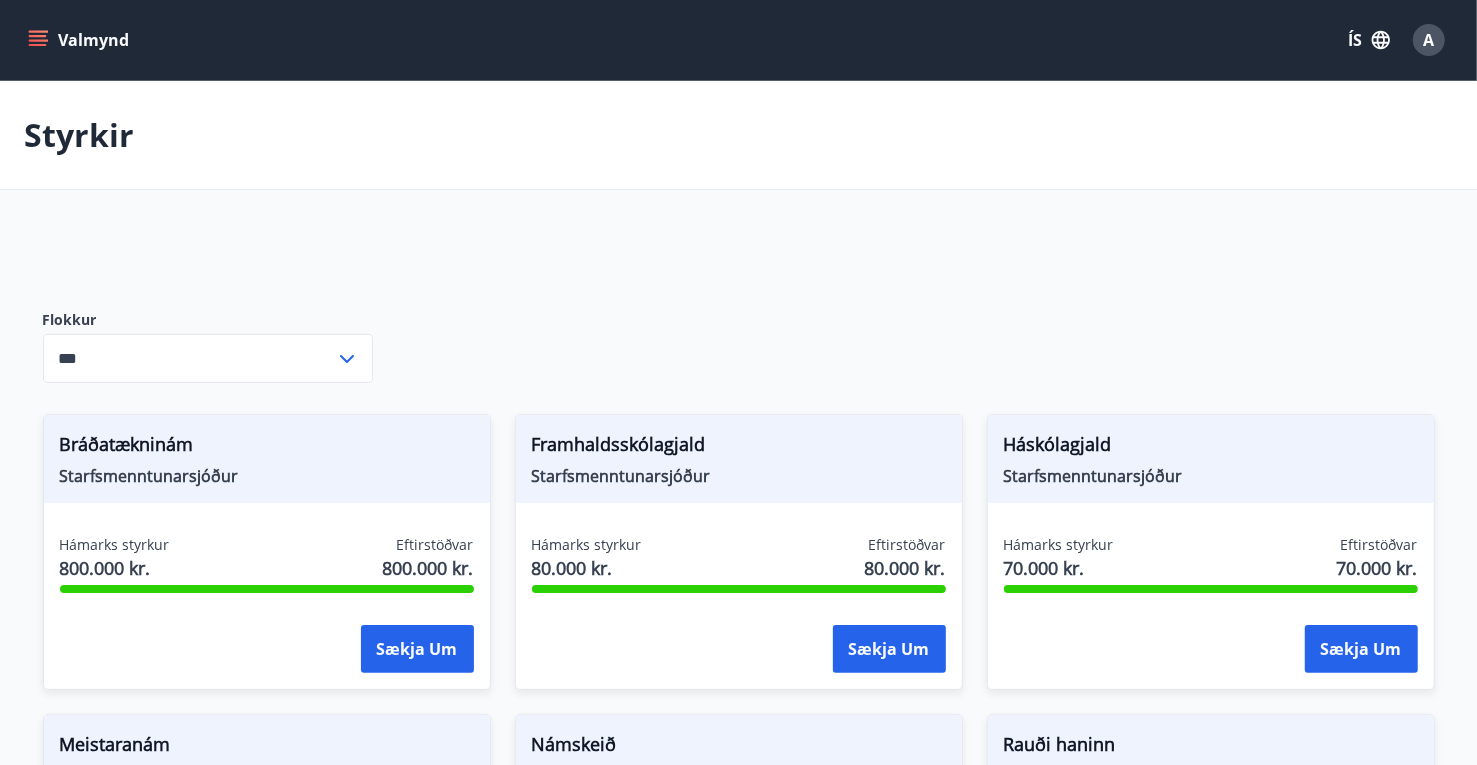 click on "Valmynd" at bounding box center [80, 40] 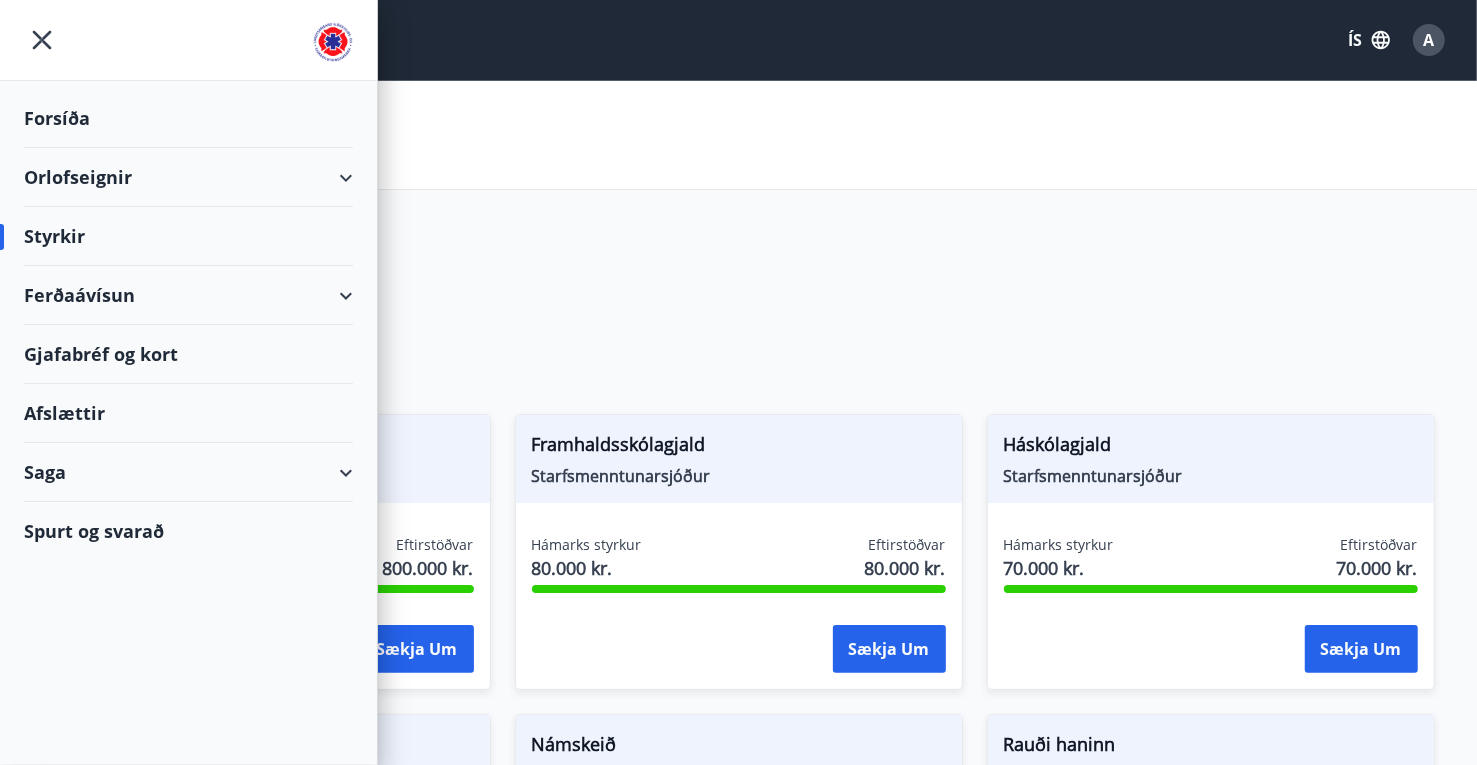click on "Ferðaávísun" at bounding box center (188, 295) 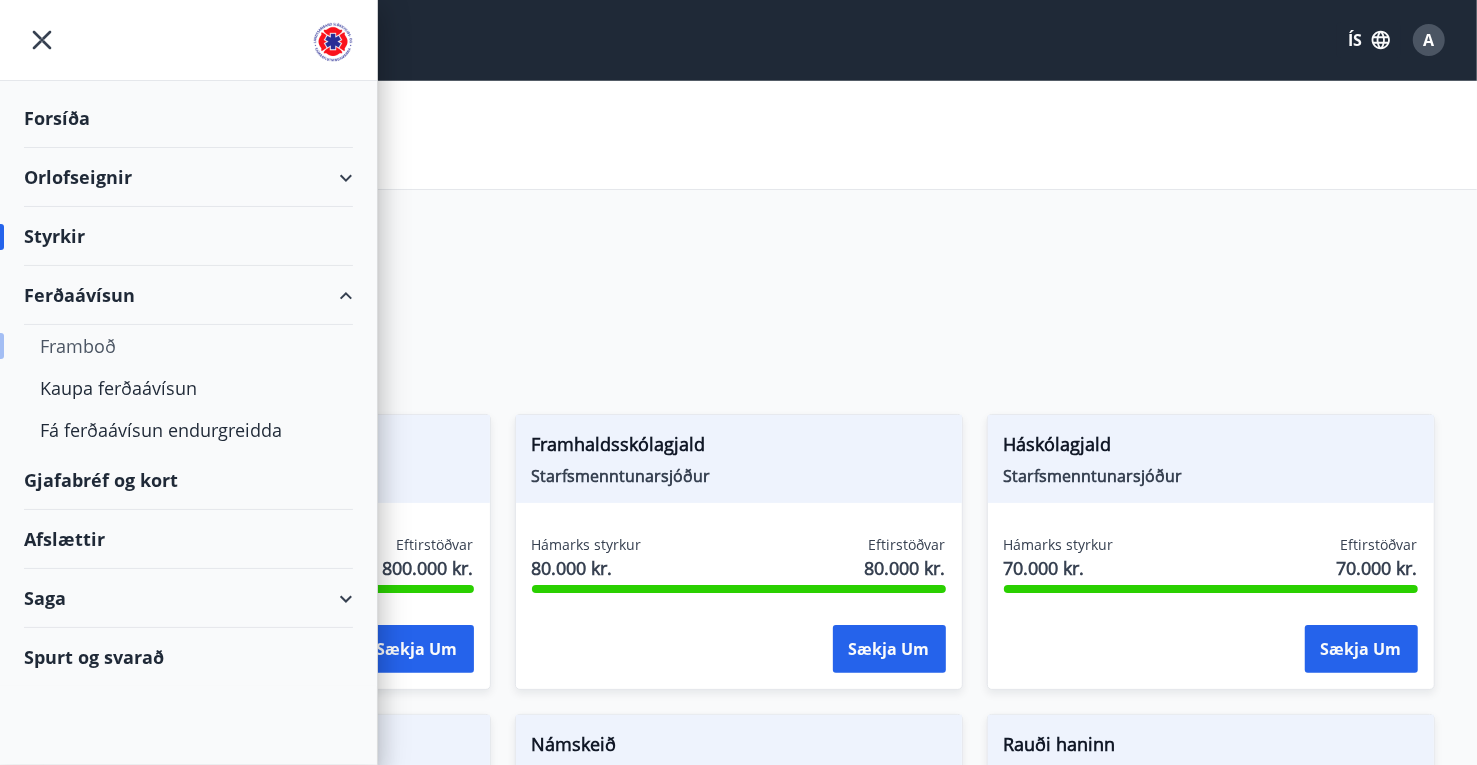 click on "Framboð" at bounding box center (188, 346) 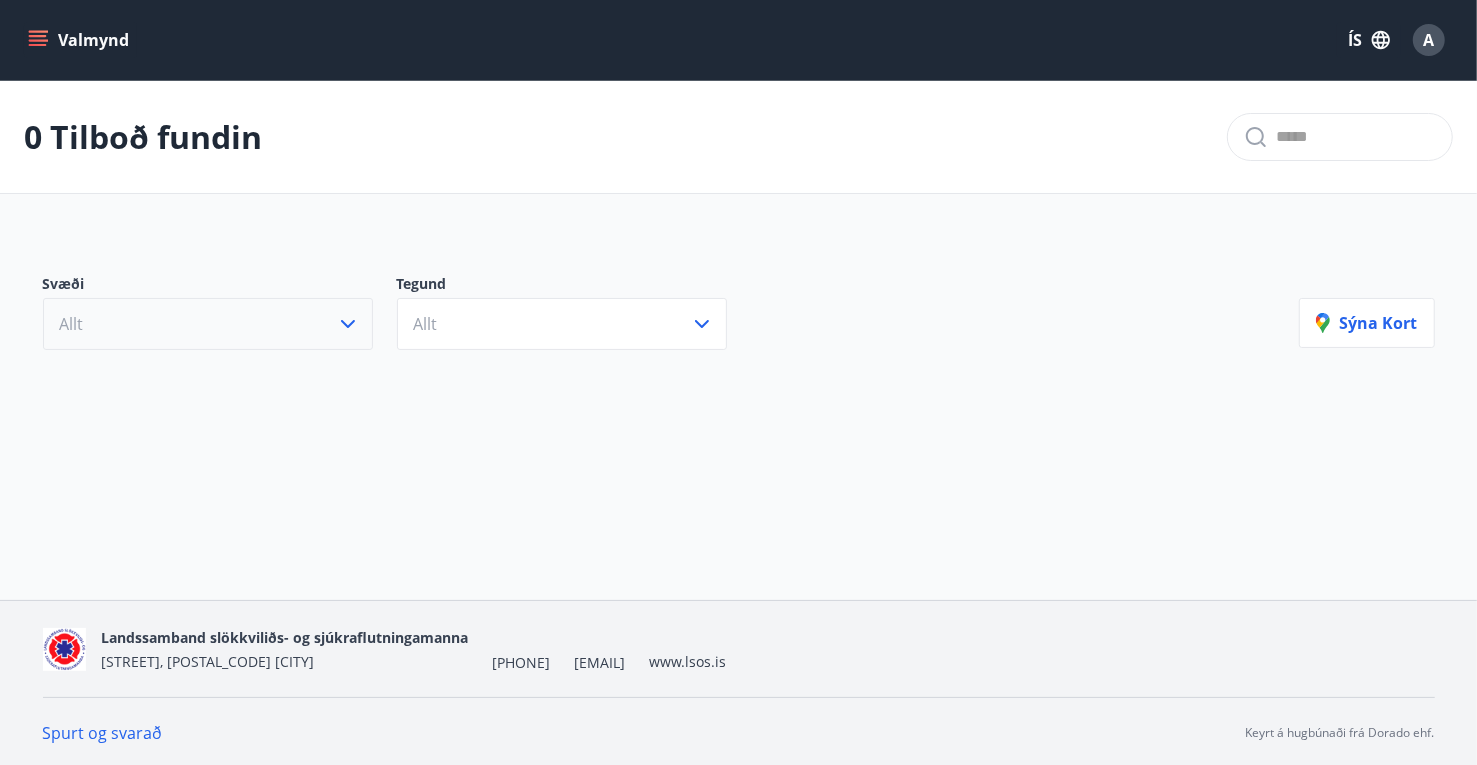 click on "Allt" at bounding box center [208, 324] 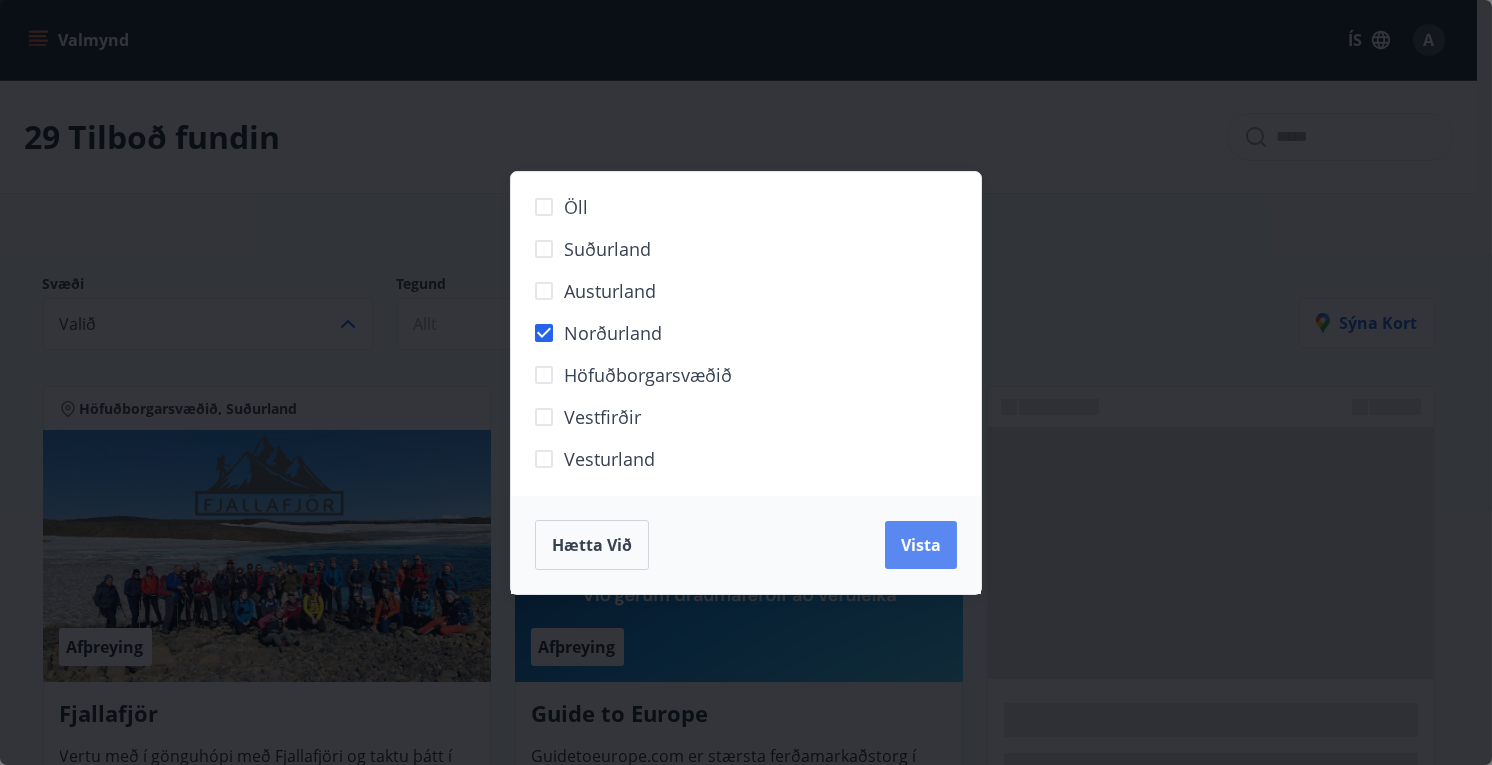 drag, startPoint x: 922, startPoint y: 532, endPoint x: 0, endPoint y: 202, distance: 979.2773 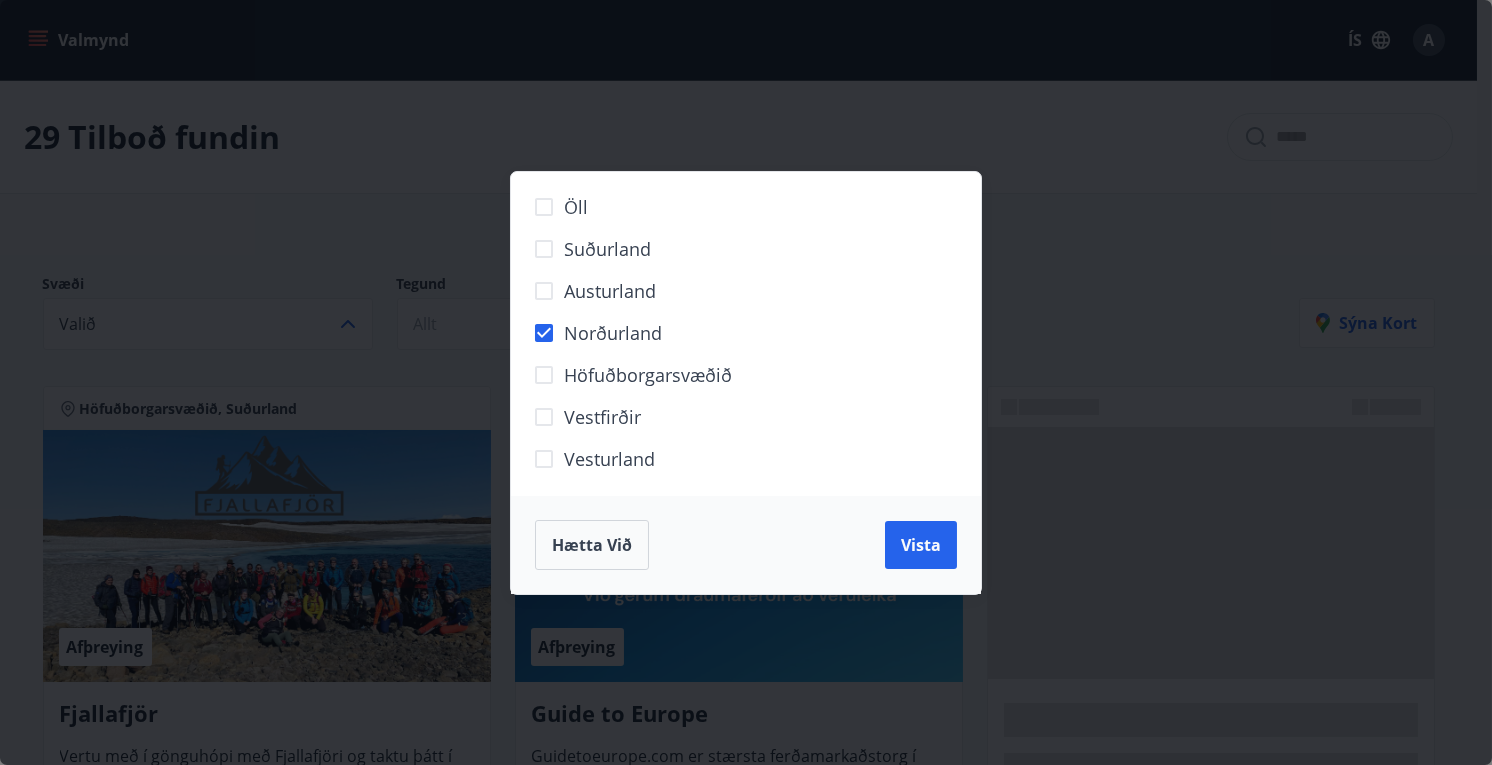 click on "Vista" at bounding box center [921, 545] 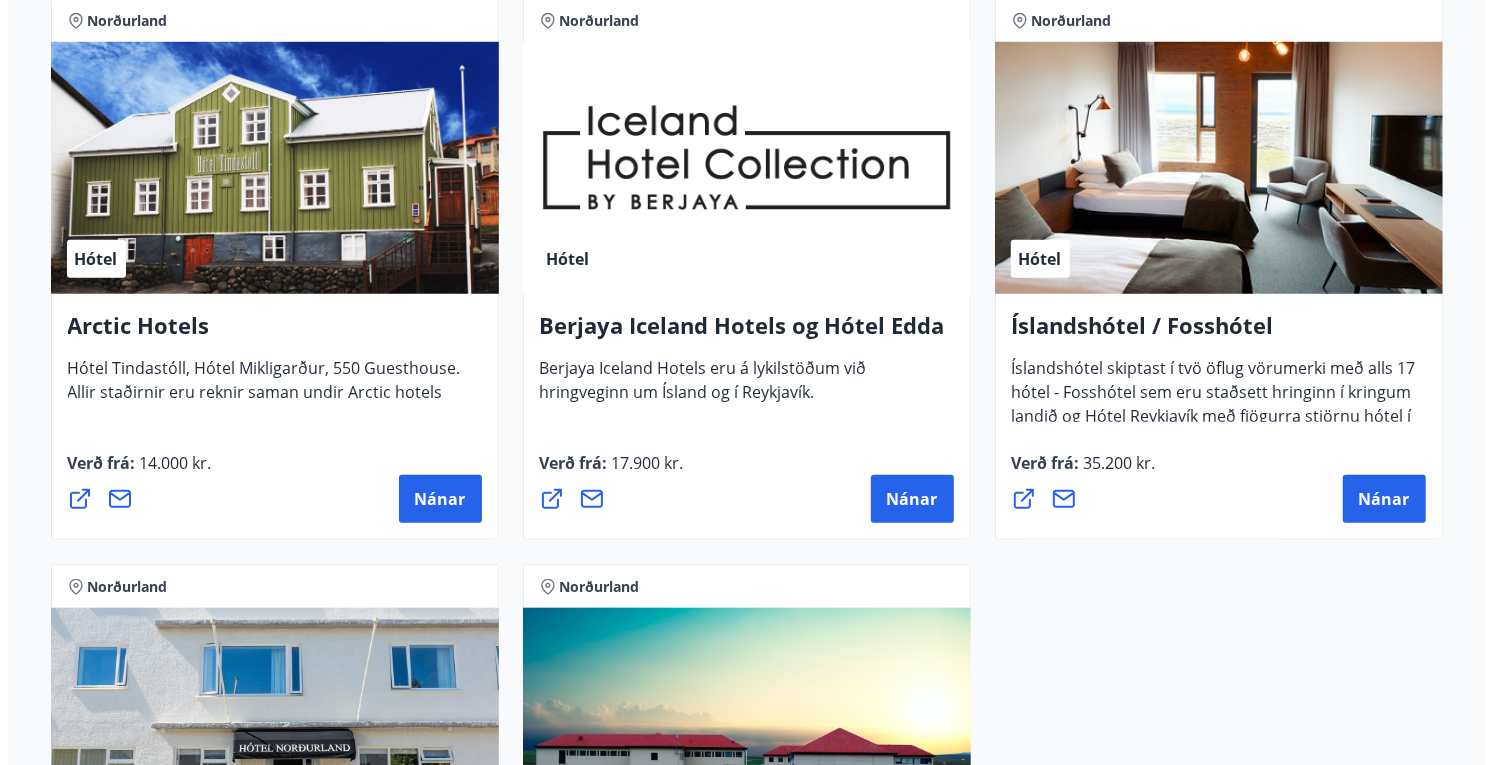 scroll, scrollTop: 410, scrollLeft: 0, axis: vertical 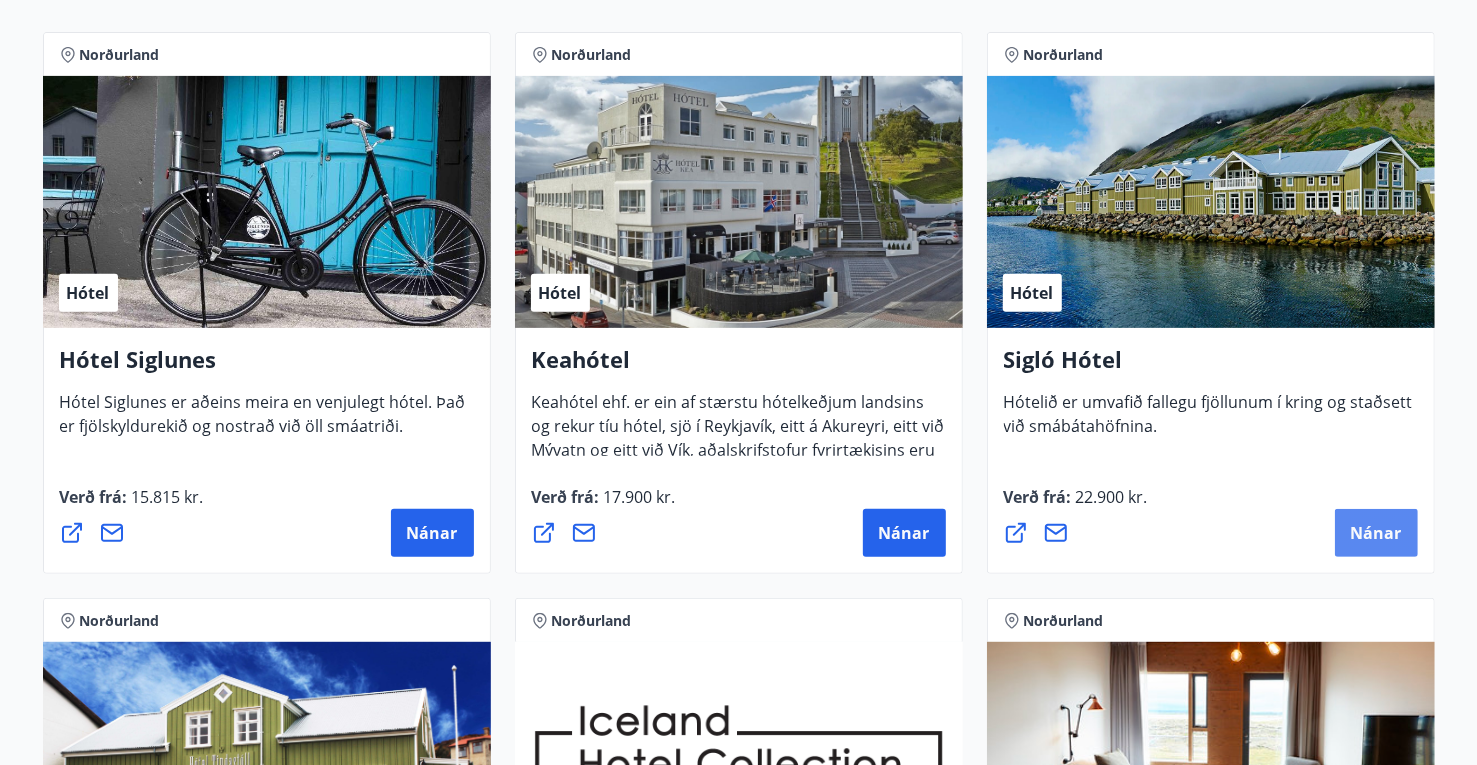 drag, startPoint x: 1332, startPoint y: 529, endPoint x: 1376, endPoint y: 535, distance: 44.407207 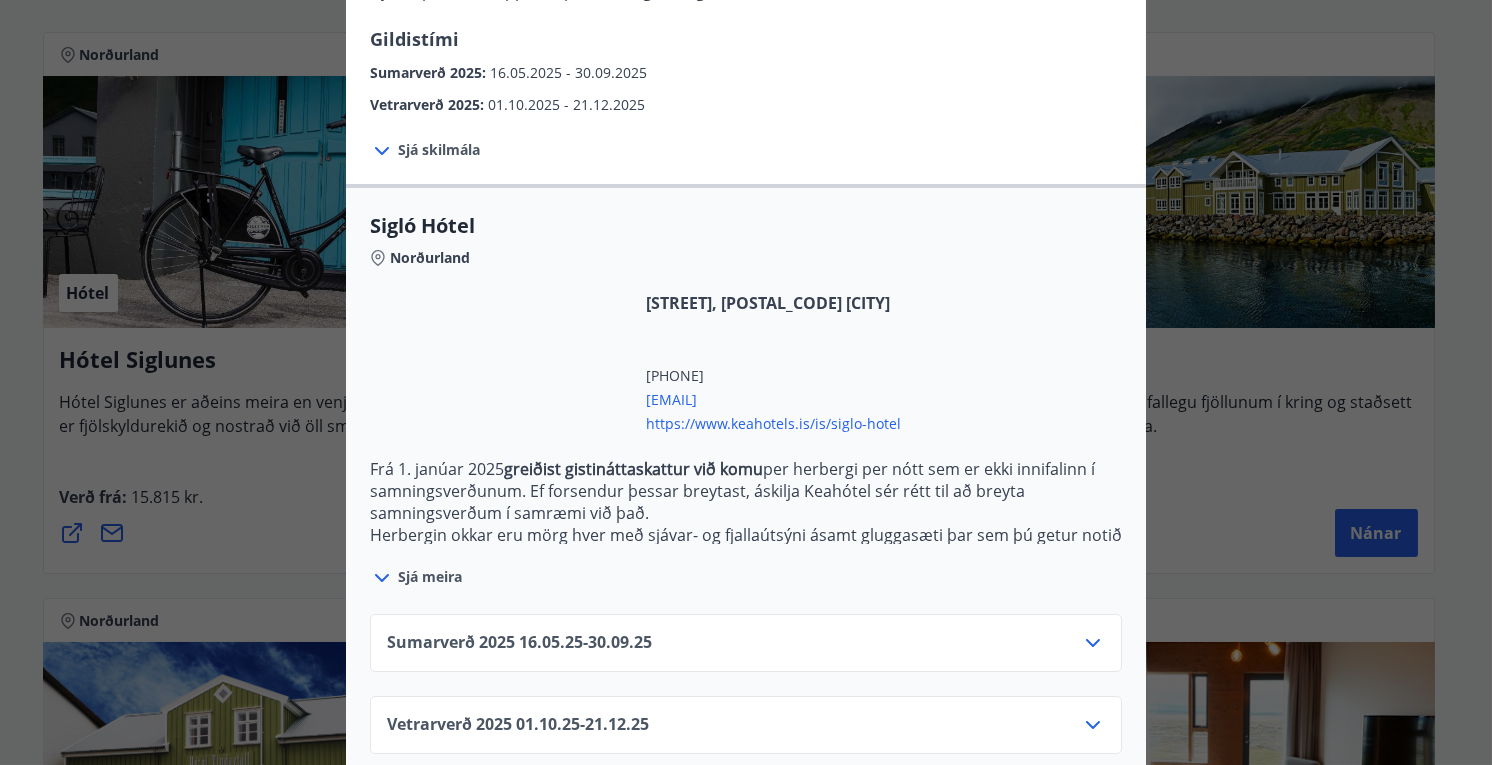 scroll, scrollTop: 374, scrollLeft: 0, axis: vertical 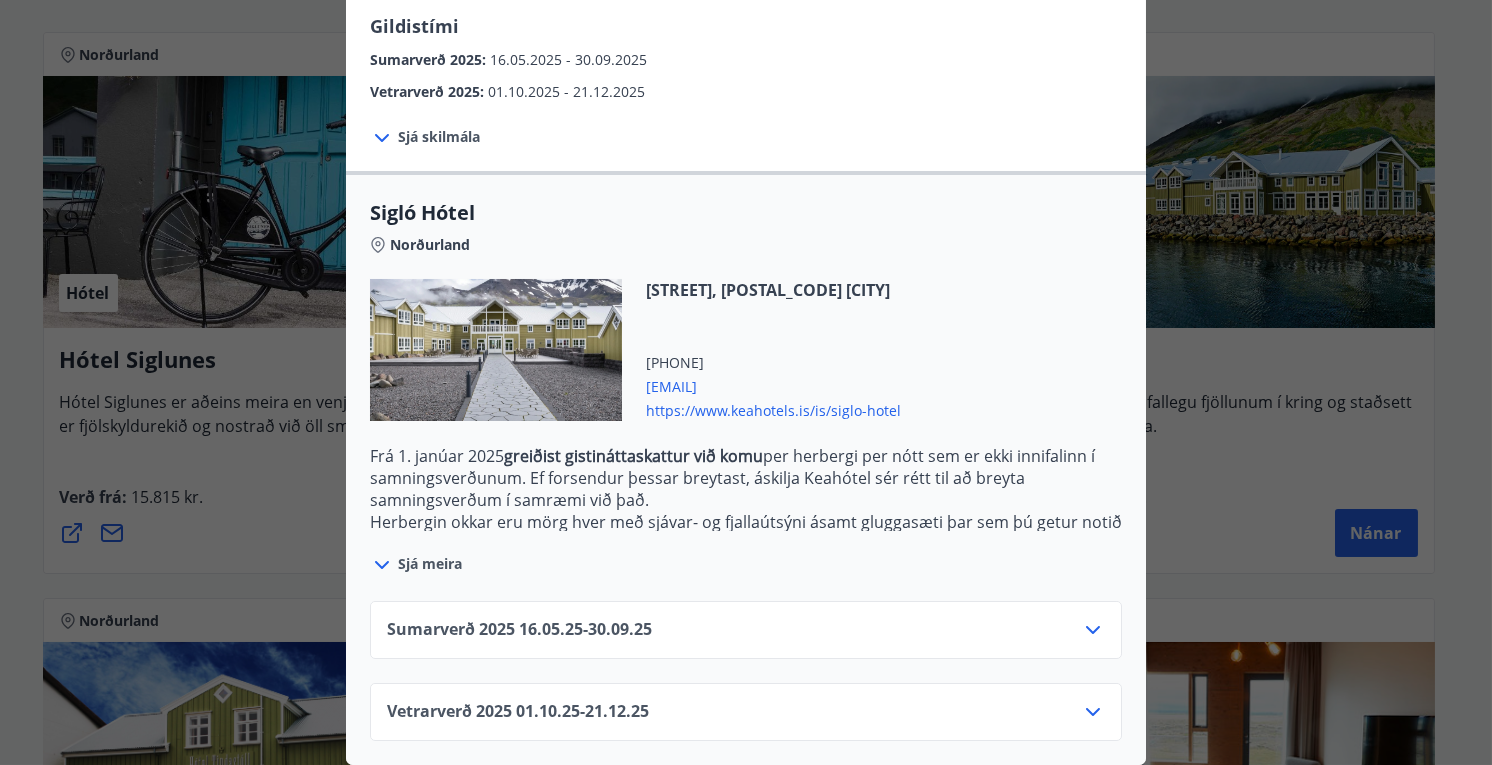 click on "Sumarverð 2025   16.05.25  -  30.09.25" at bounding box center (746, 630) 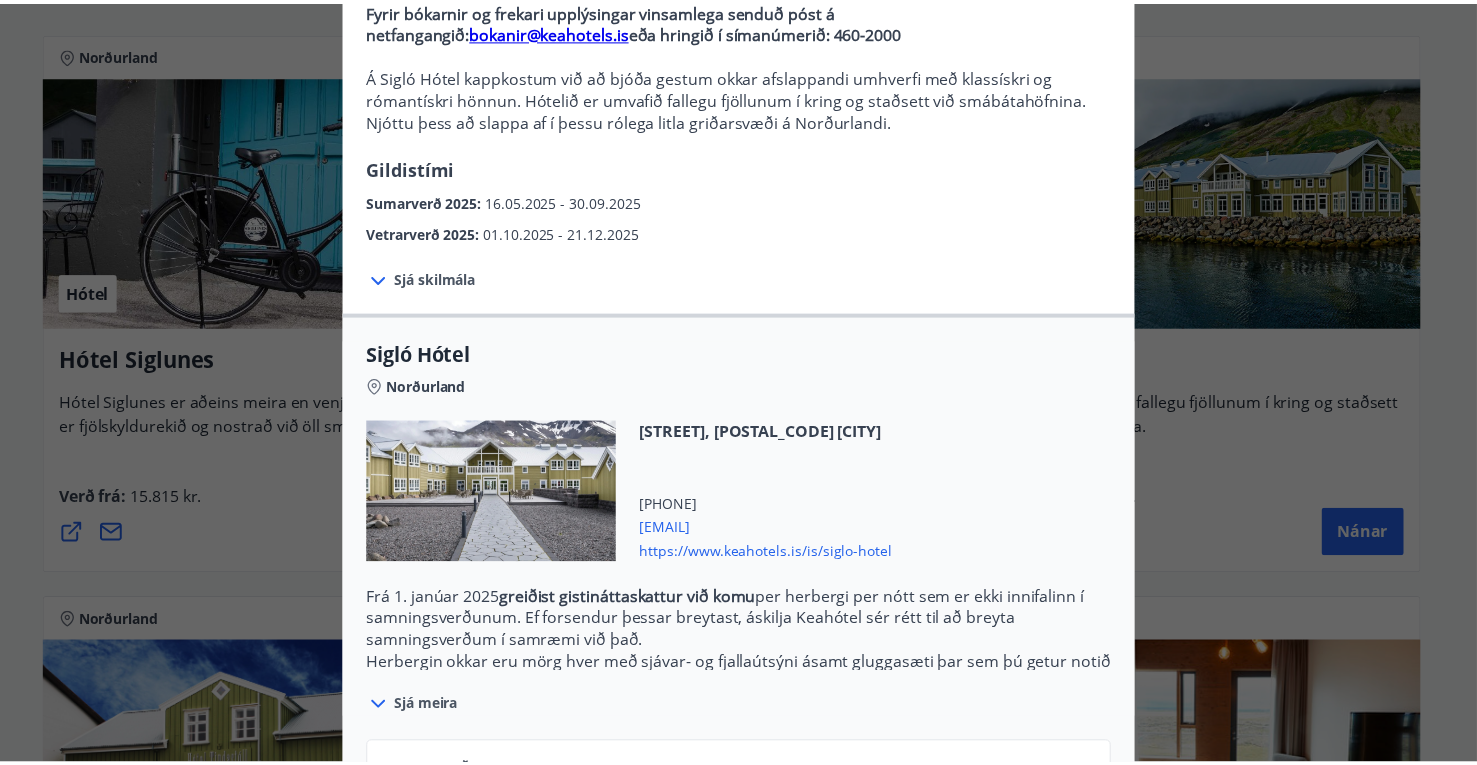scroll, scrollTop: 0, scrollLeft: 0, axis: both 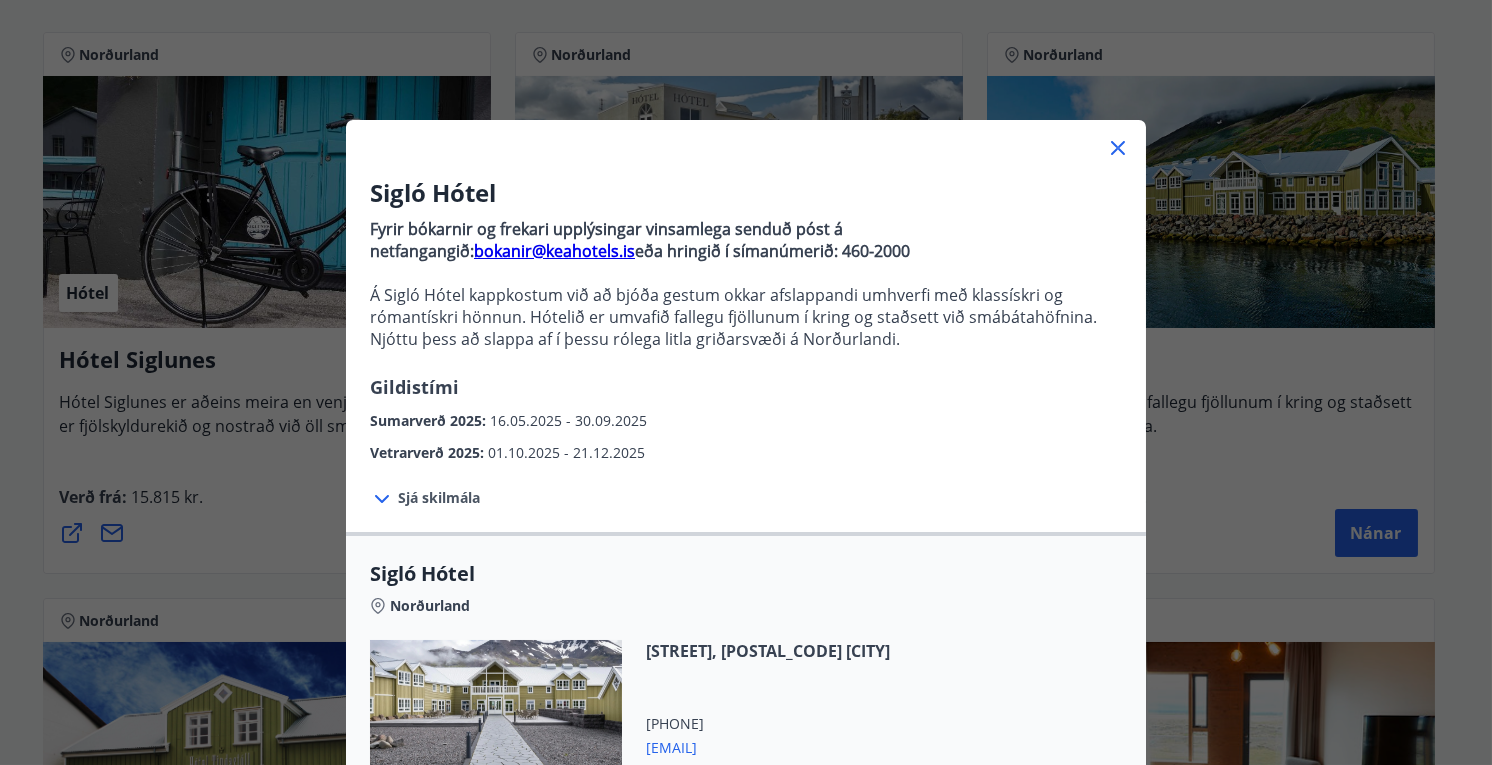 click 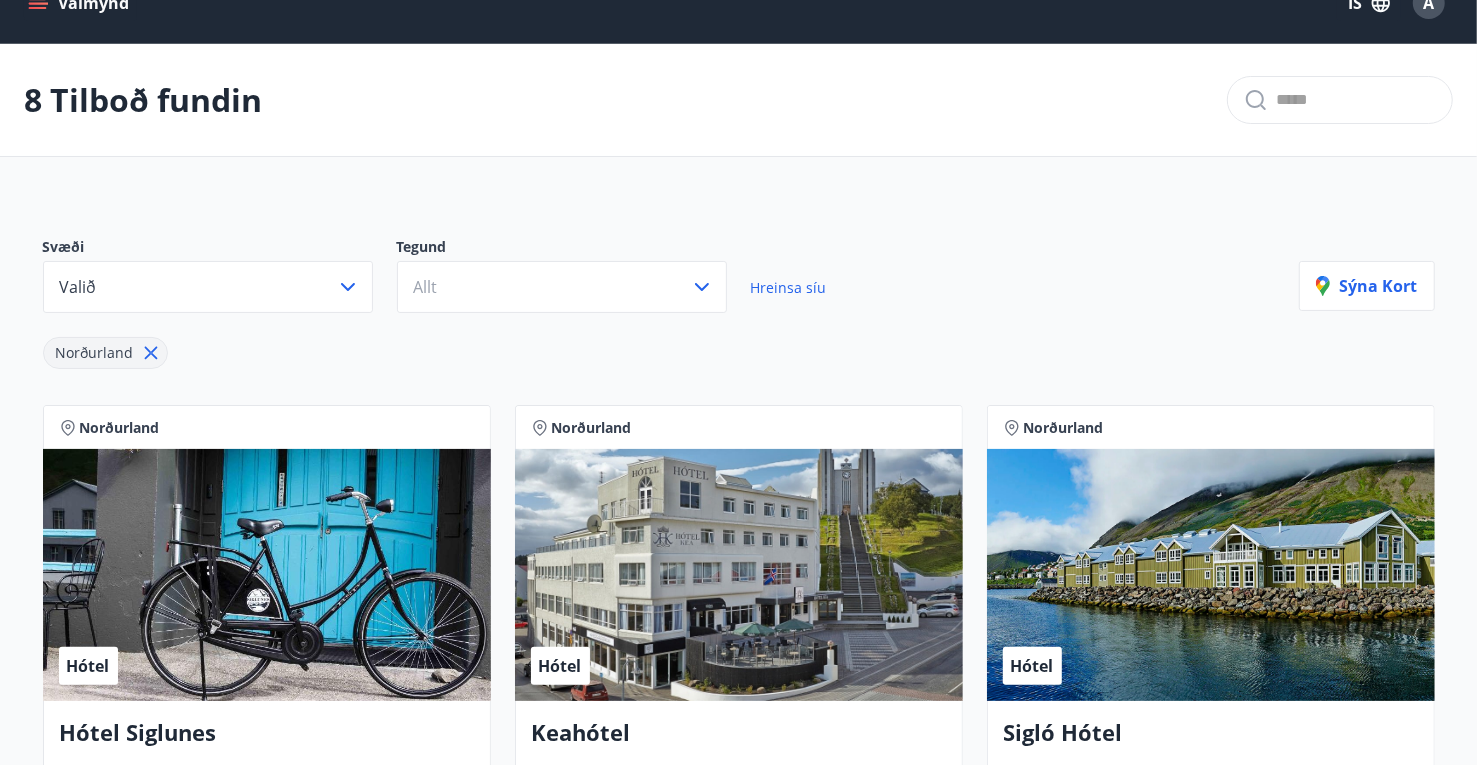 scroll, scrollTop: 100, scrollLeft: 0, axis: vertical 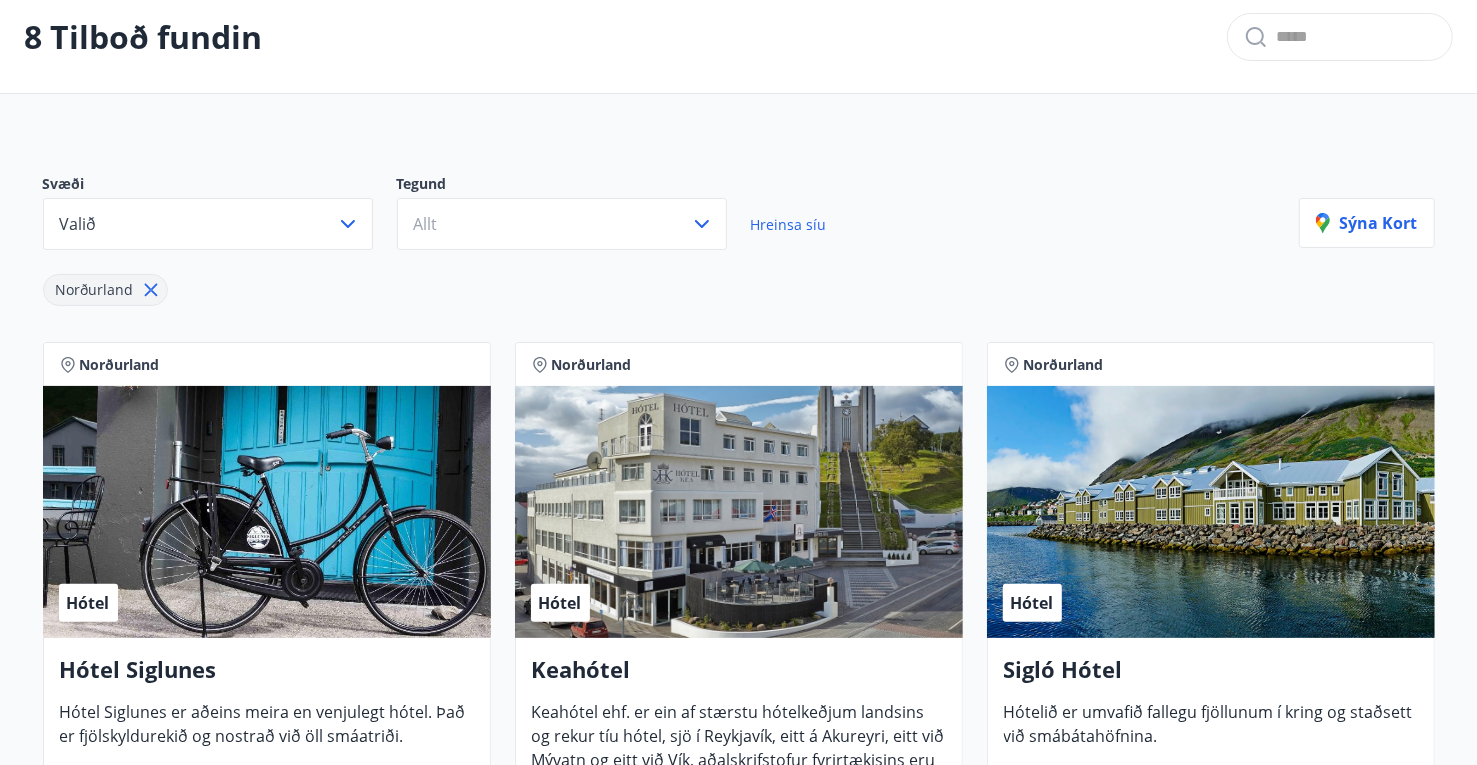 click 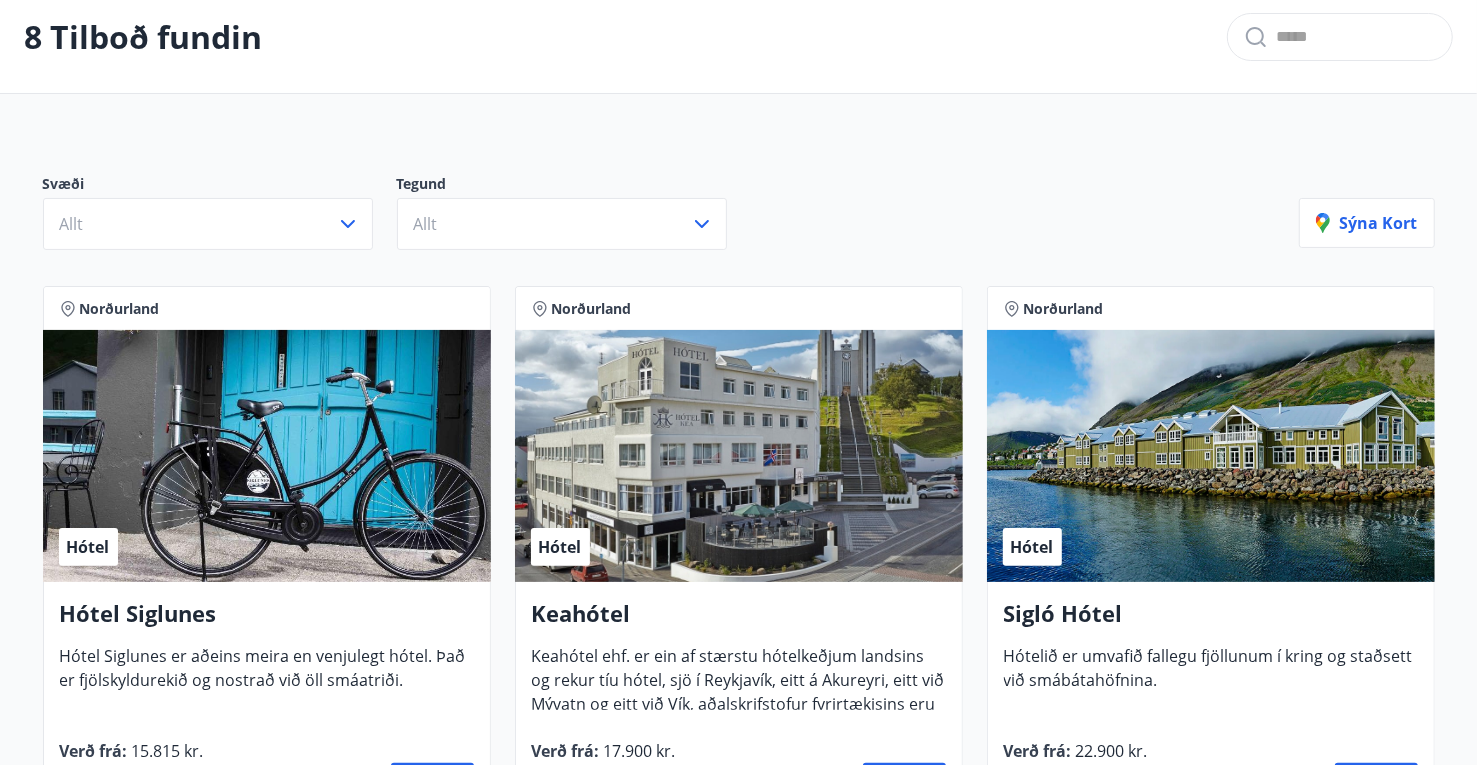 click on "8 Tilboð fundin Svæði Allt Tegund Allt Sýna kort Norðurland Hótel Hótel Siglunes Hótel Siglunes er aðeins meira en venjulegt hótel. Það er fjölskyldurekið og nostrað við öll smáatriði. Verð frá : 15.815 kr. Nánar Norðurland Hótel Keahótel Keahótel ehf. er ein af stærstu hótelkeðjum landsins og rekur tíu hótel, sjö í Reykjavík, eitt á Akureyri, eitt við Mývatn og eitt við Vík, aðalskrifstofur fyrirtækisins eru á Akureyri. Verð frá : 17.900 kr. Nánar Norðurland Hótel Sigló Hótel Hótelið er umvafið fallegu fjöllunum í kring og staðsett við smábátahöfnina. Verð frá : 22.900 kr. Nánar Norðurland Hótel Arctic Hotels Hótel Tindastóll, Hótel Mikligarður, 550 Guesthouse. Allir staðirnir eru reknir saman undir Arctic hotels Verð frá : 14.000 kr. Nánar Norðurland Hótel Berjaya Iceland Hotels og Hótel Edda Berjaya Iceland Hotels eru á lykilstöðum við hringveginn um Ísland og í Reykjavík. Verð frá : 17.900 kr. Nánar Norðurland Hótel : :" at bounding box center (738, 976) 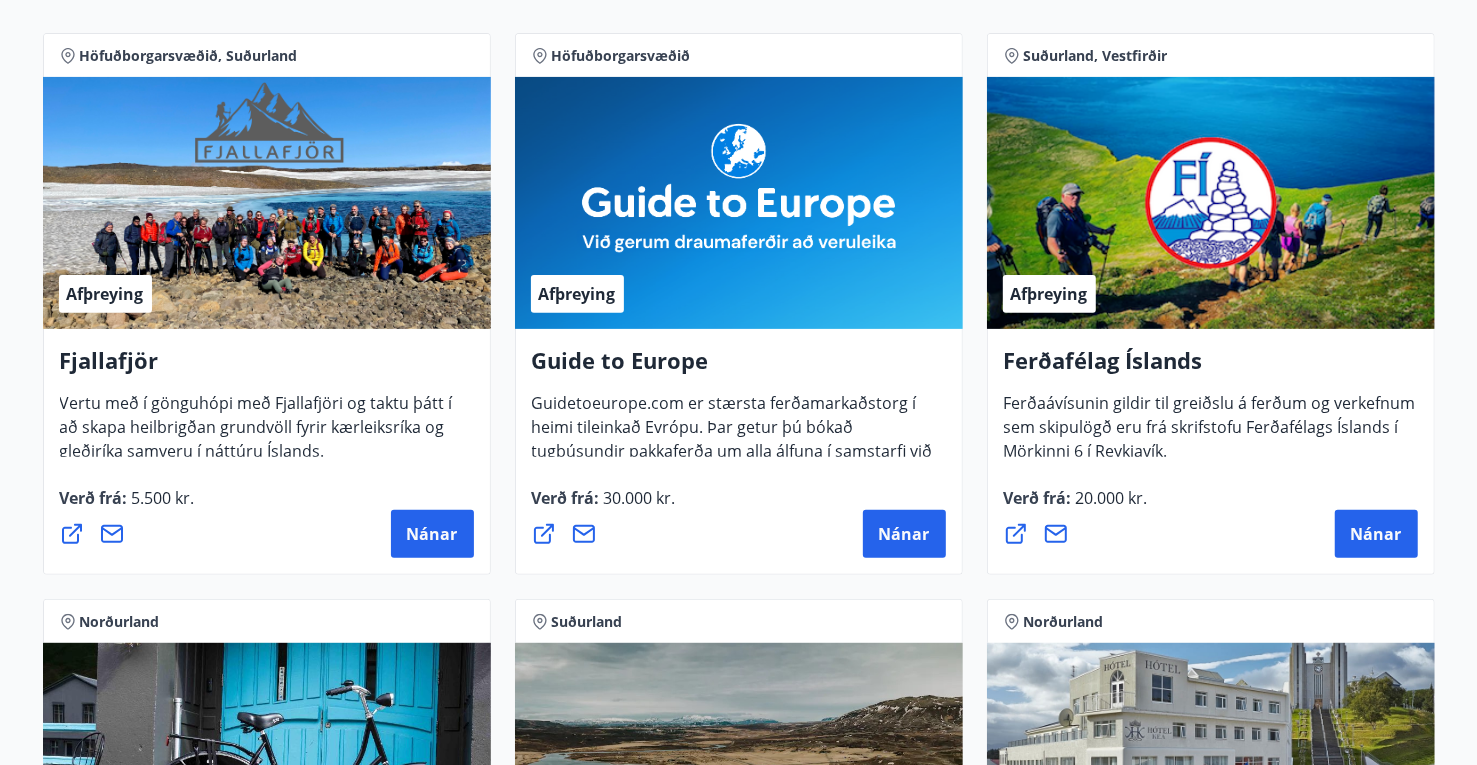 scroll, scrollTop: 0, scrollLeft: 0, axis: both 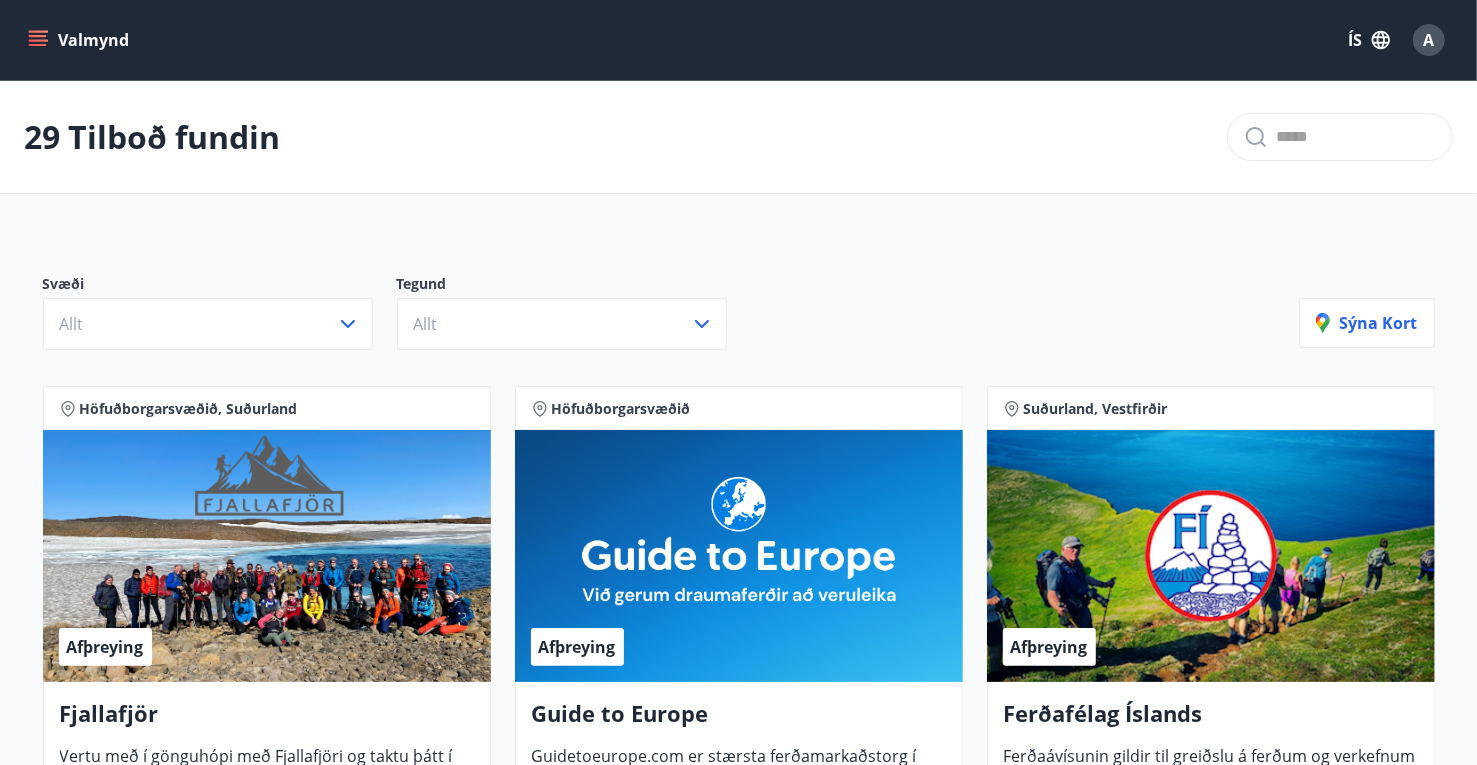 click on "Valmynd ÍS A" at bounding box center [738, 40] 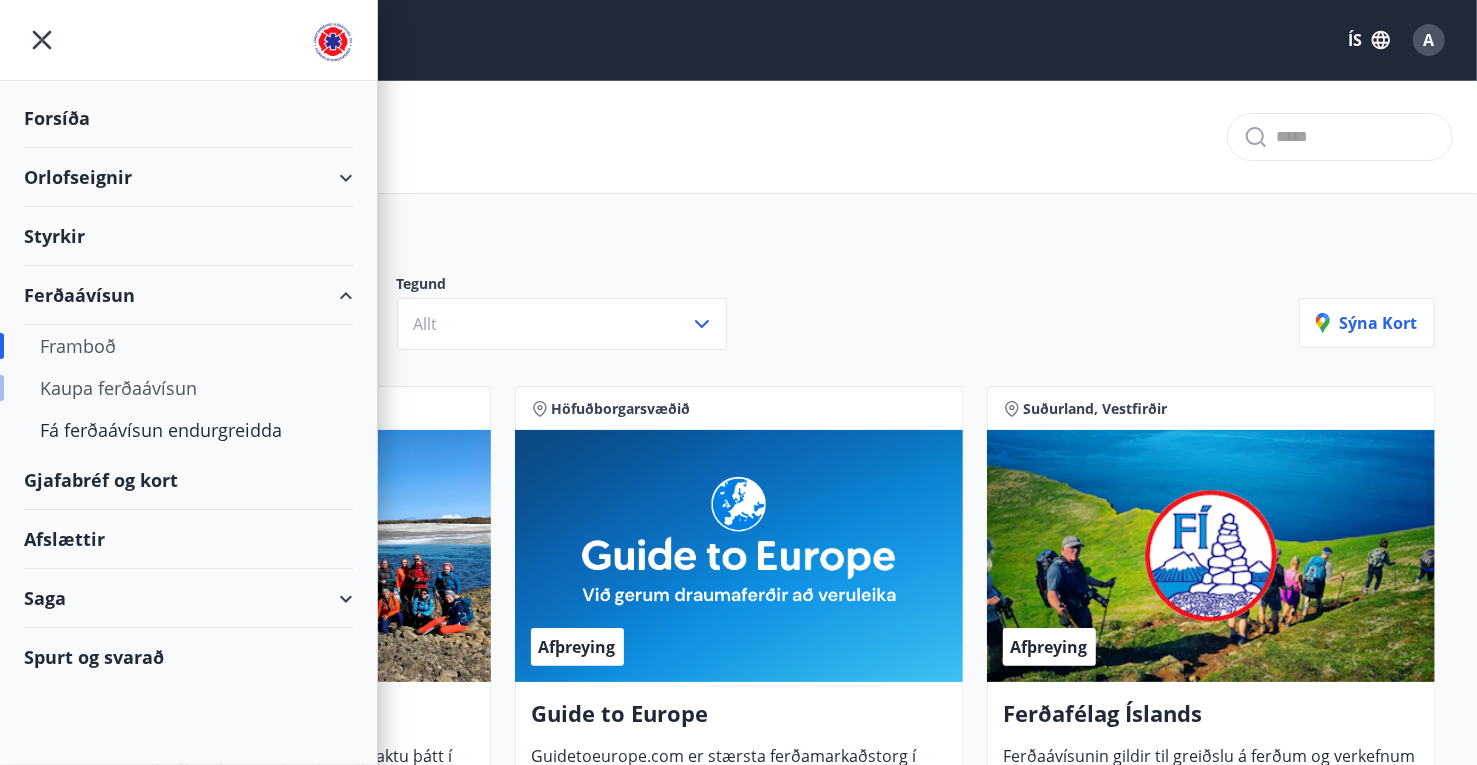 click on "Kaupa ferðaávísun" at bounding box center (188, 388) 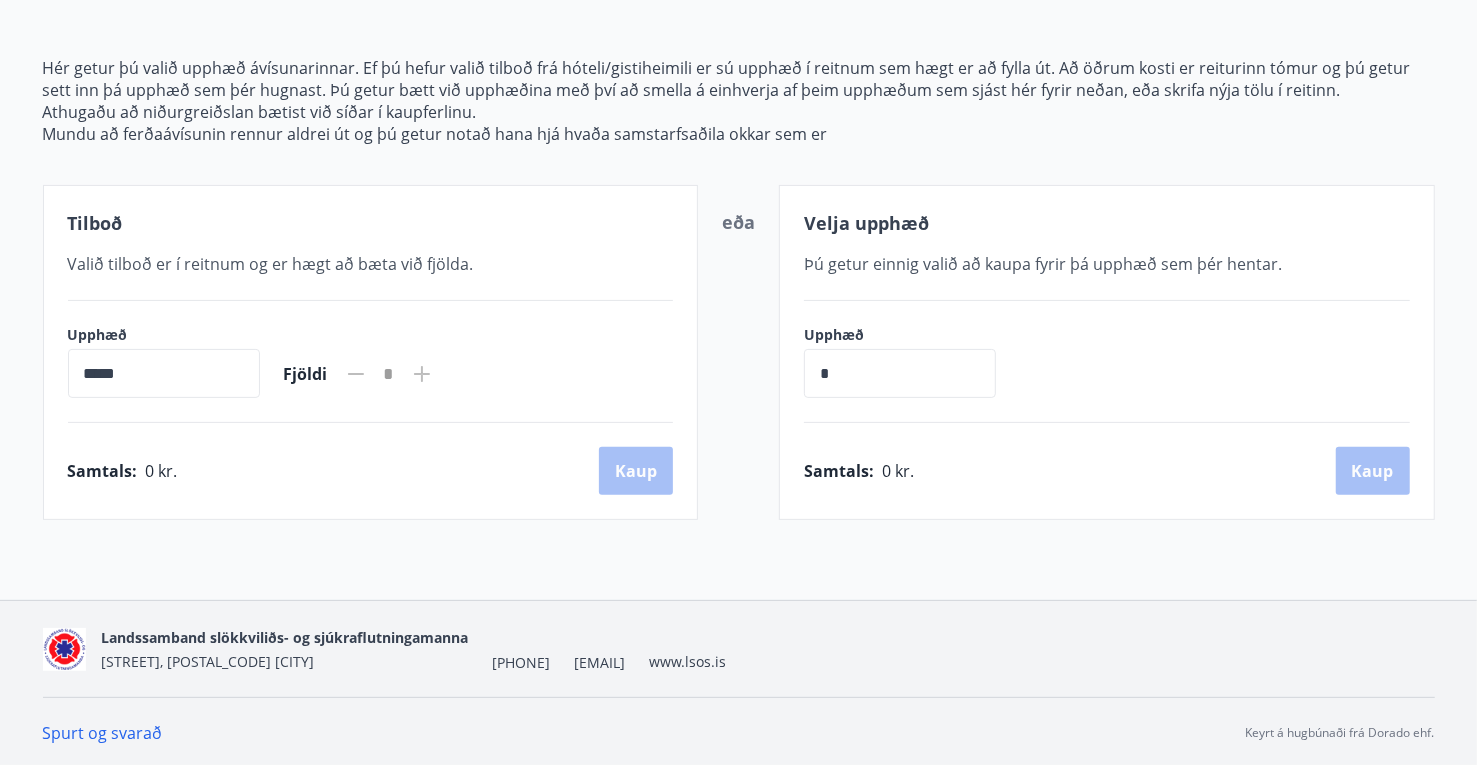 scroll, scrollTop: 0, scrollLeft: 0, axis: both 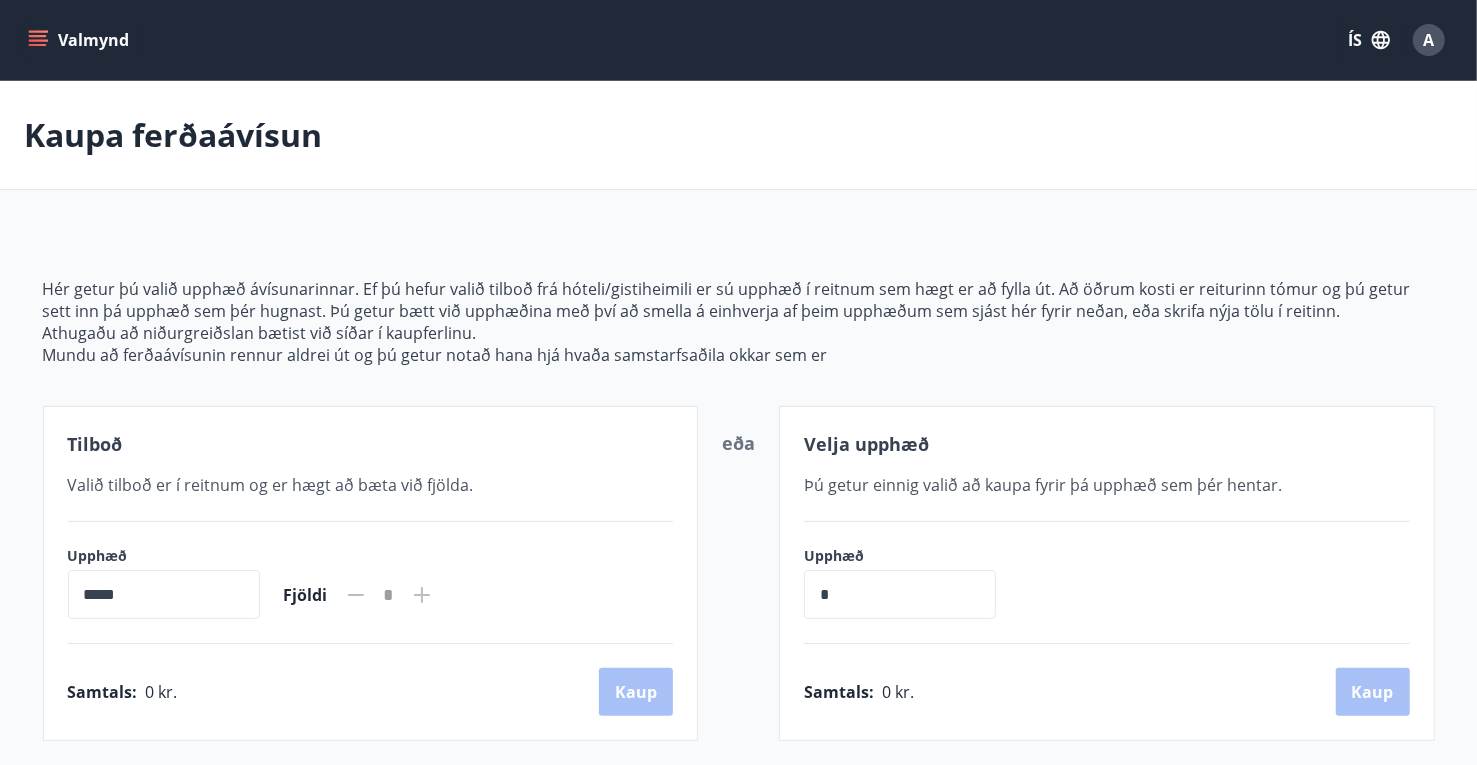 click on "Valmynd" at bounding box center [80, 40] 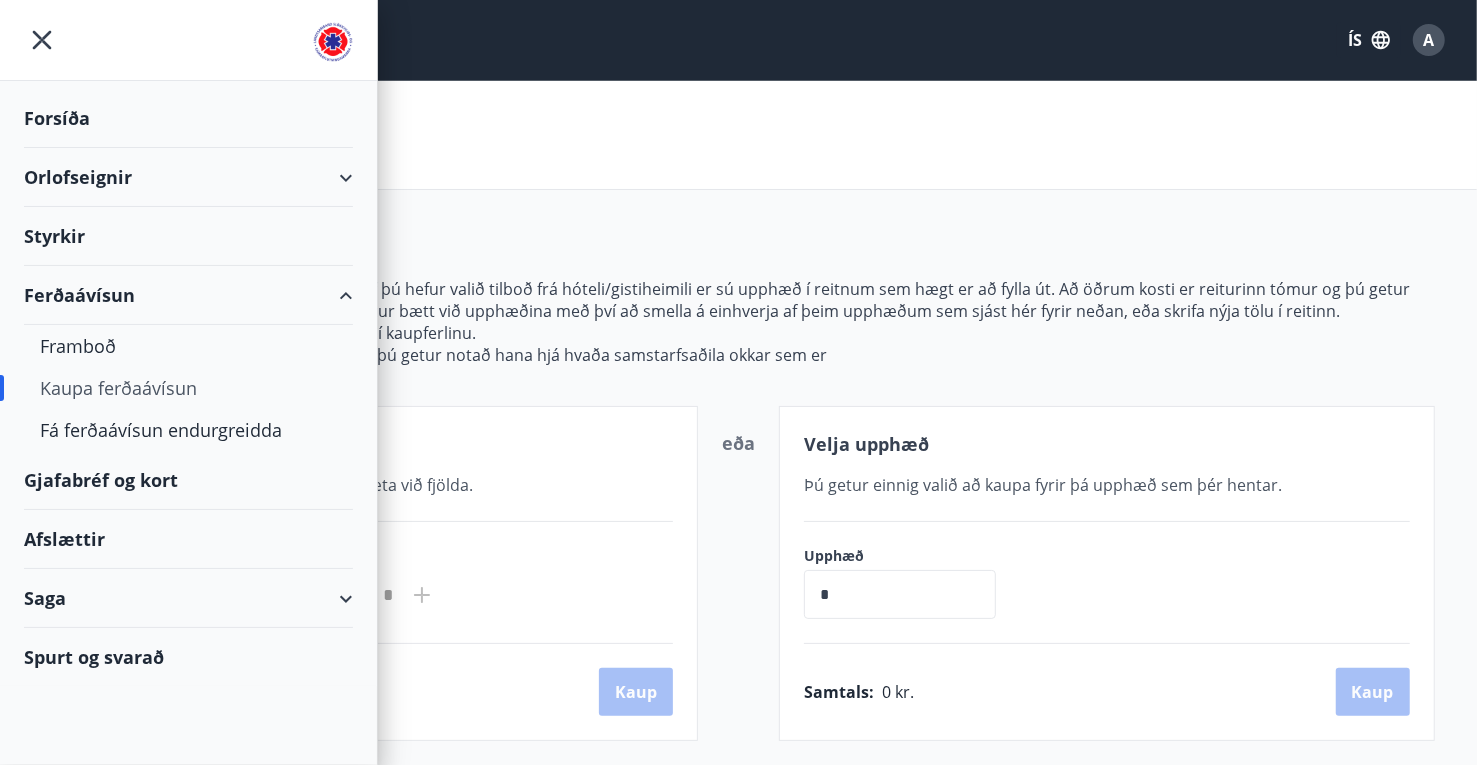 click on "Ferðaávísun" at bounding box center [188, 295] 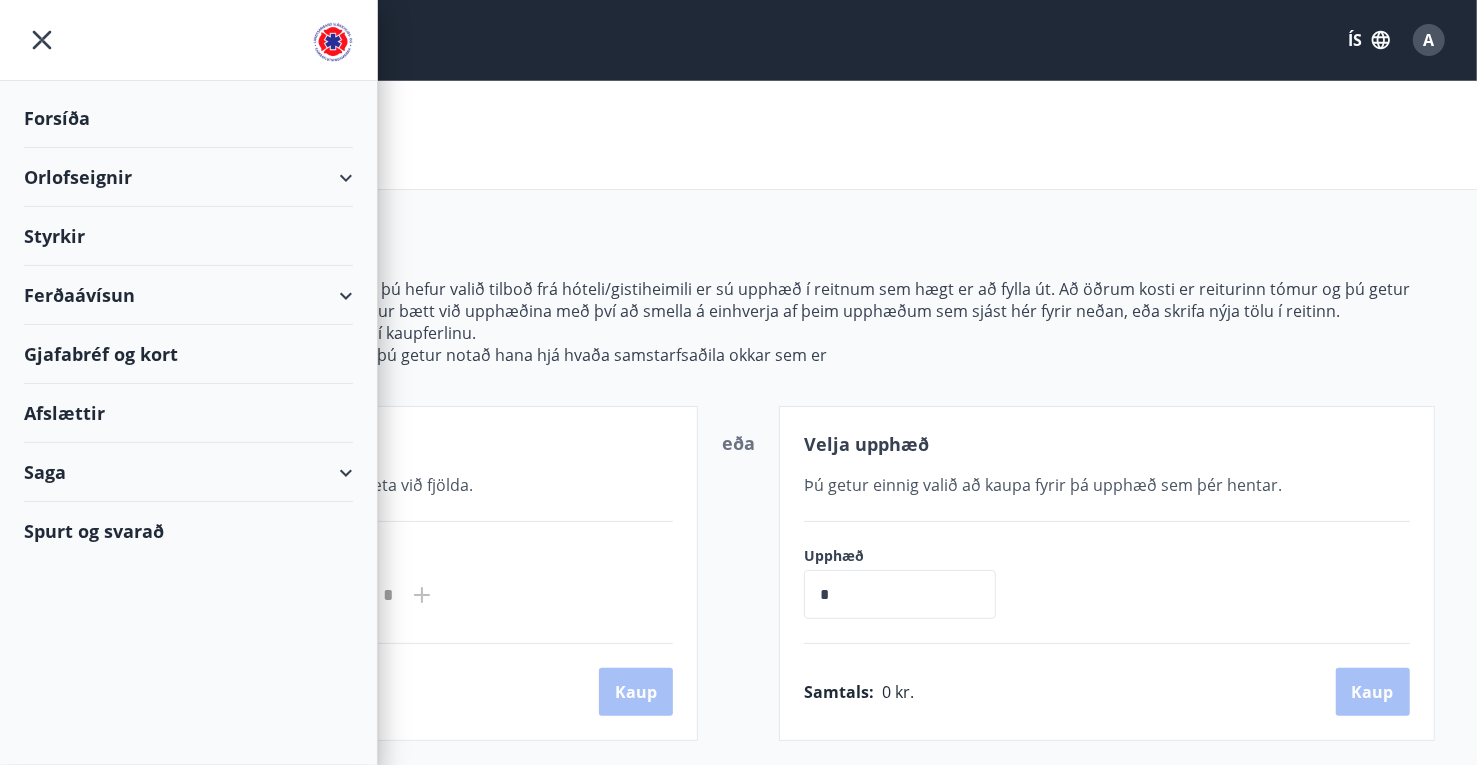 click on "Gjafabréf og kort" at bounding box center [188, 354] 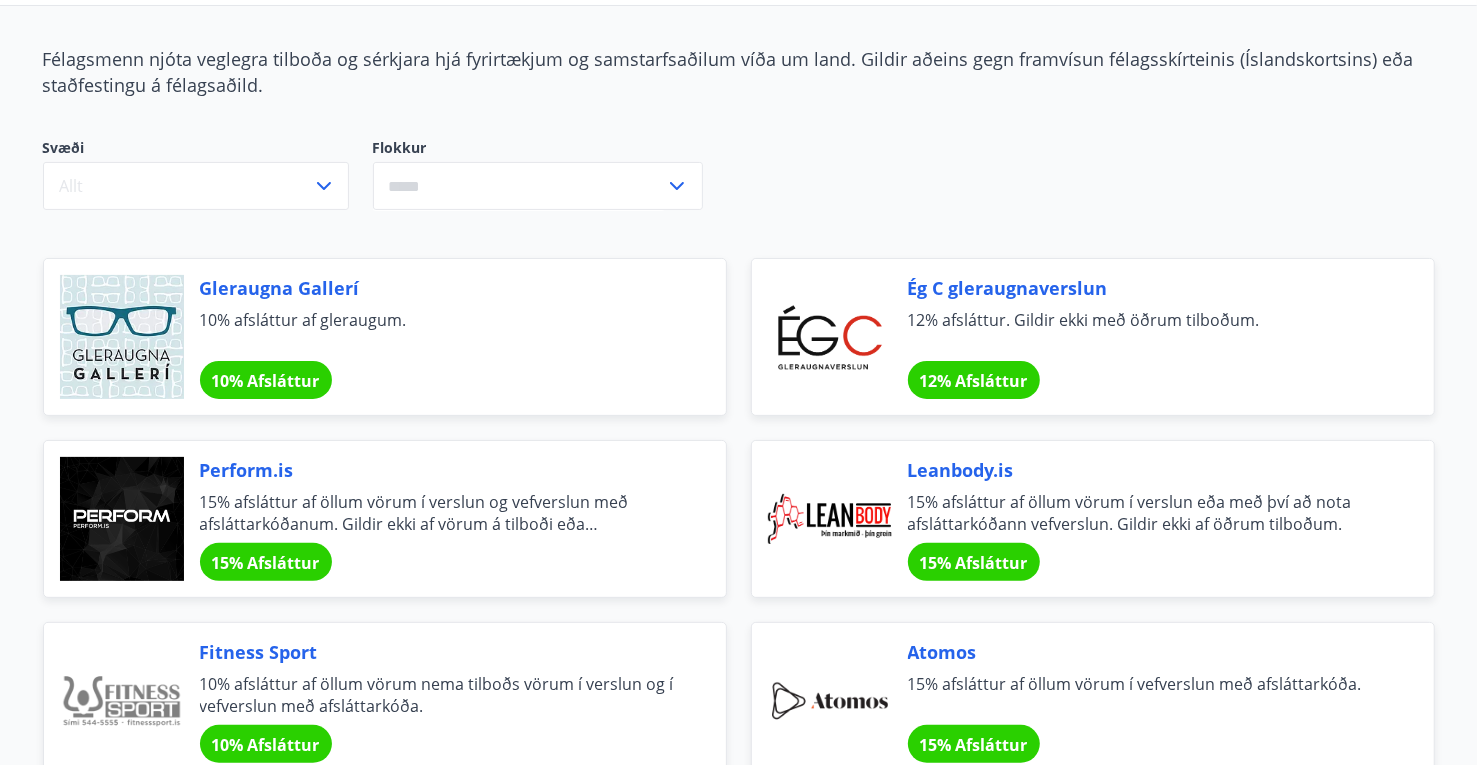 scroll, scrollTop: 0, scrollLeft: 0, axis: both 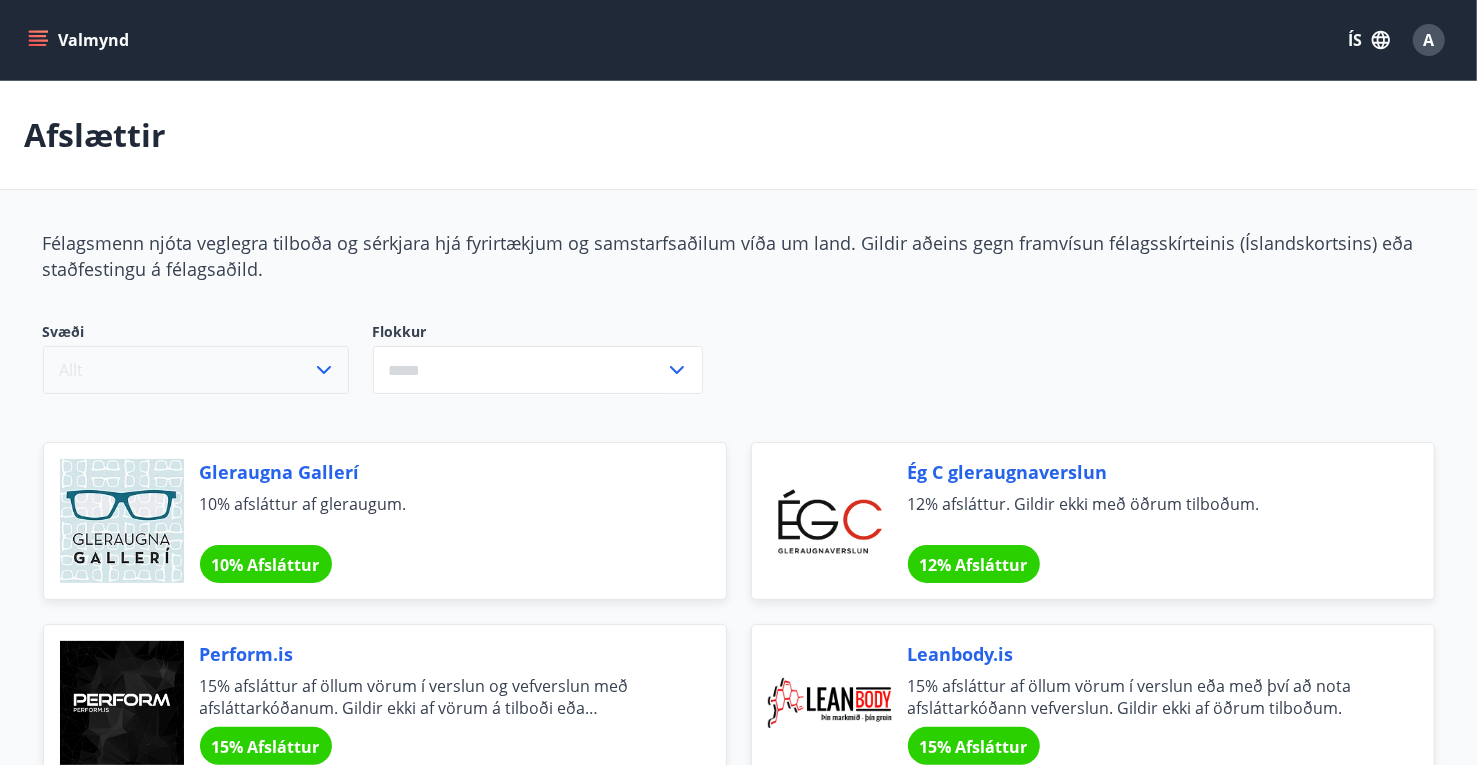 click 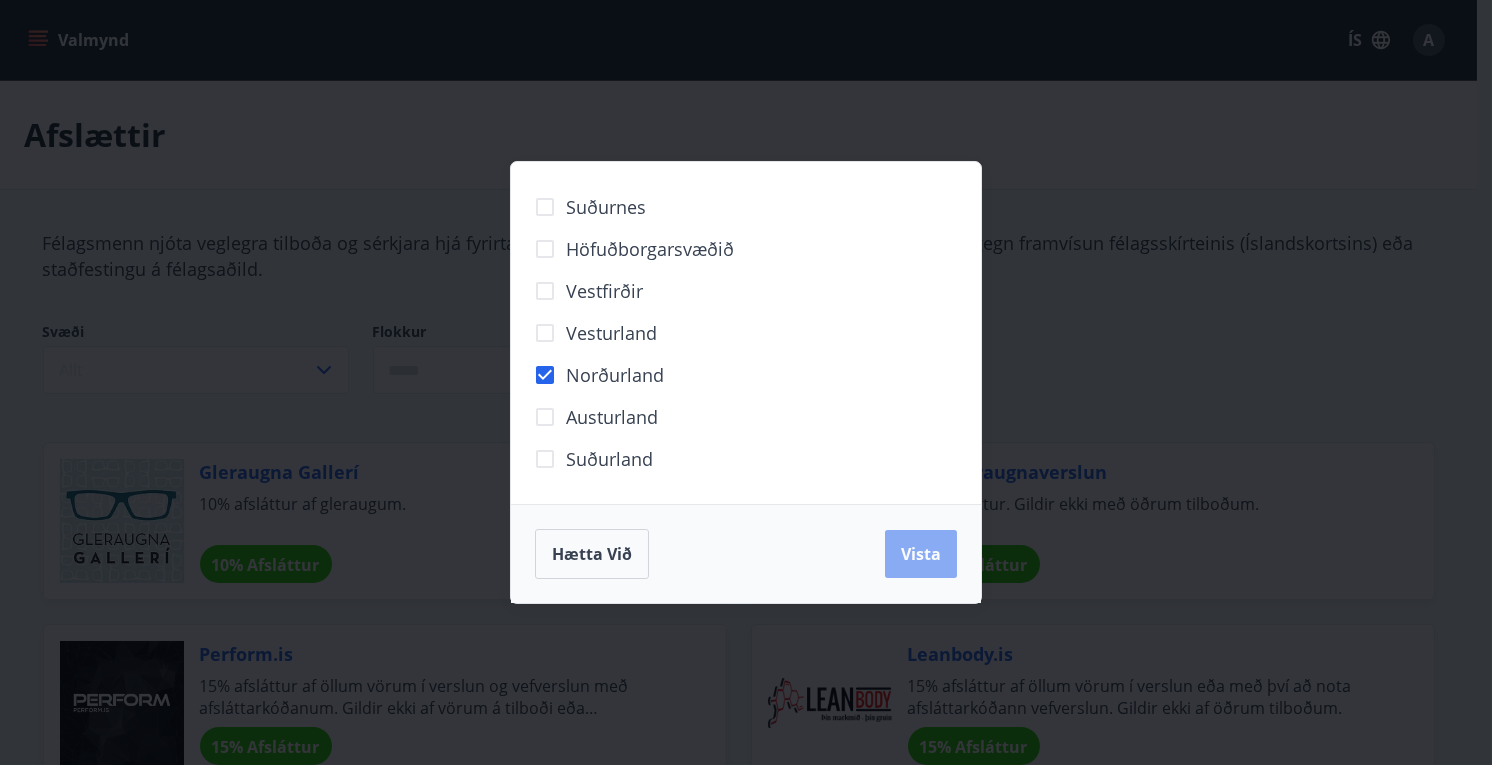 click on "Vista" at bounding box center (921, 554) 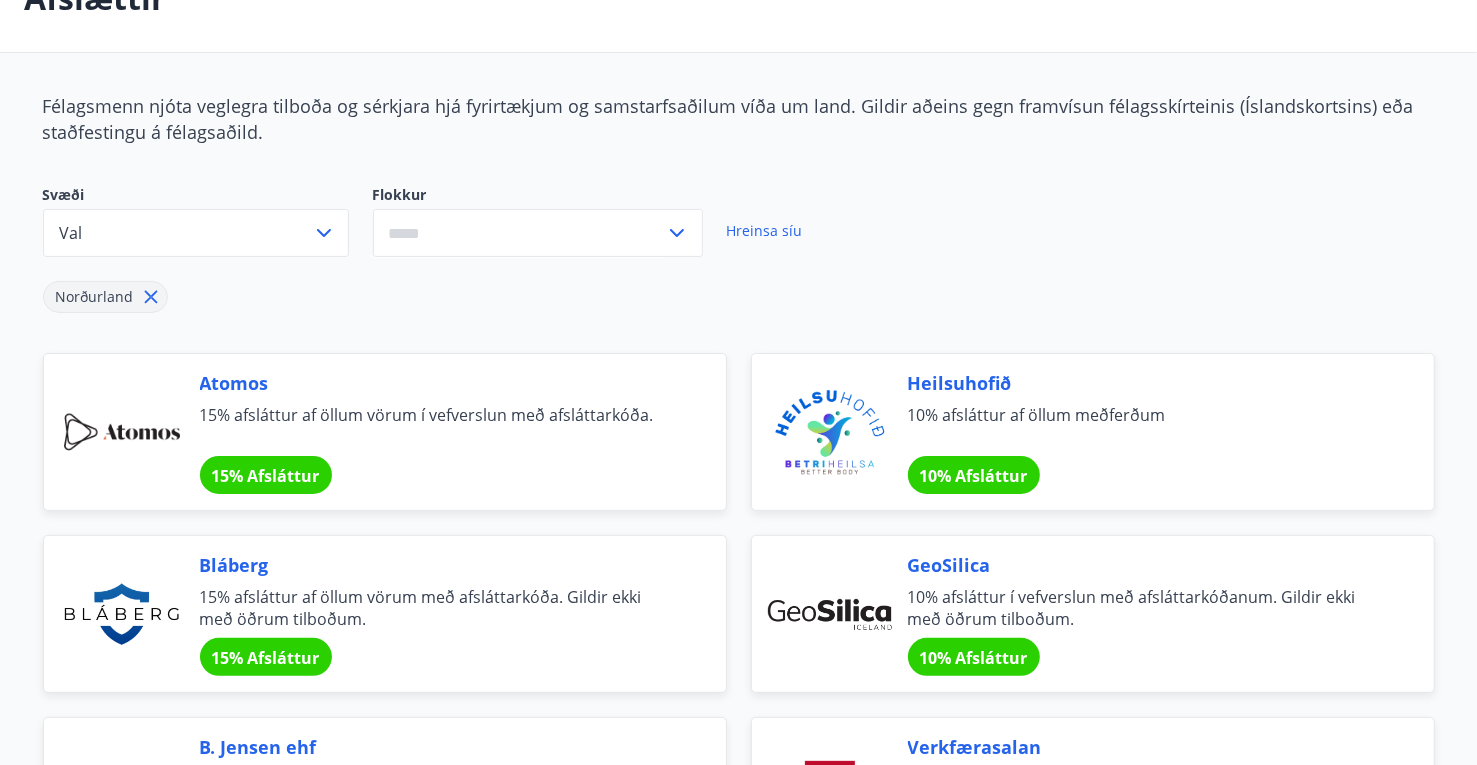 scroll, scrollTop: 0, scrollLeft: 0, axis: both 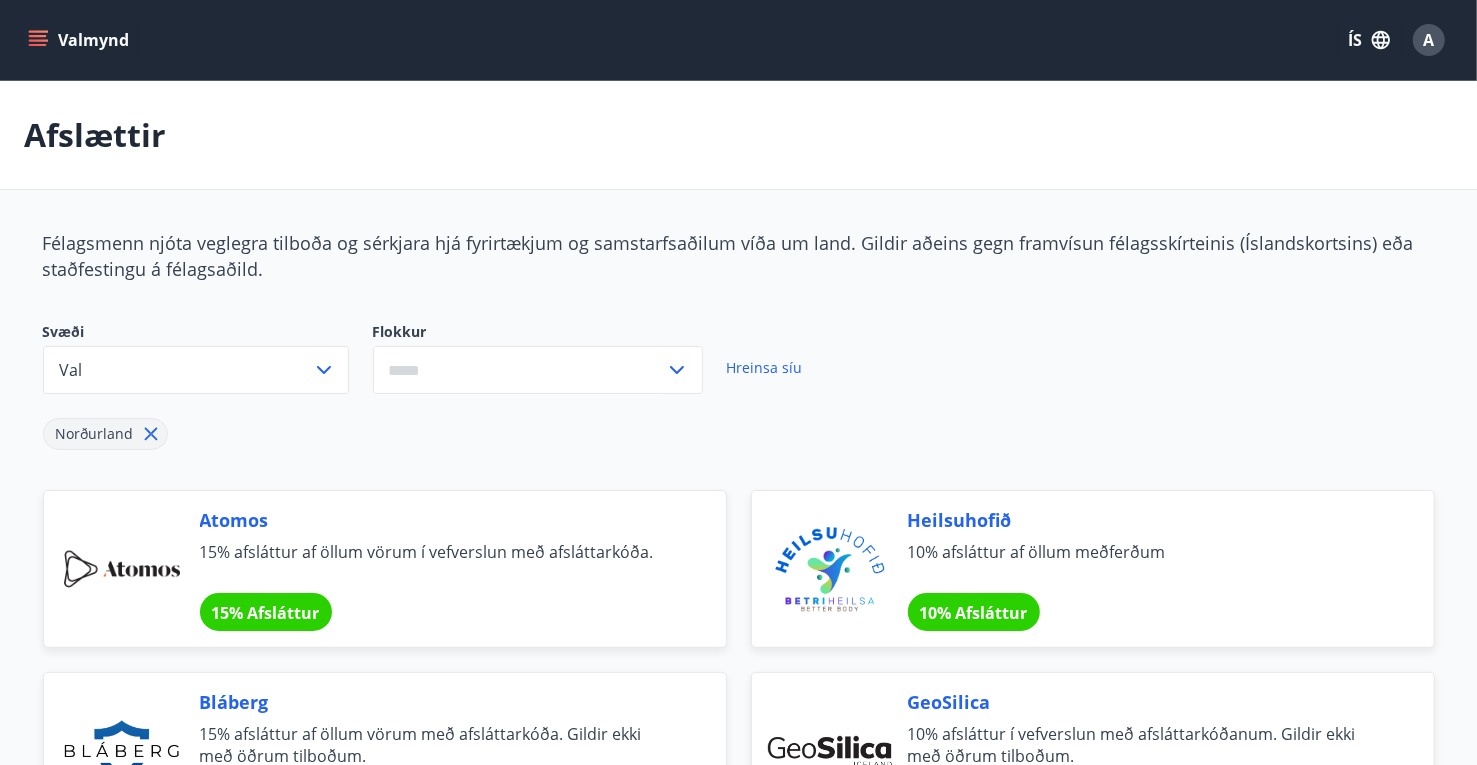 click on "Valmynd" at bounding box center [80, 40] 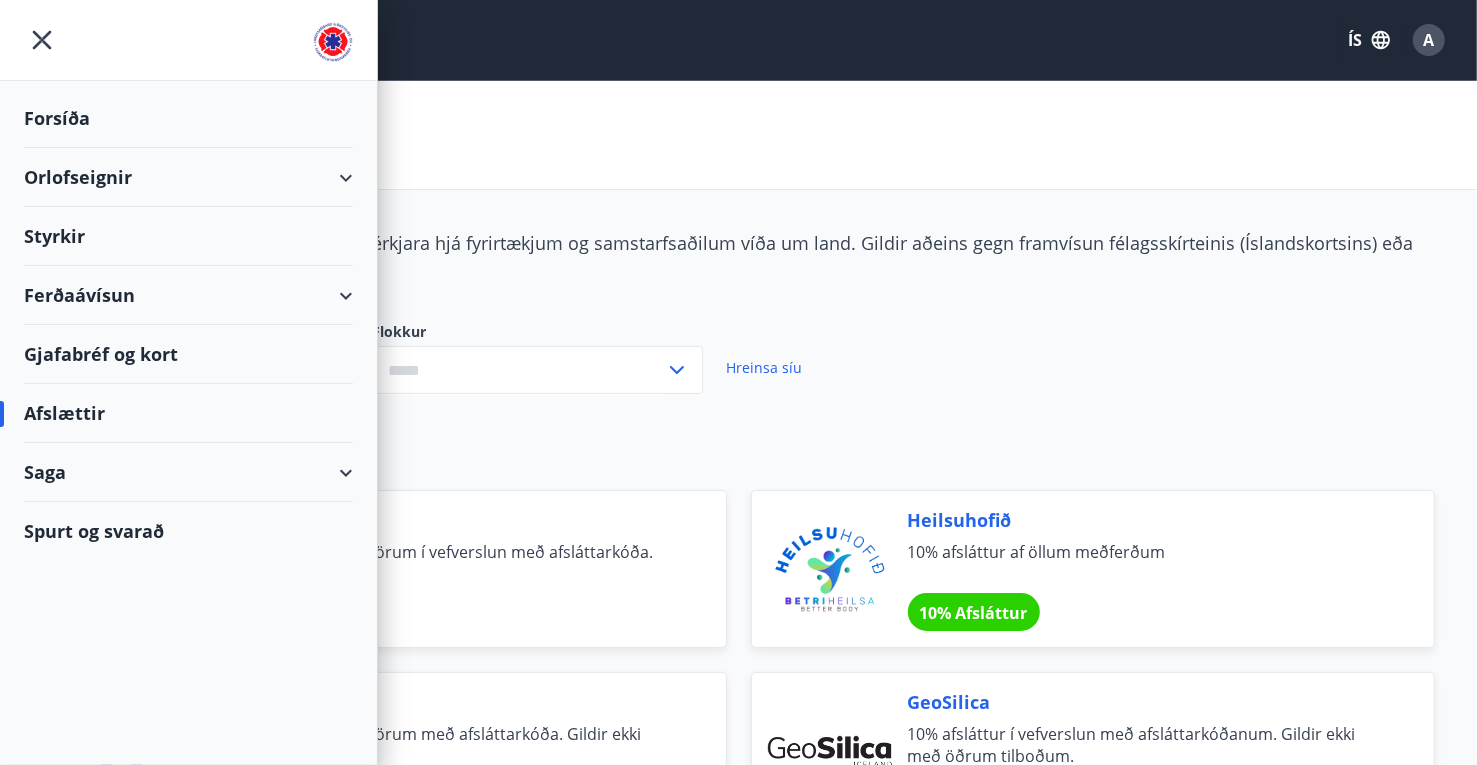 click on "Atomos 15% afsláttur af öllum vörum í vefverslun með afsláttarkóða. 15% Afsláttur" at bounding box center (373, 557) 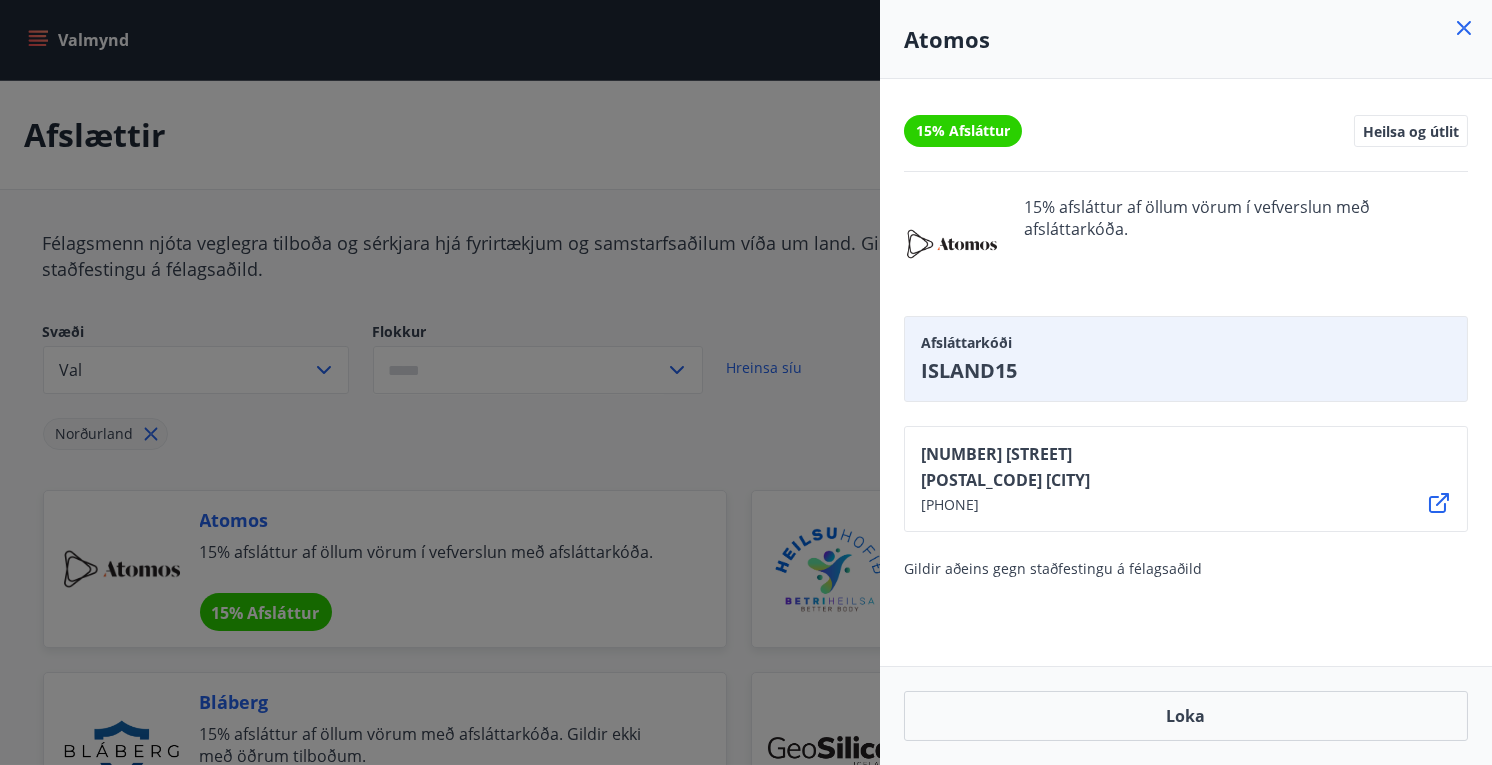 click at bounding box center (746, 382) 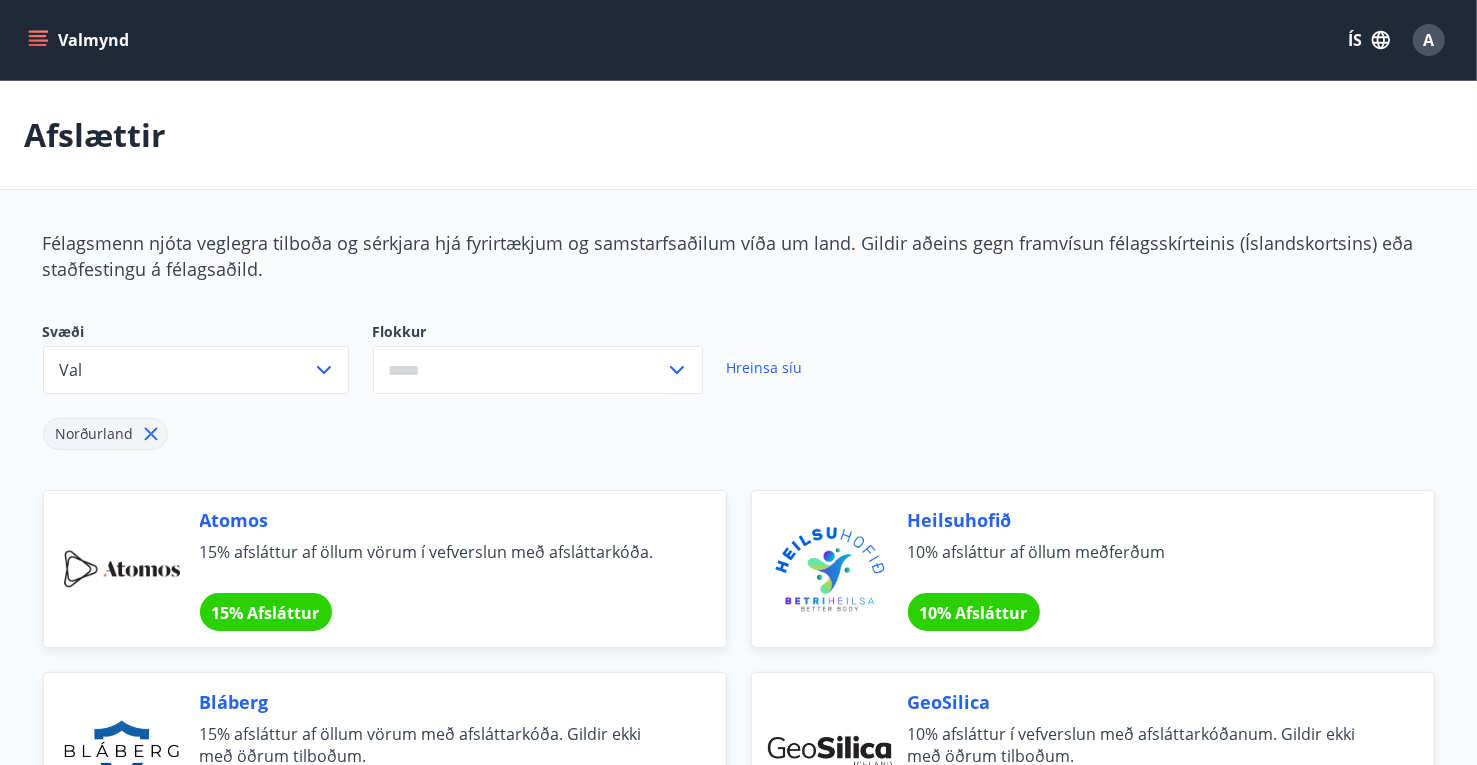 drag, startPoint x: 64, startPoint y: 30, endPoint x: 160, endPoint y: 146, distance: 150.57224 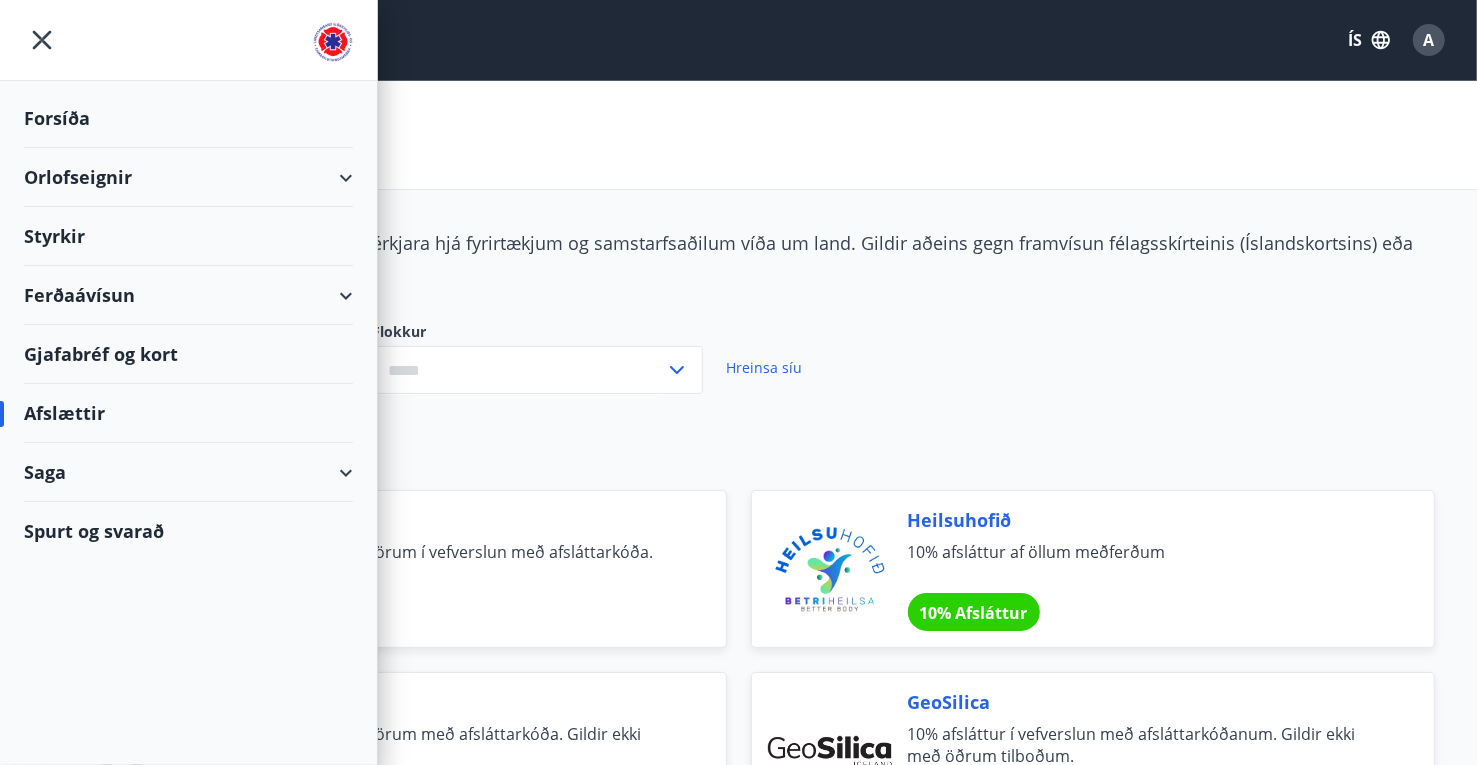 click on "Saga" at bounding box center (188, 472) 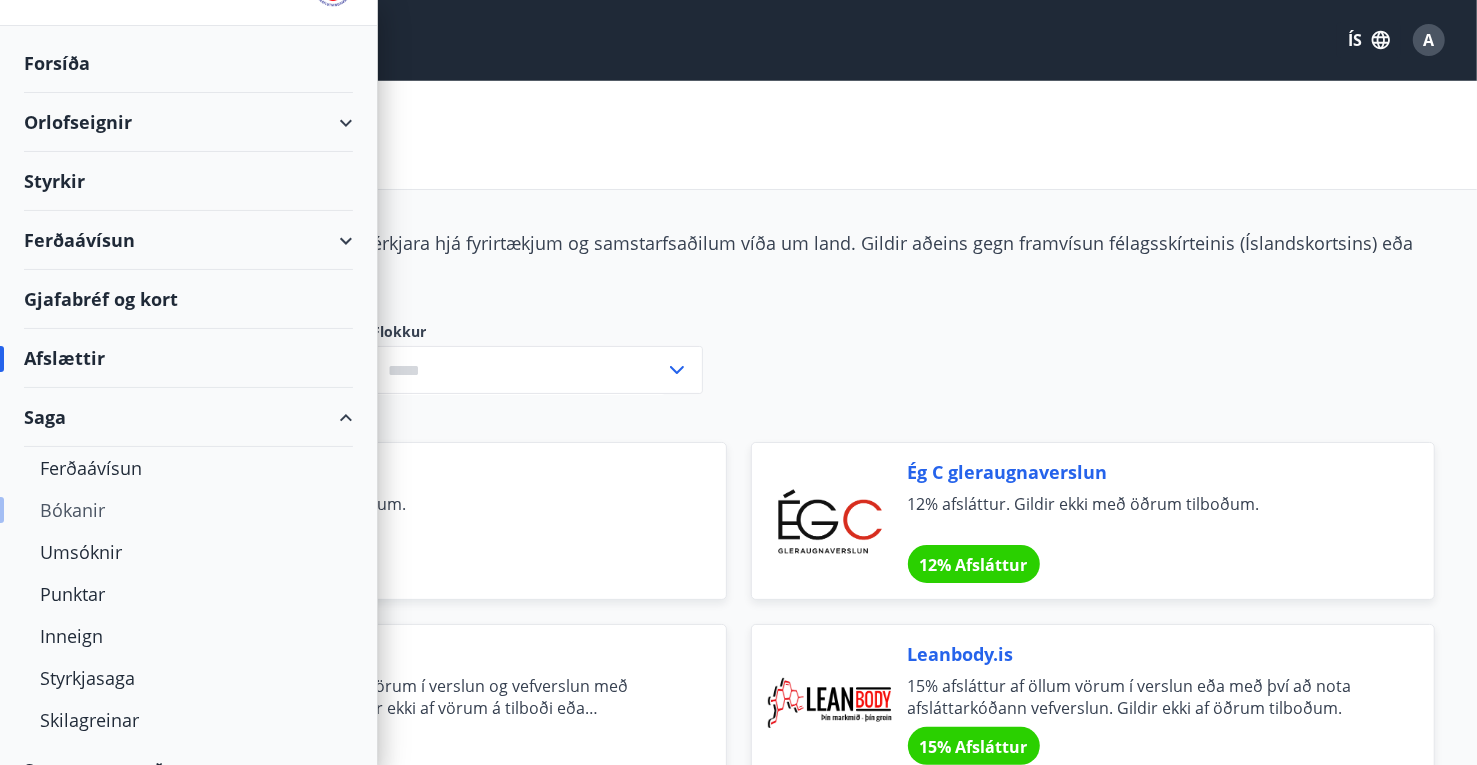 scroll, scrollTop: 86, scrollLeft: 0, axis: vertical 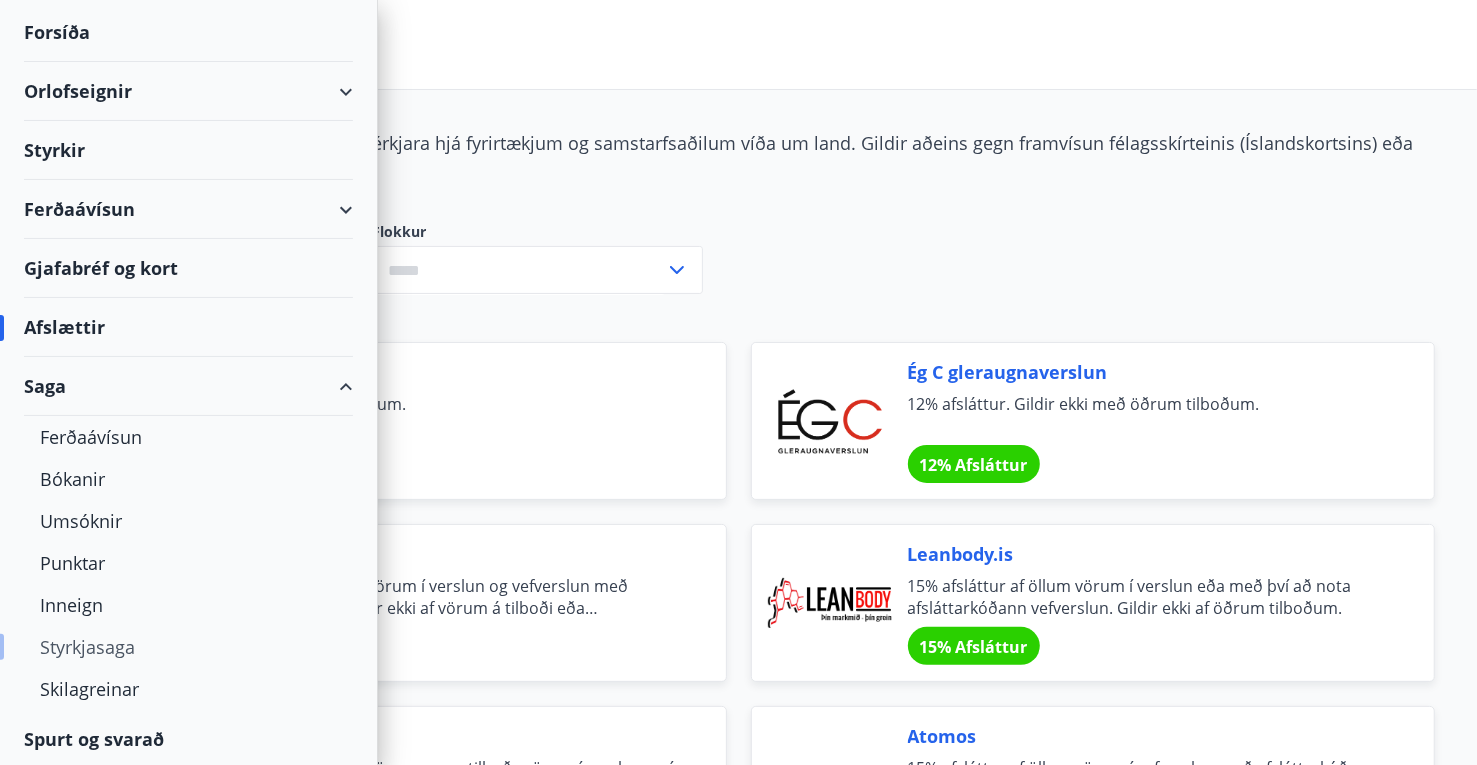 click on "Styrkjasaga" at bounding box center [188, 647] 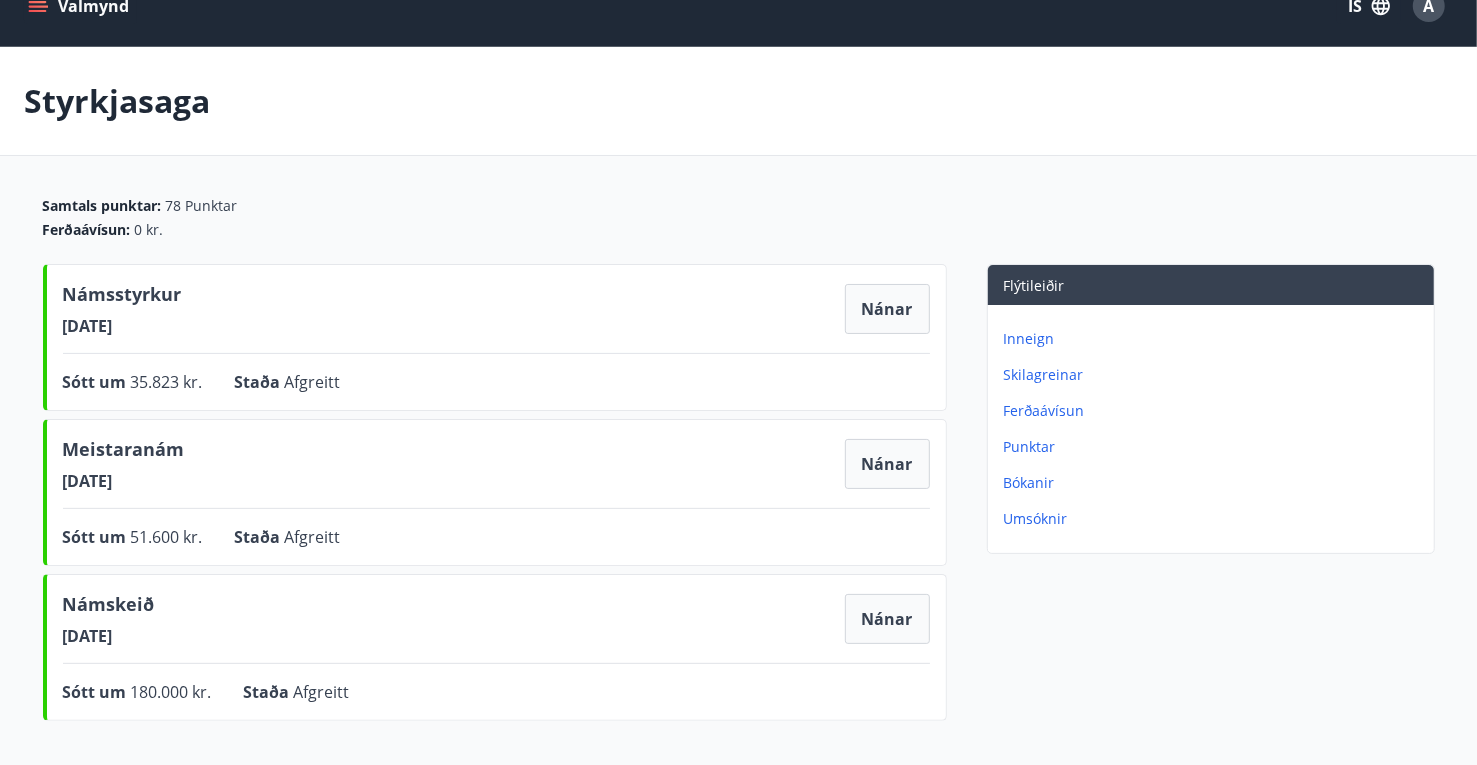 scroll, scrollTop: 0, scrollLeft: 0, axis: both 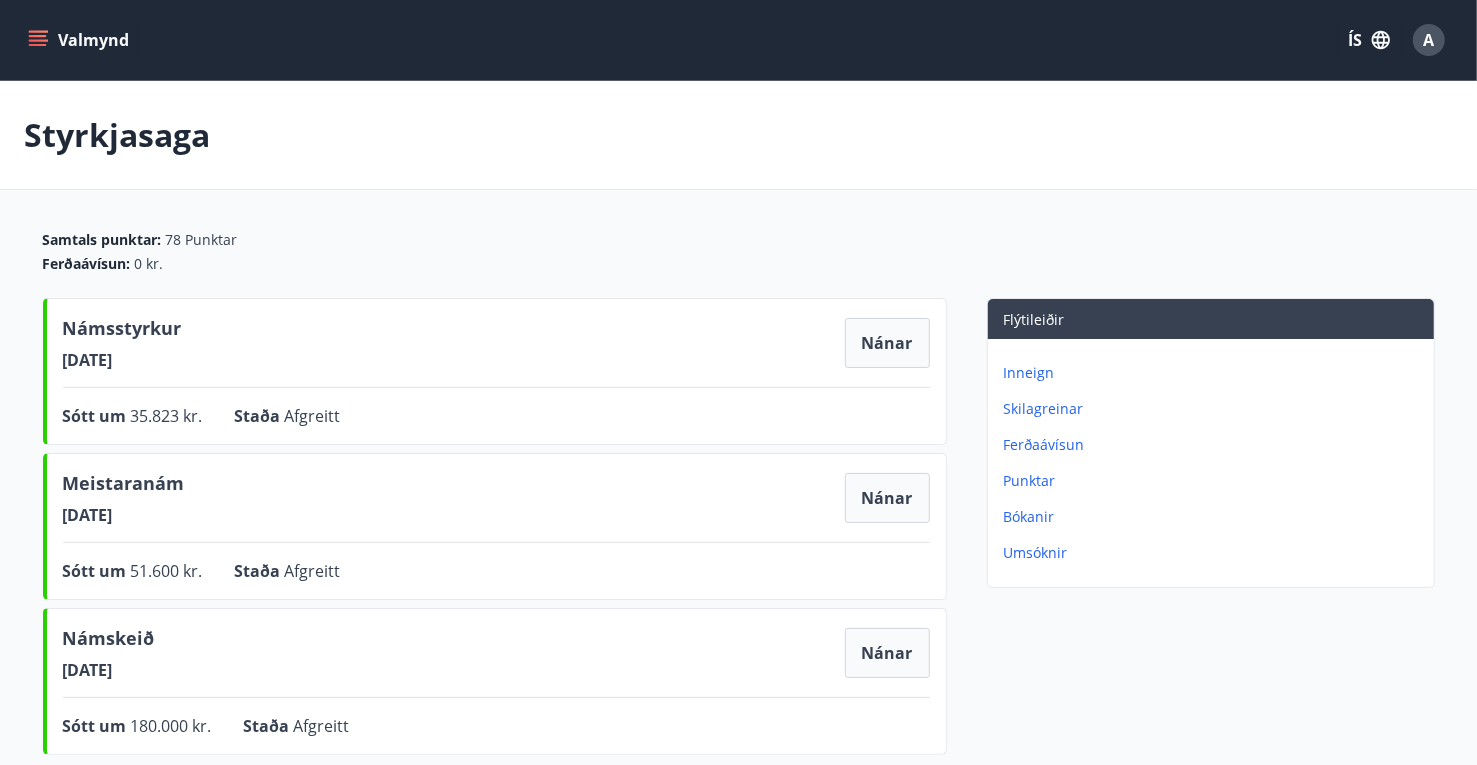 click on "Valmynd" at bounding box center [80, 40] 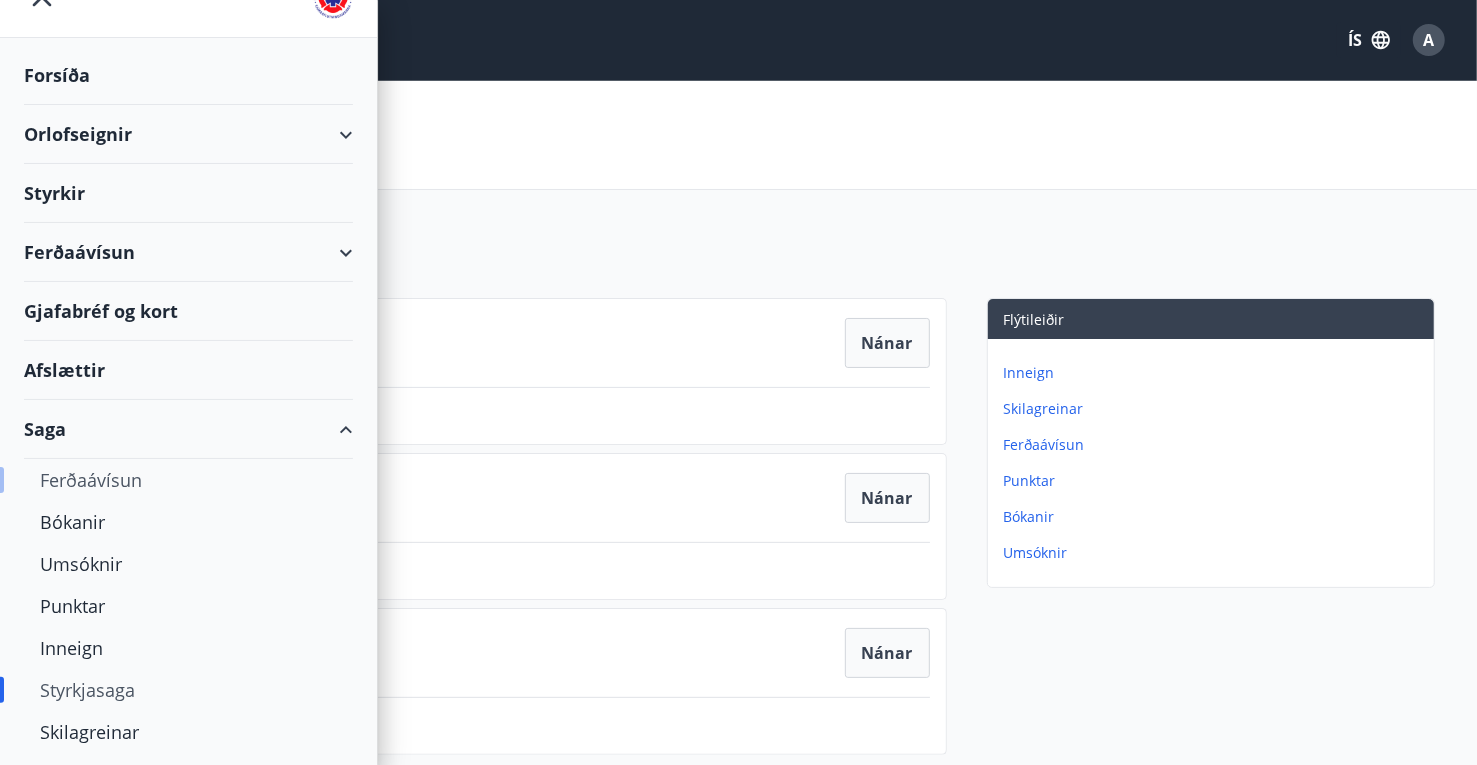 scroll, scrollTop: 86, scrollLeft: 0, axis: vertical 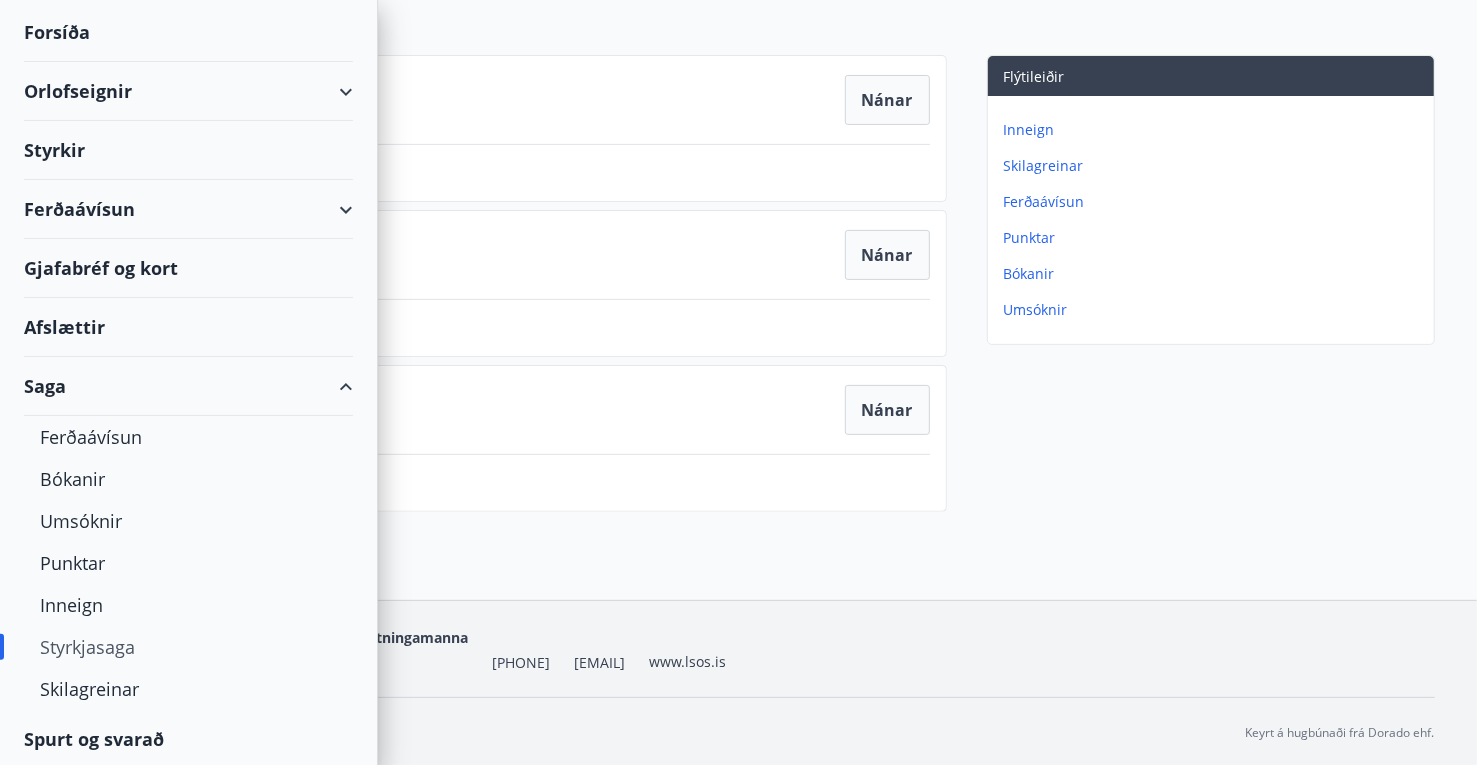 click on "Spurt og svarað" at bounding box center [188, 739] 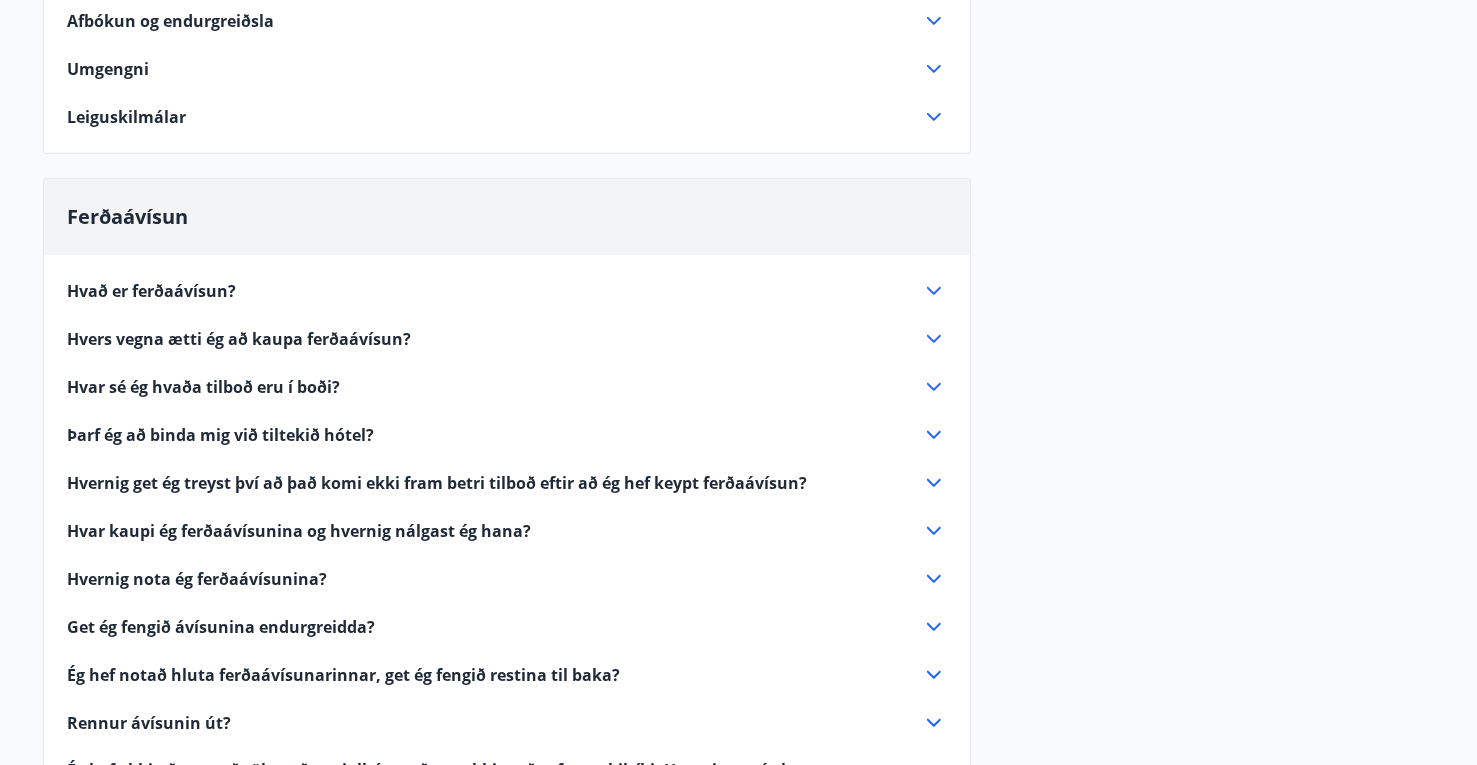 scroll, scrollTop: 500, scrollLeft: 0, axis: vertical 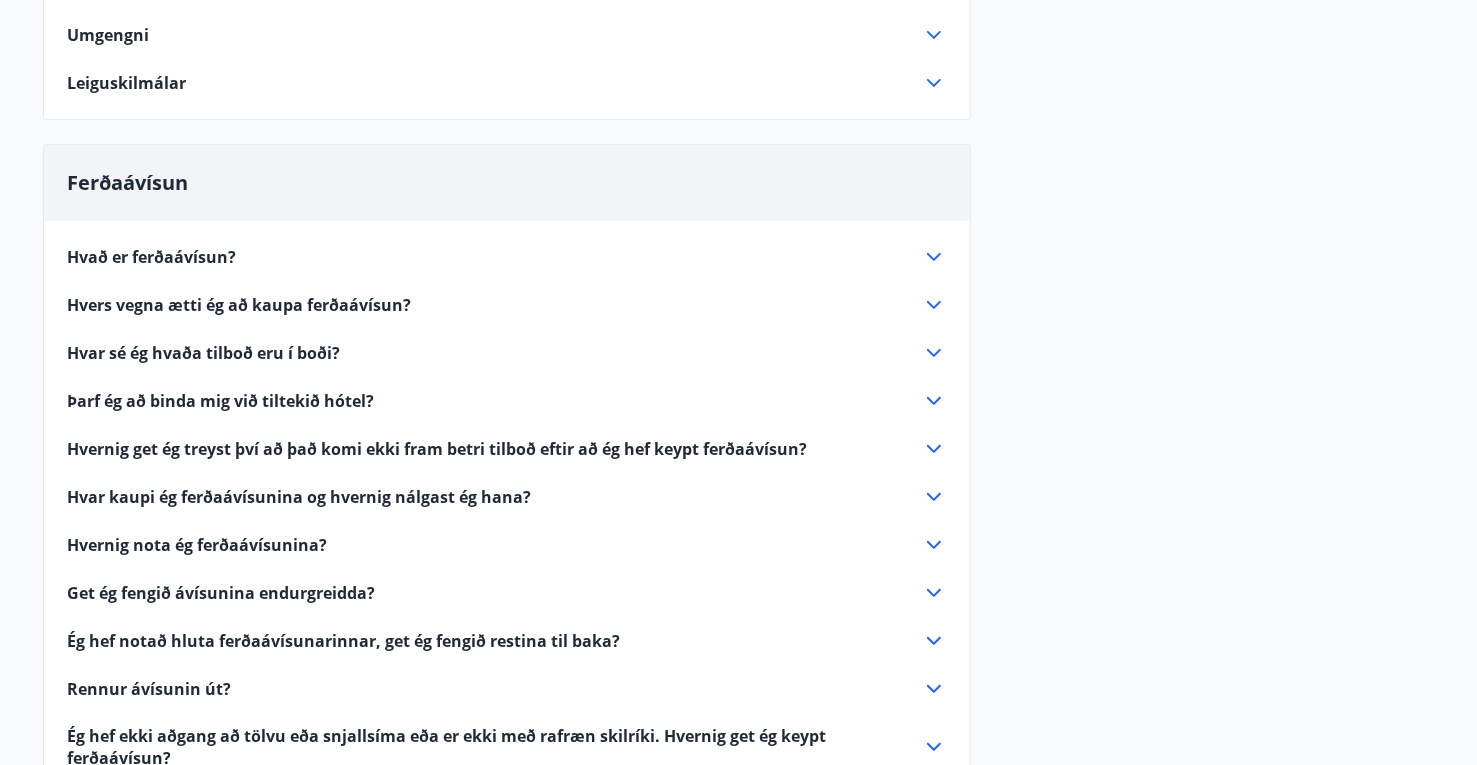 click 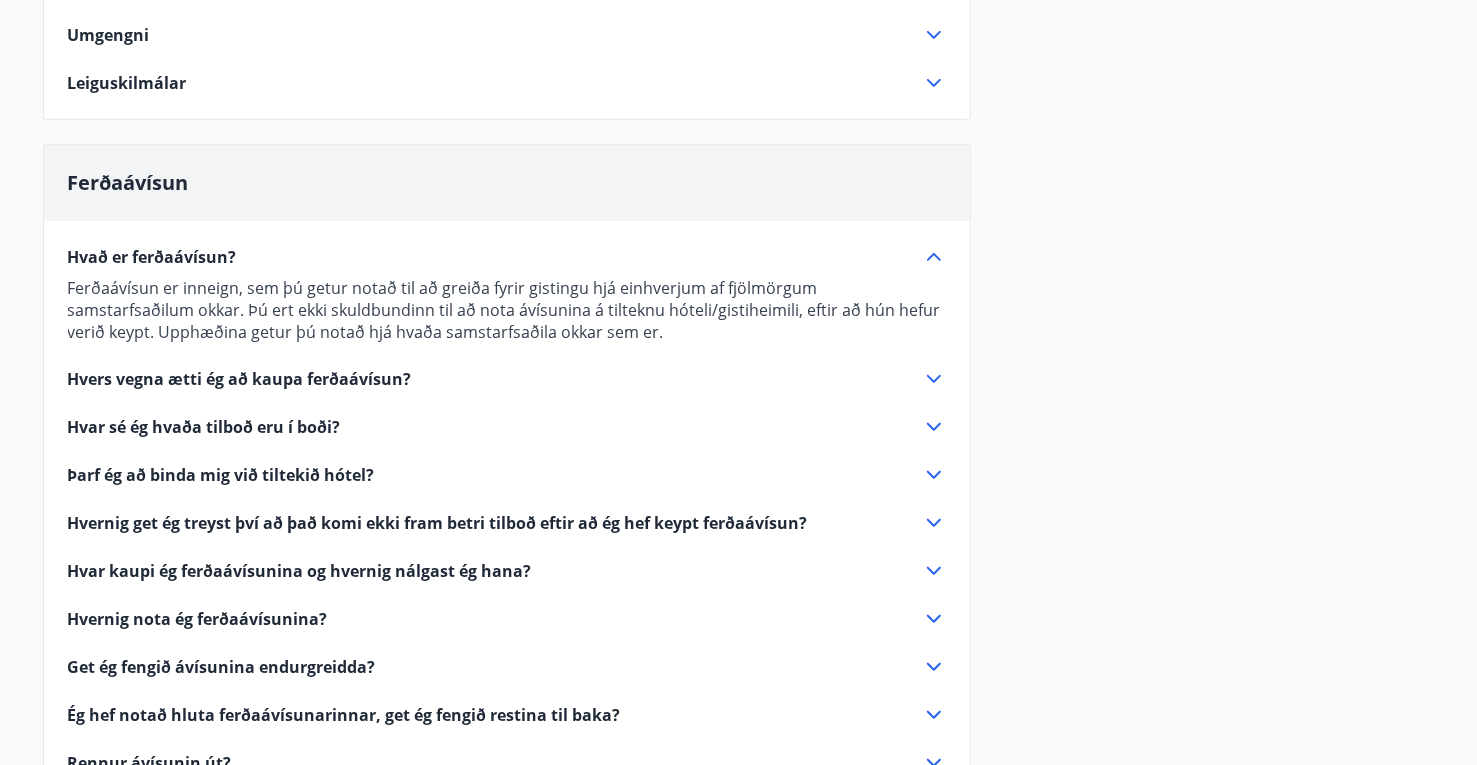 click 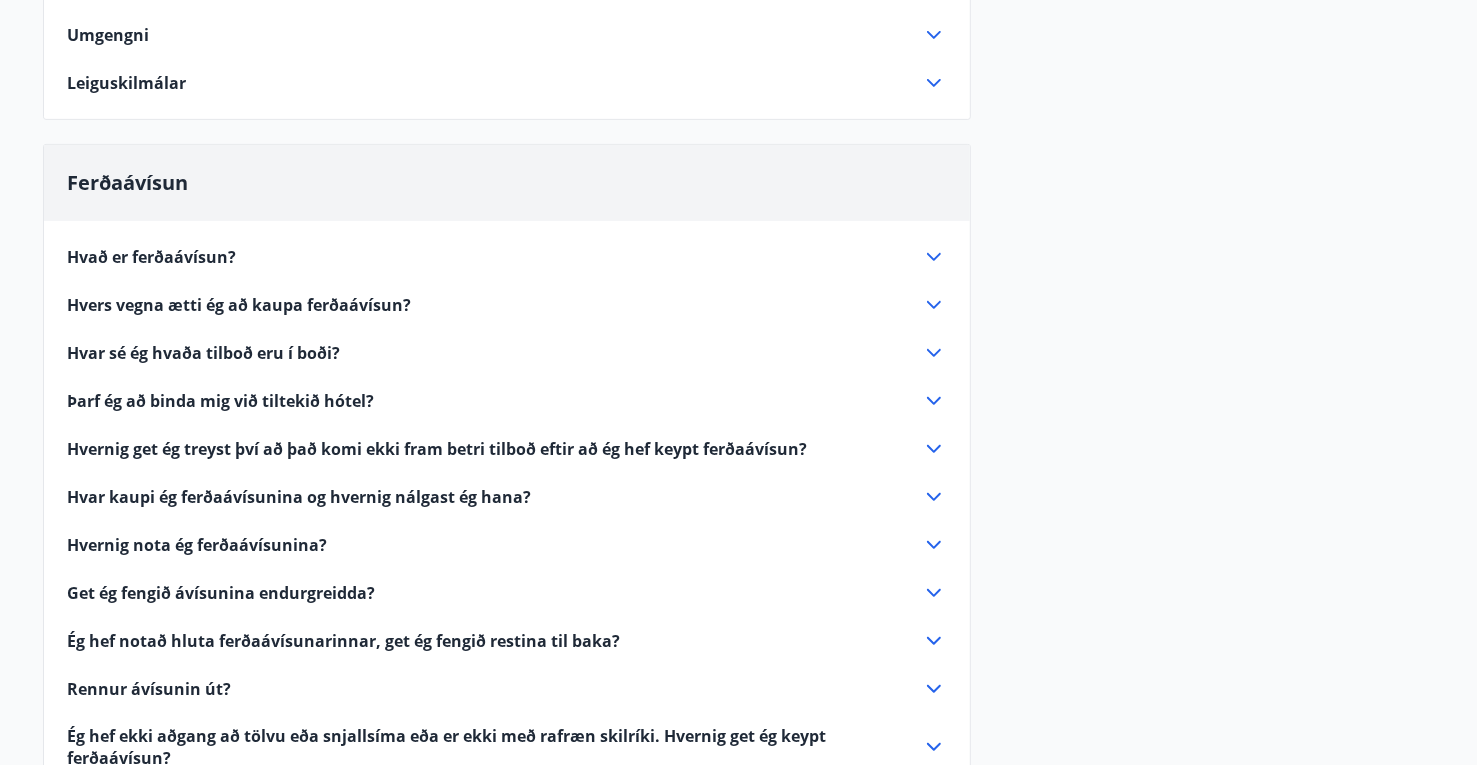 click 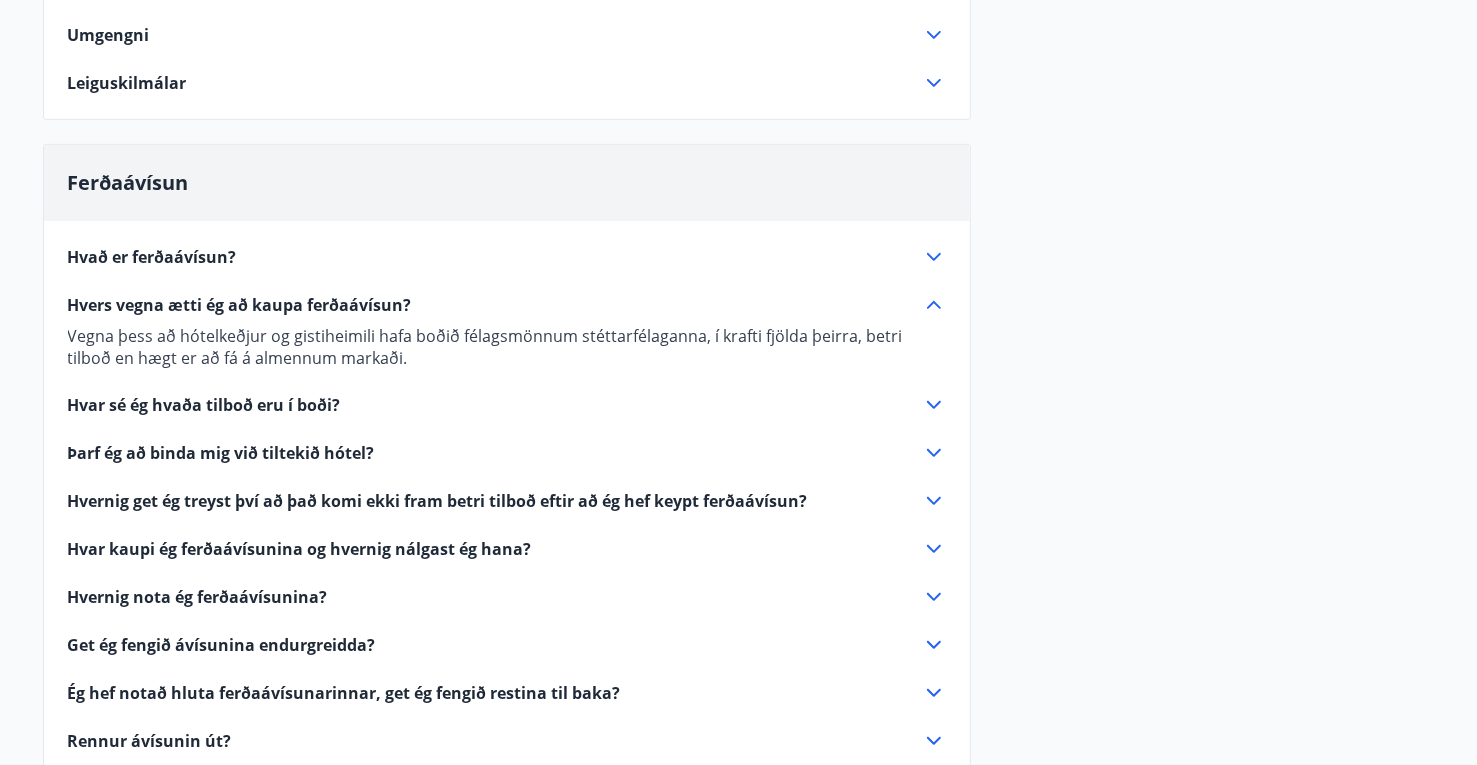 click on "Hvað er ferðaávísun? Ferðaávísun er inneign, sem þú getur notað til að greiða fyrir gistingu hjá einhverjum af fjölmörgum samstarfsaðilum okkar. Þú ert ekki skuldbundinn til að nota ávísunina á tilteknu hóteli/gistiheimili, eftir að hún hefur verið keypt. Upphæðina getur þú notað hjá hvaða samstarfsaðila okkar sem er.
Hvers vegna ætti ég að kaupa ferðaávísun? Vegna þess að hótelkeðjur og gistiheimili hafa boðið félagsmönnum stéttarfélaganna, í krafti fjölda þeirra, betri tilboð en hægt er að fá á almennum markaði.
Hvar sé ég hvaða tilboð eru í boði? Á orlofsvefnum geturðu skráð þig inn, eins og þegar þú sækir um orlofshús, og valið „Ferðaávísun“. Þá ferð þú yfir á síðu þar sem allar upplýsingar koma fram. Hvert hótel eða gistiheimili getur verið með mörg tilboð, eftir gerð herbergis eða innifalinni þjónustu.
Þarf ég að binda mig við tiltekið hótel?
„Ferðaávísun“" at bounding box center (507, 521) 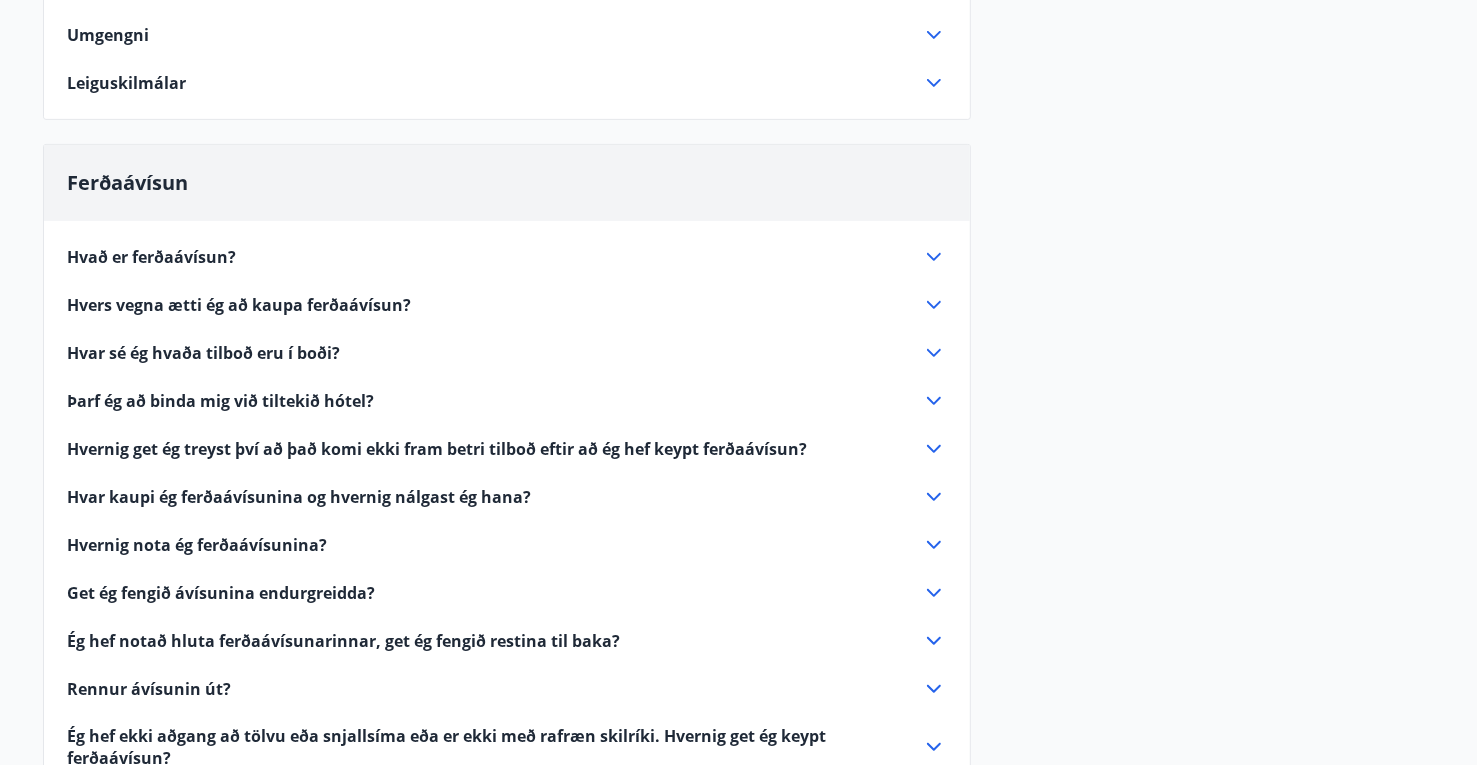 click 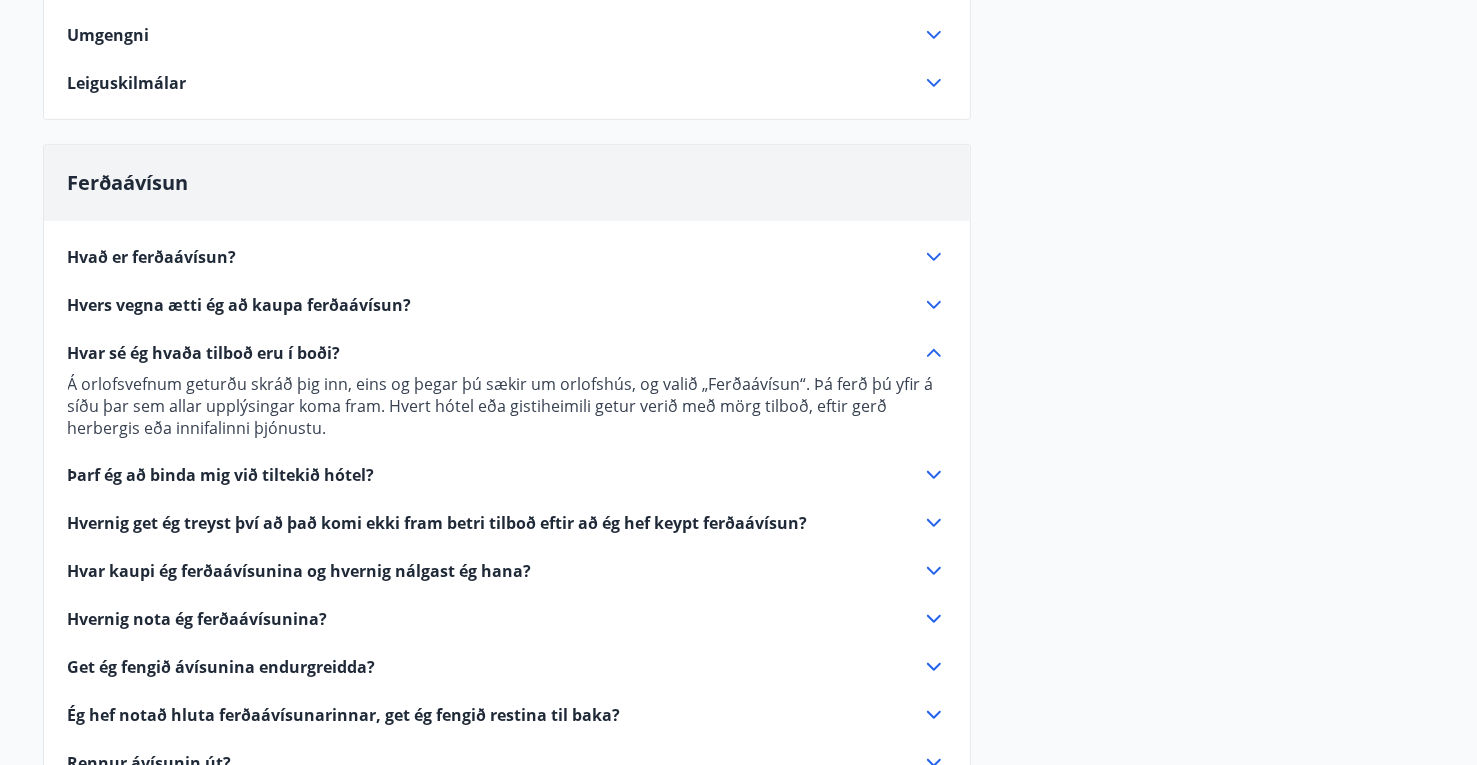 click 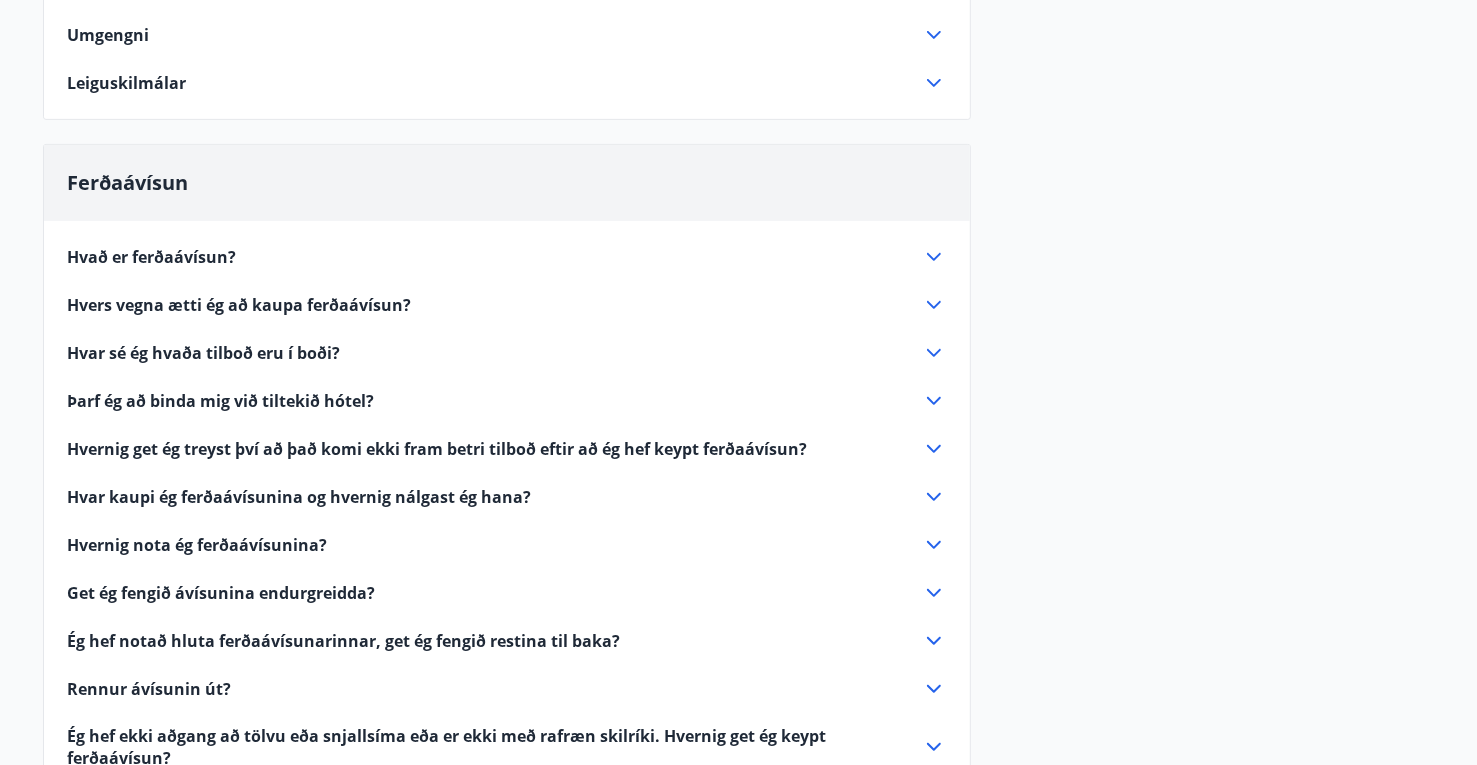 click 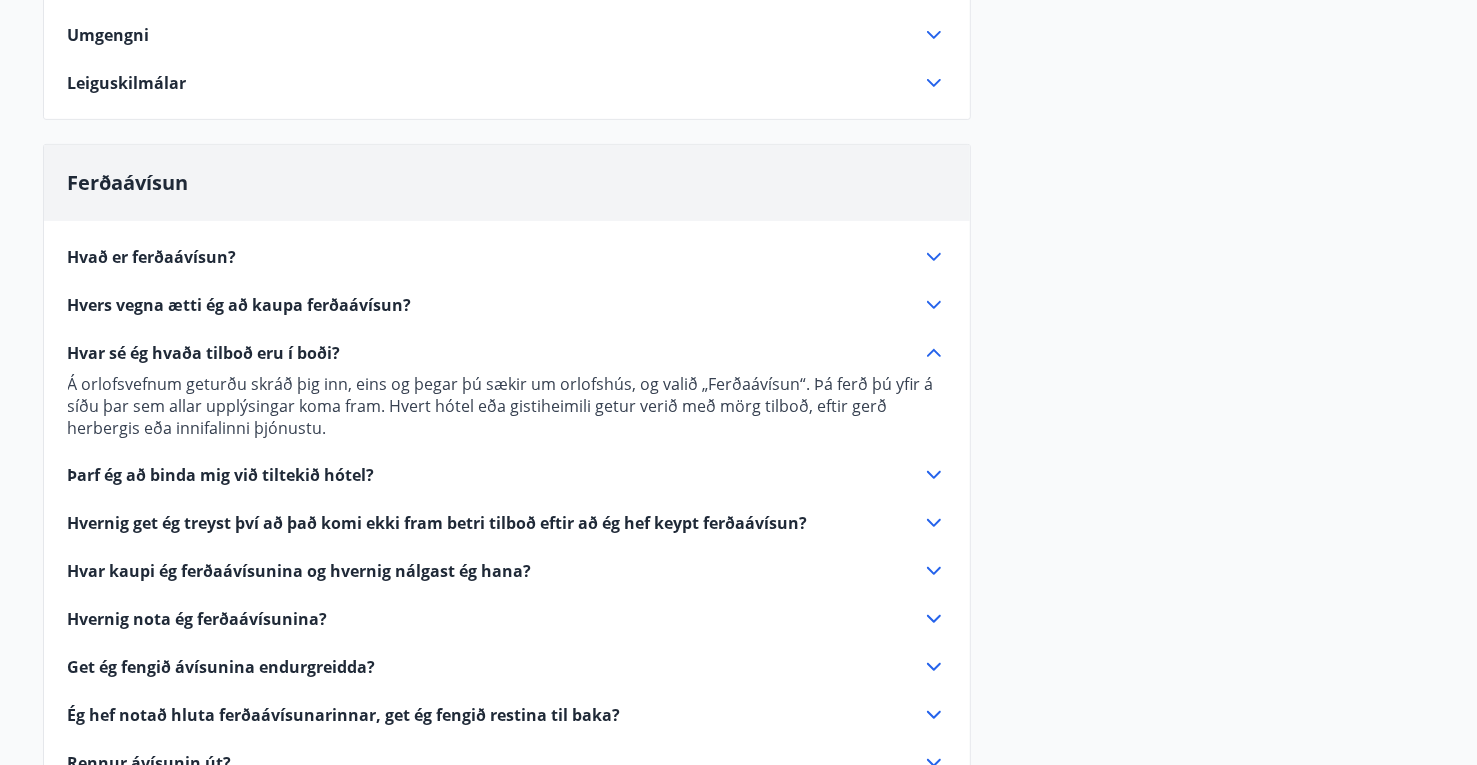 click 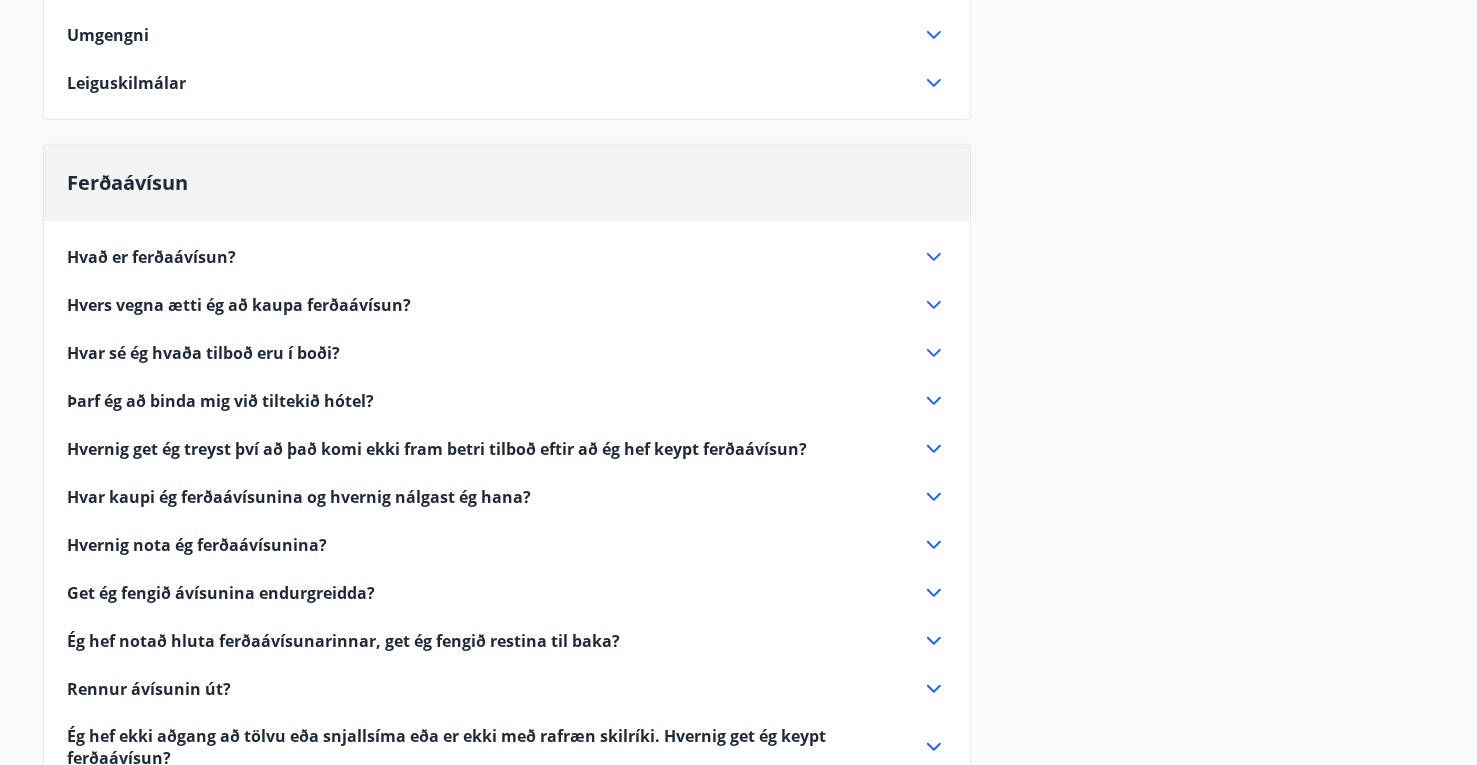 scroll, scrollTop: 599, scrollLeft: 0, axis: vertical 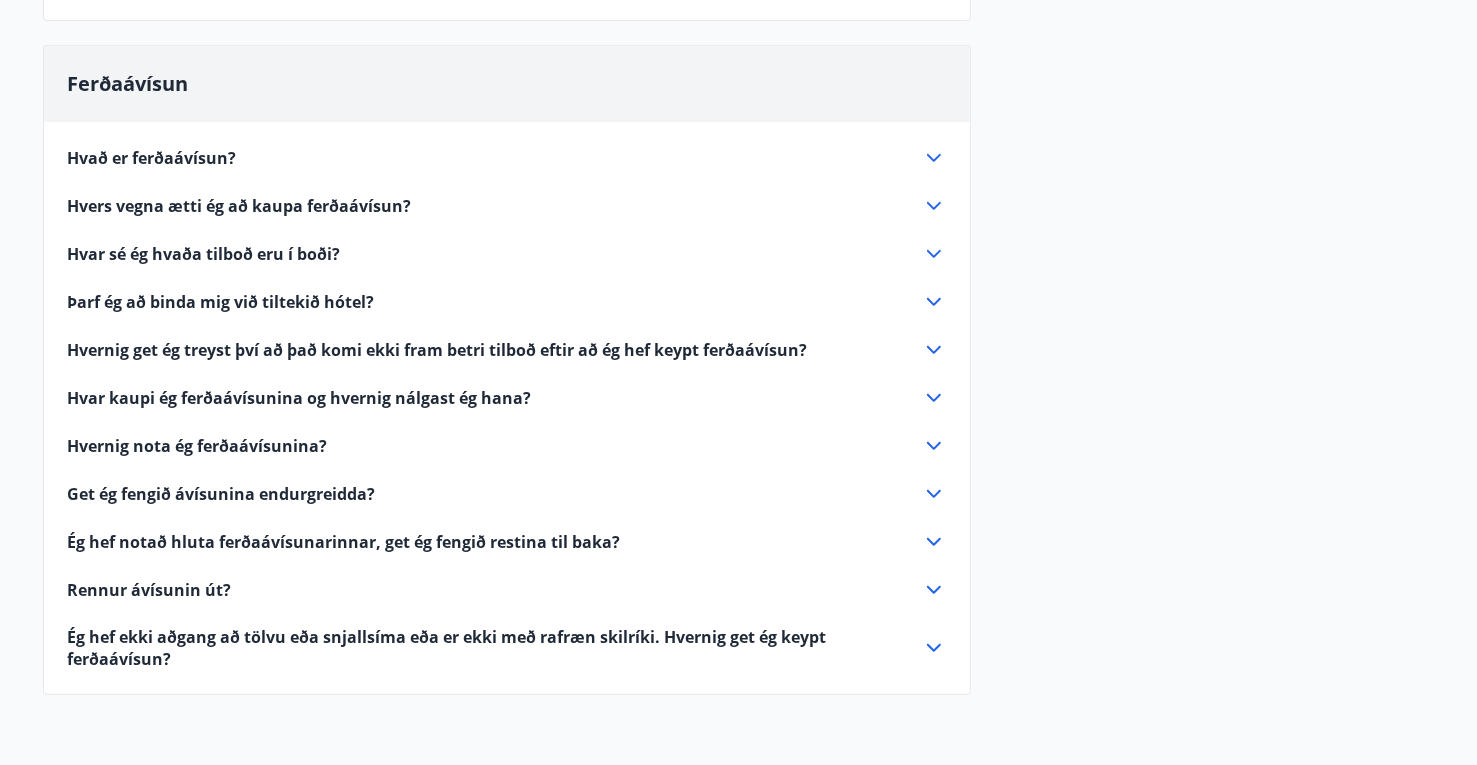 click 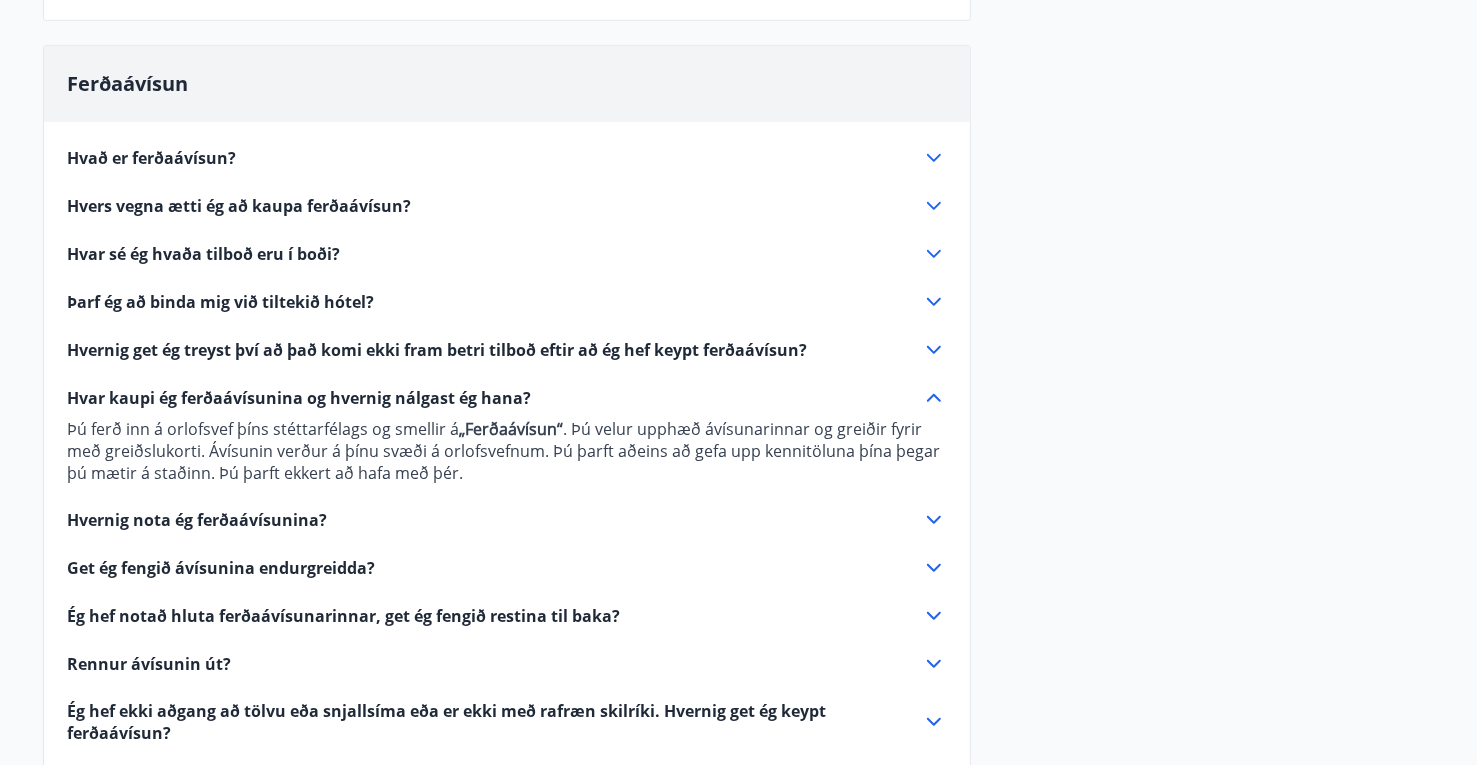 click 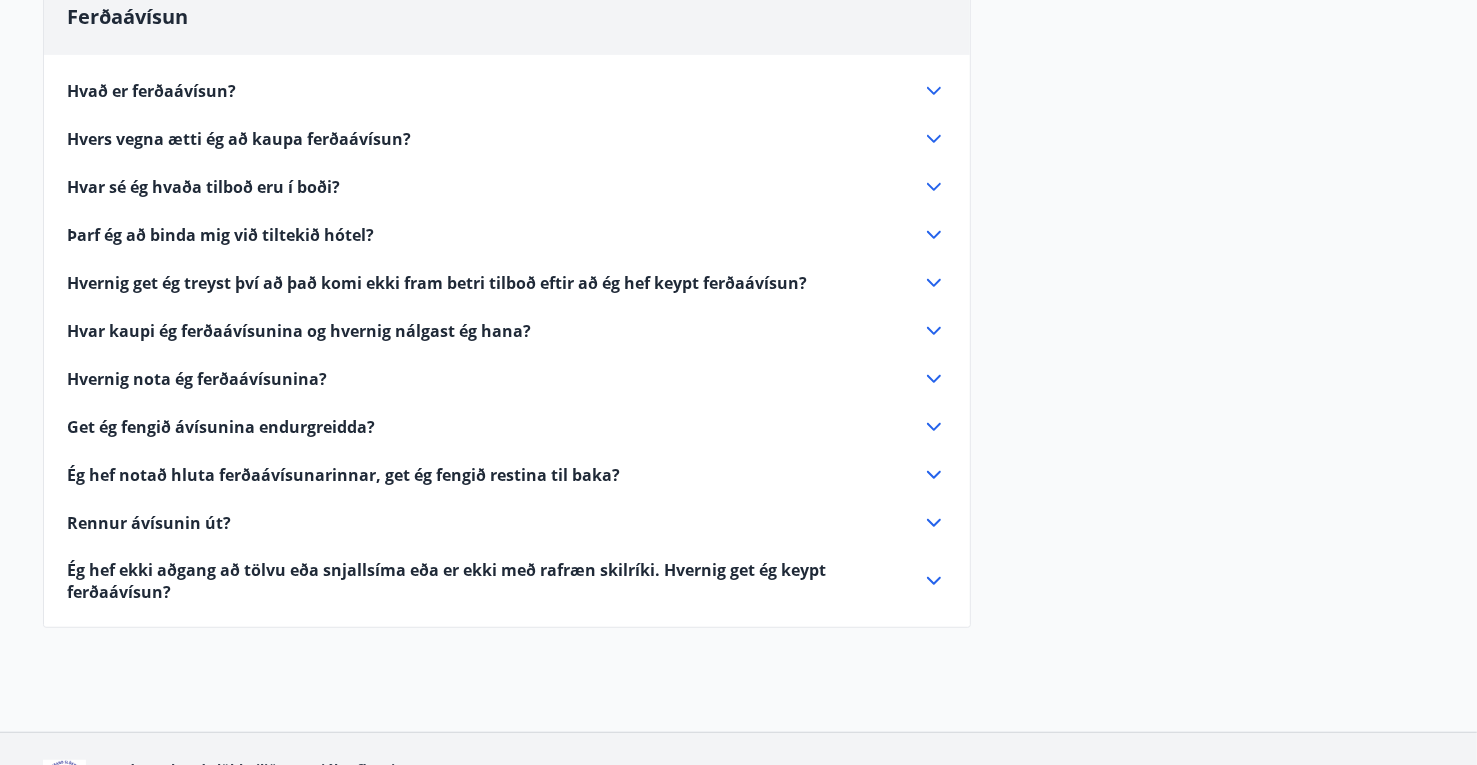 scroll, scrollTop: 699, scrollLeft: 0, axis: vertical 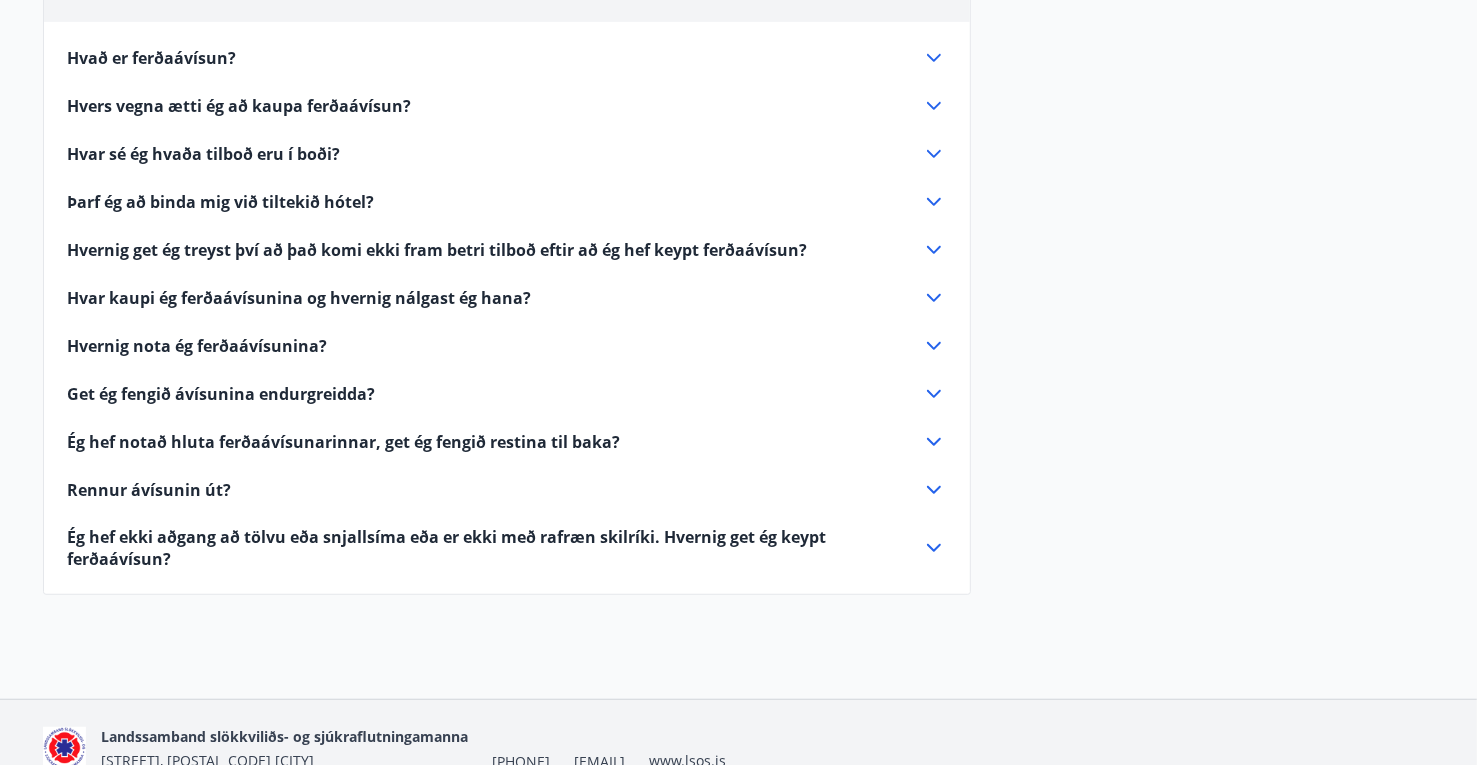 click 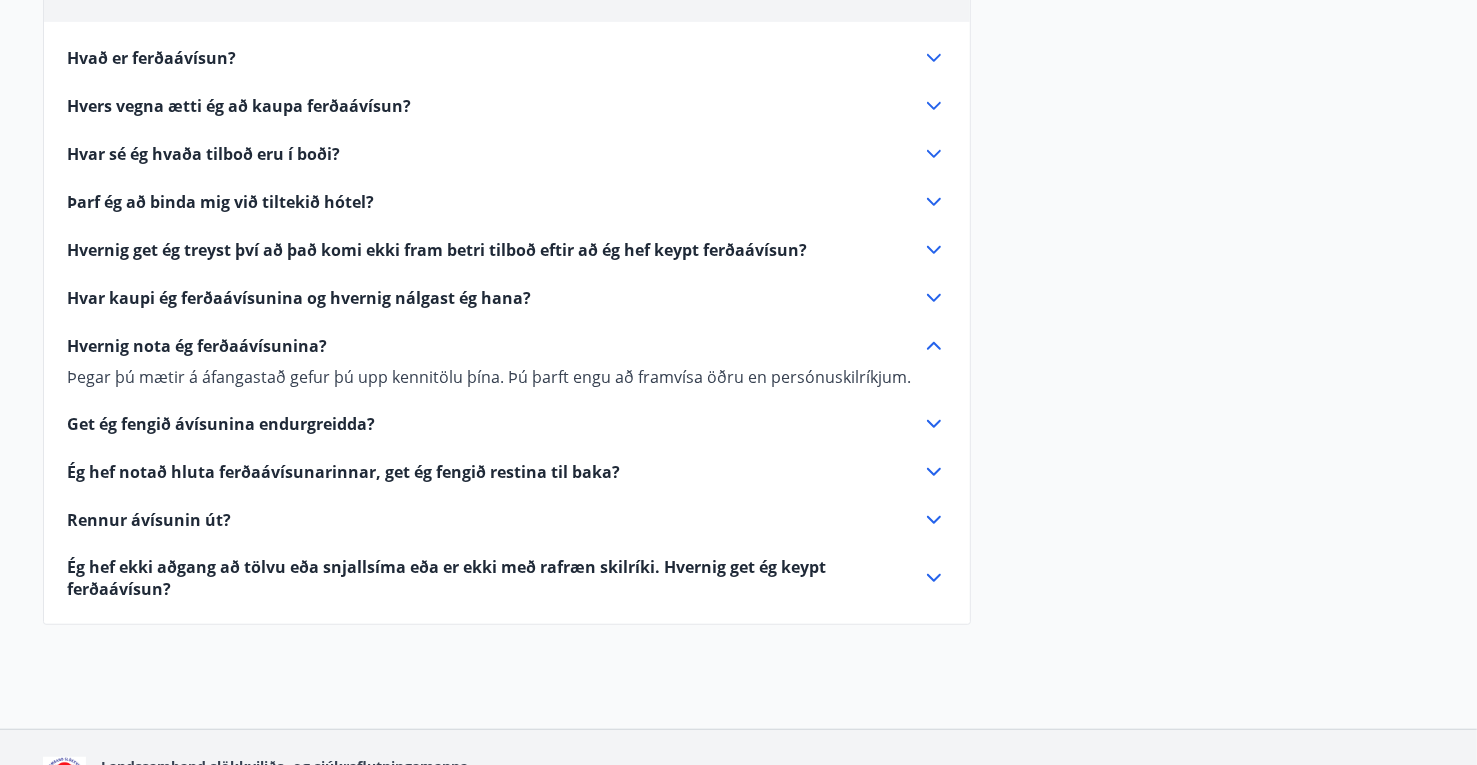 click 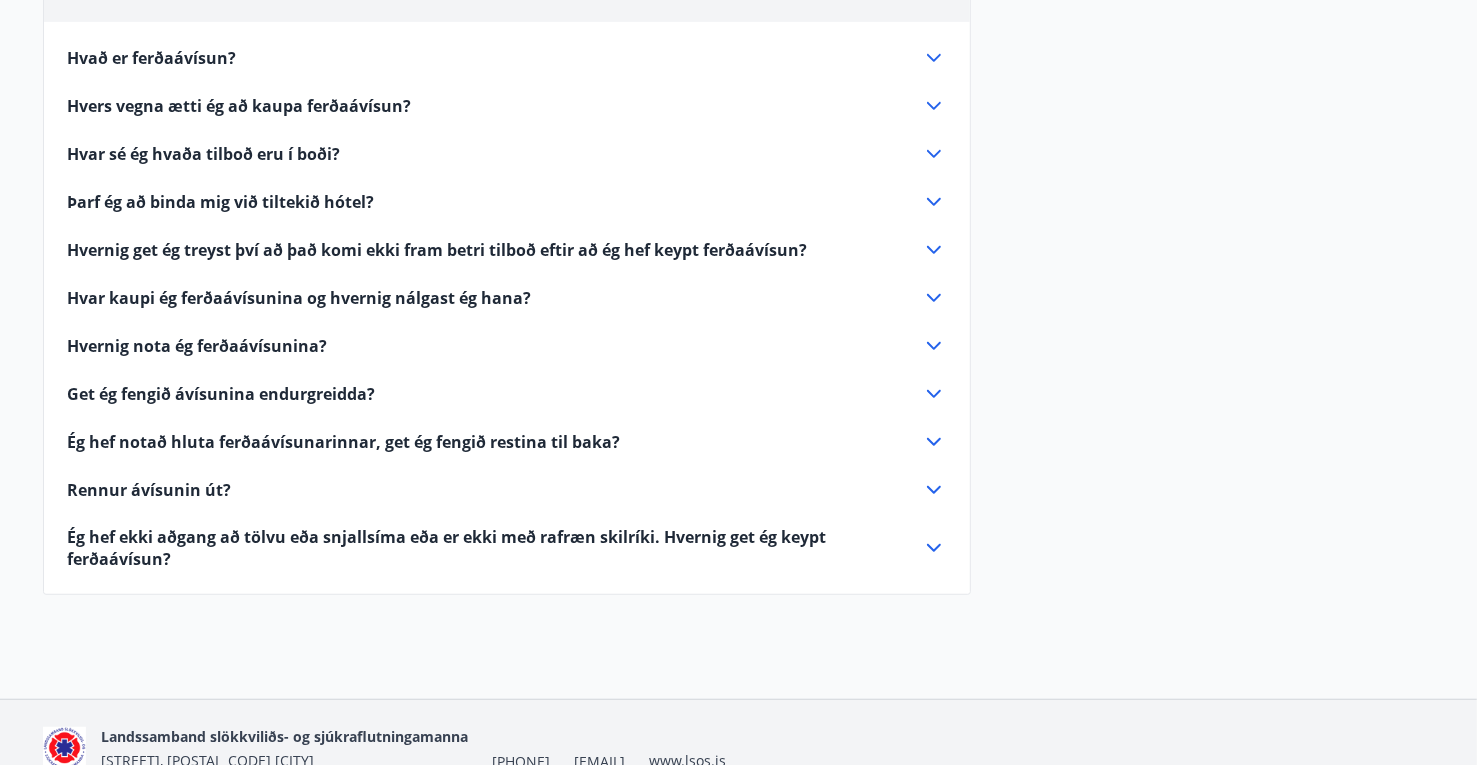 click 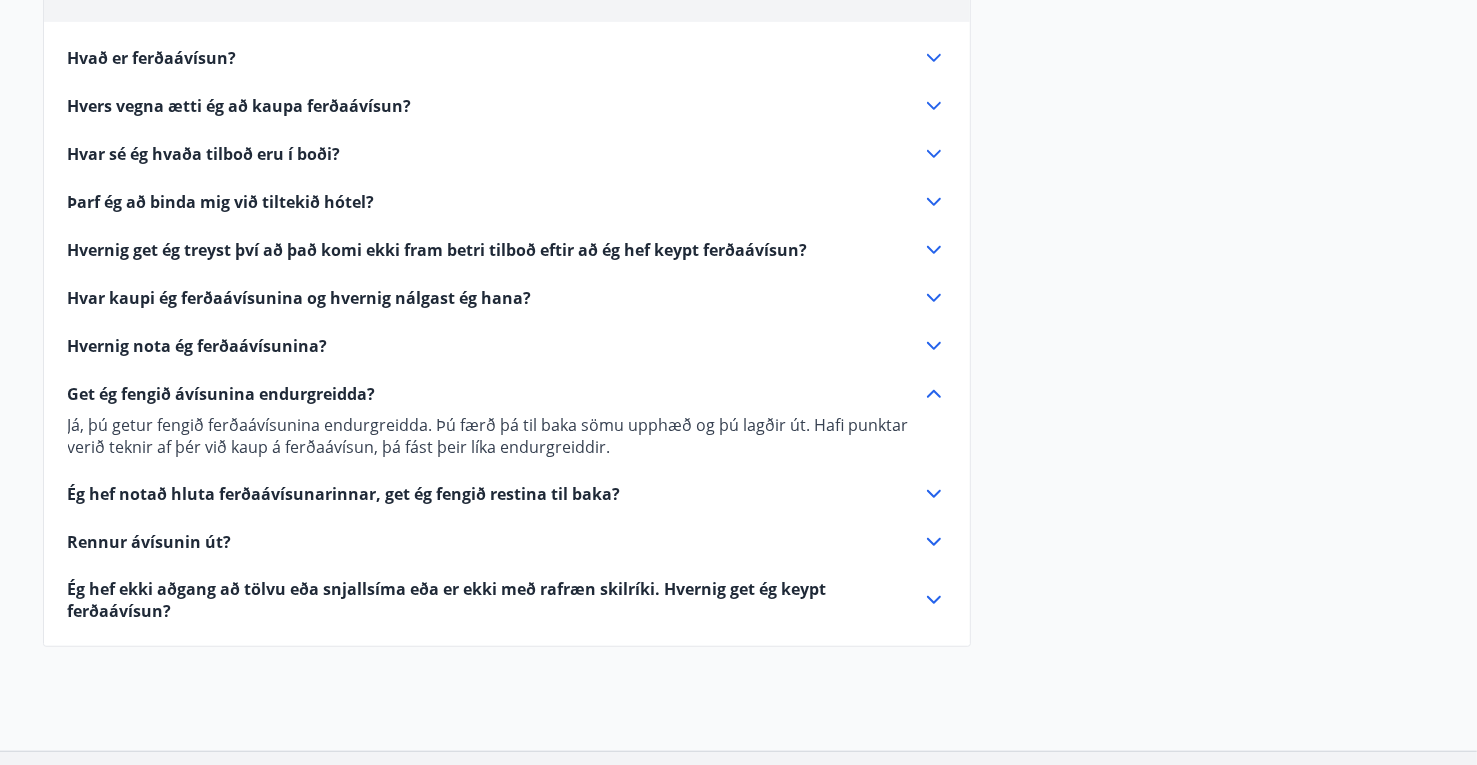 click 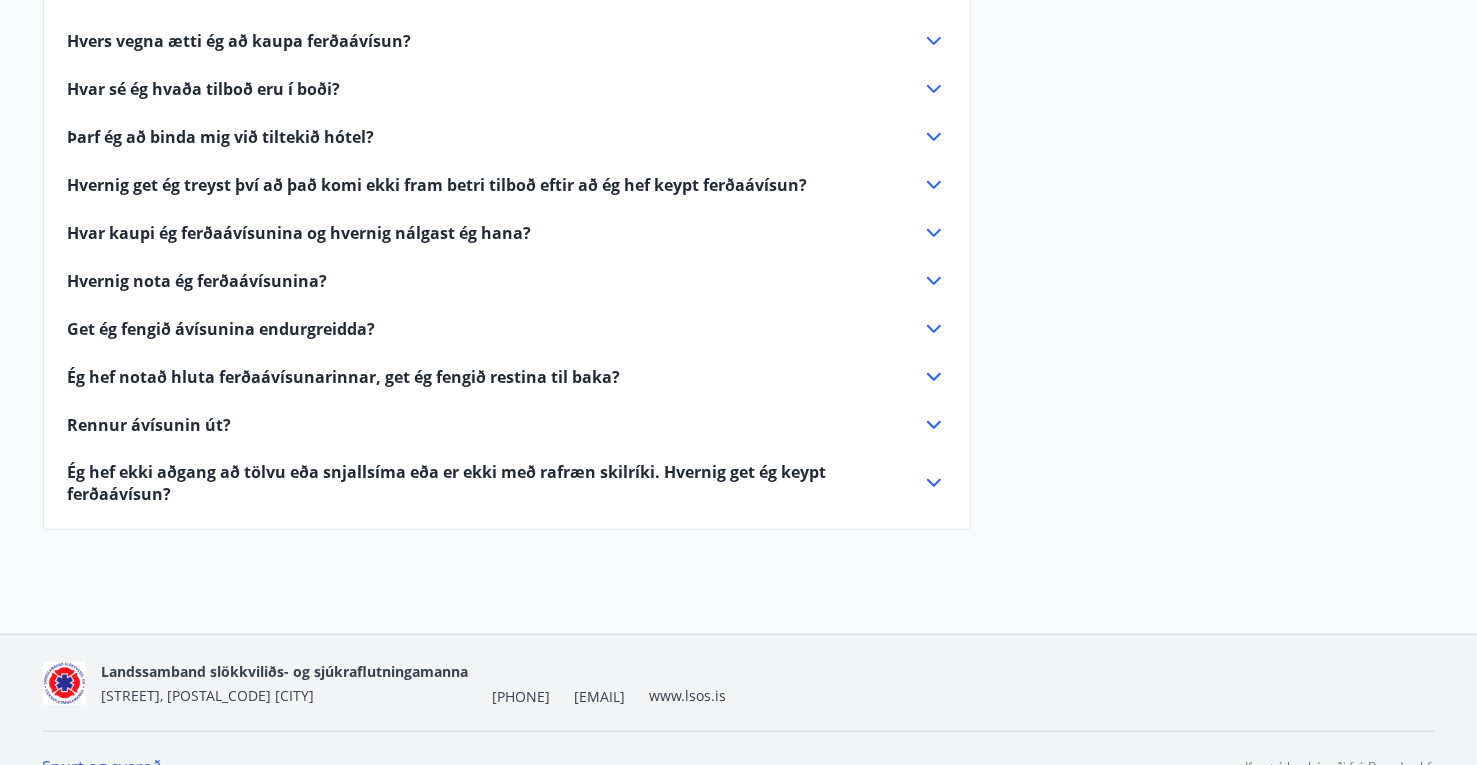 scroll, scrollTop: 798, scrollLeft: 0, axis: vertical 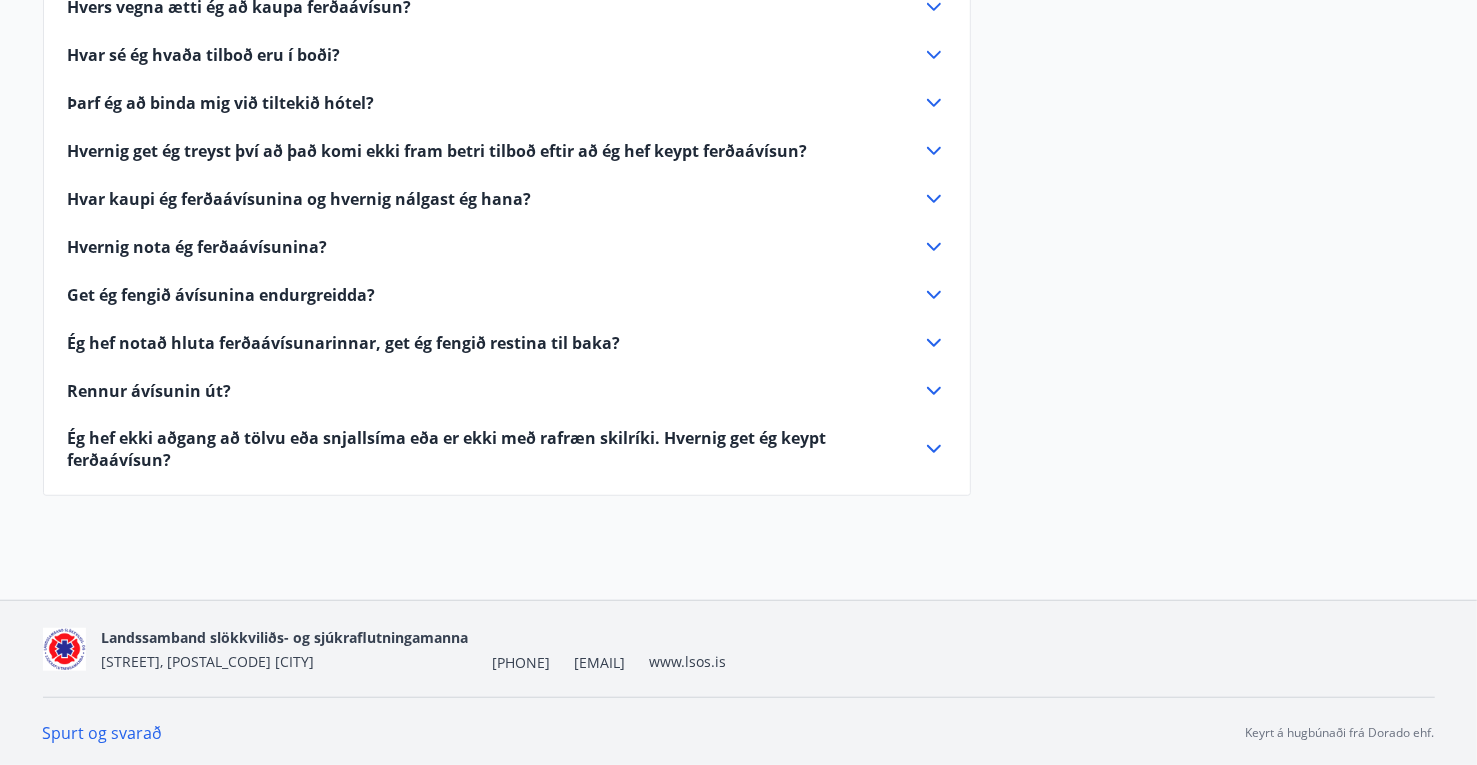 click 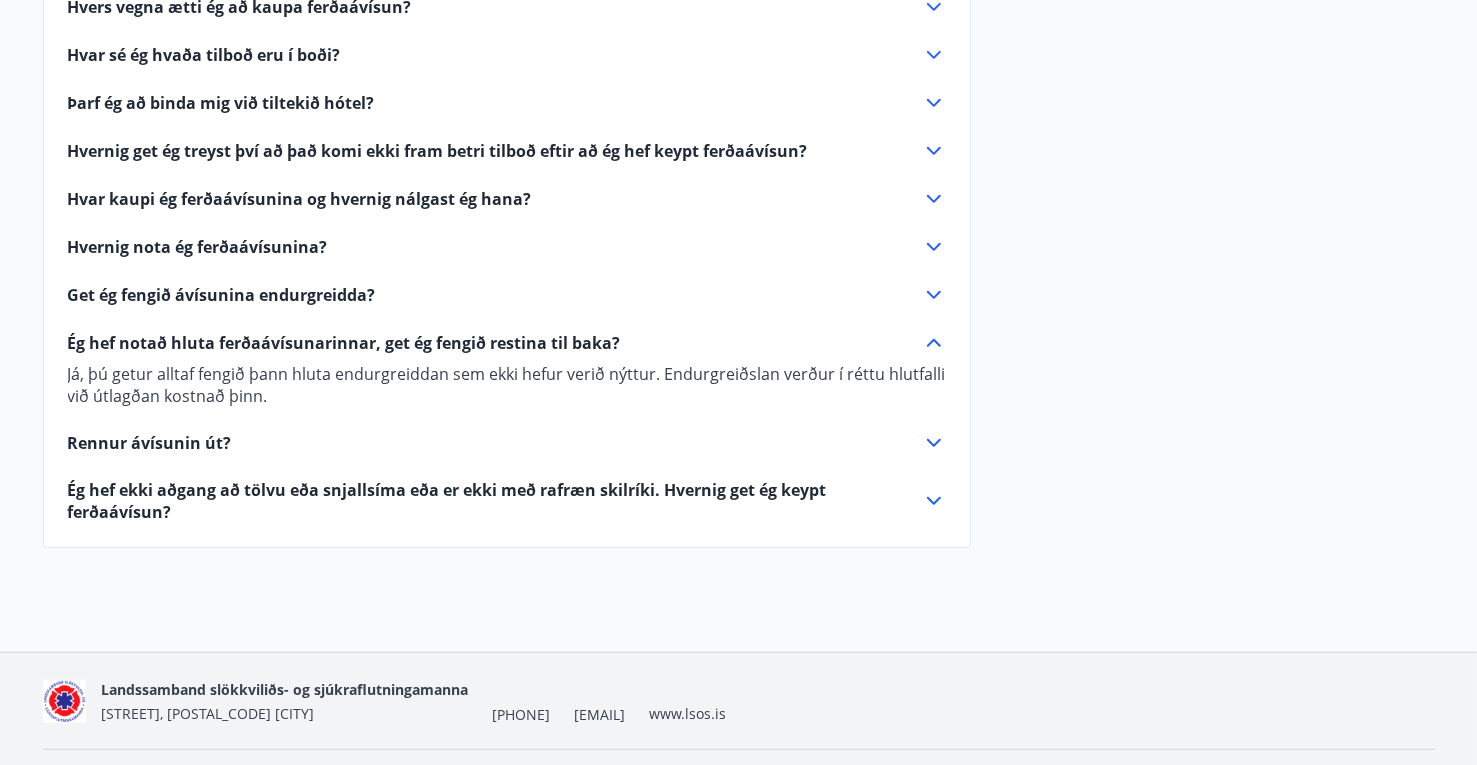 click 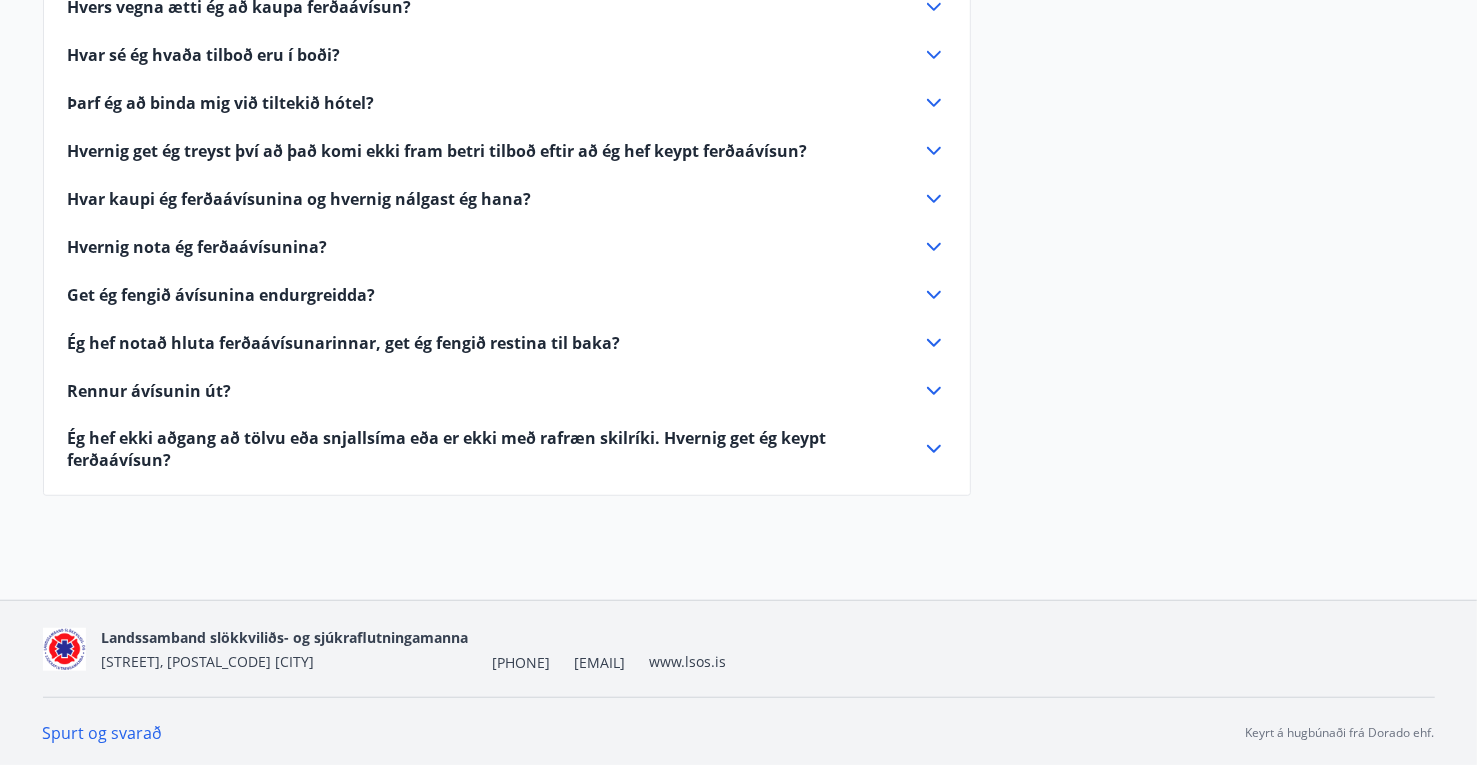 click 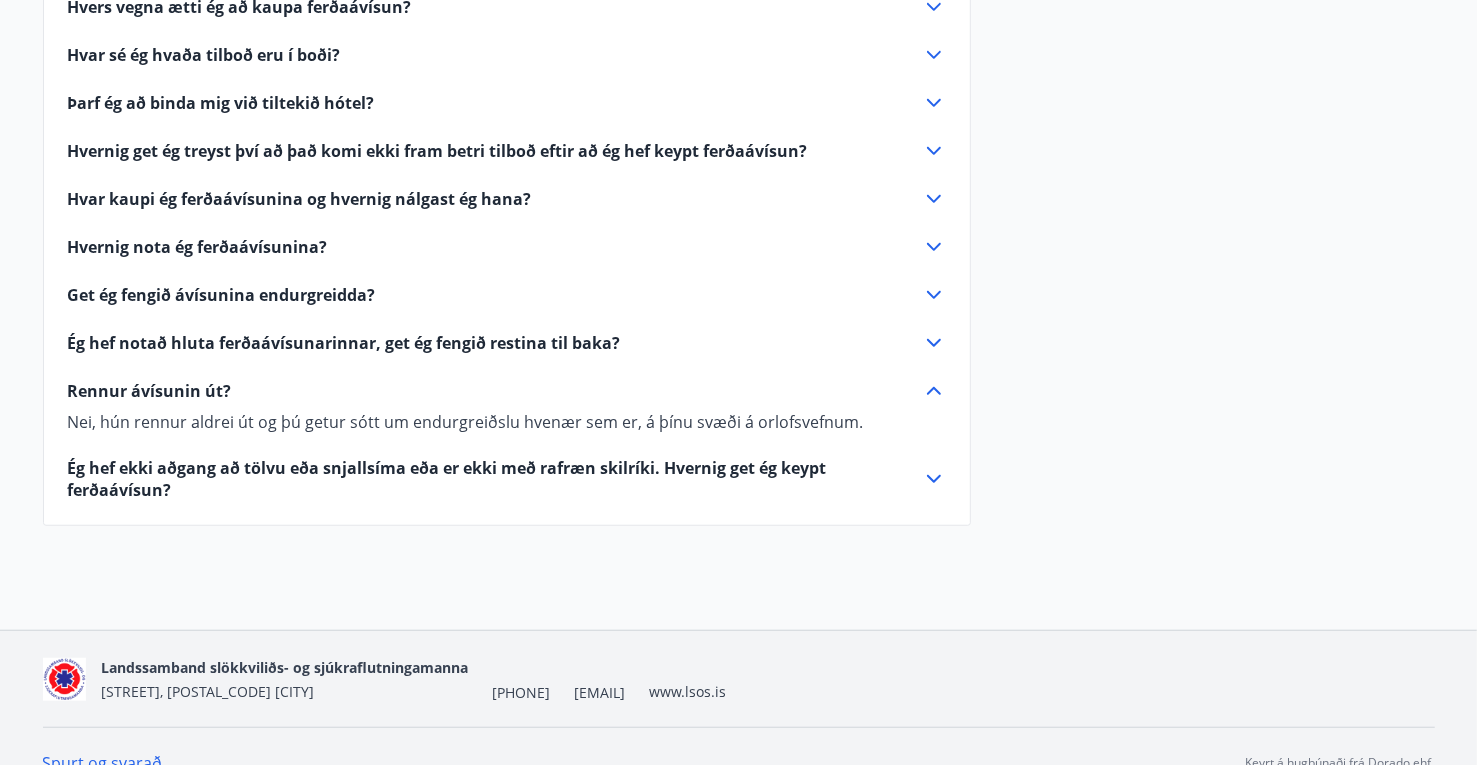 click 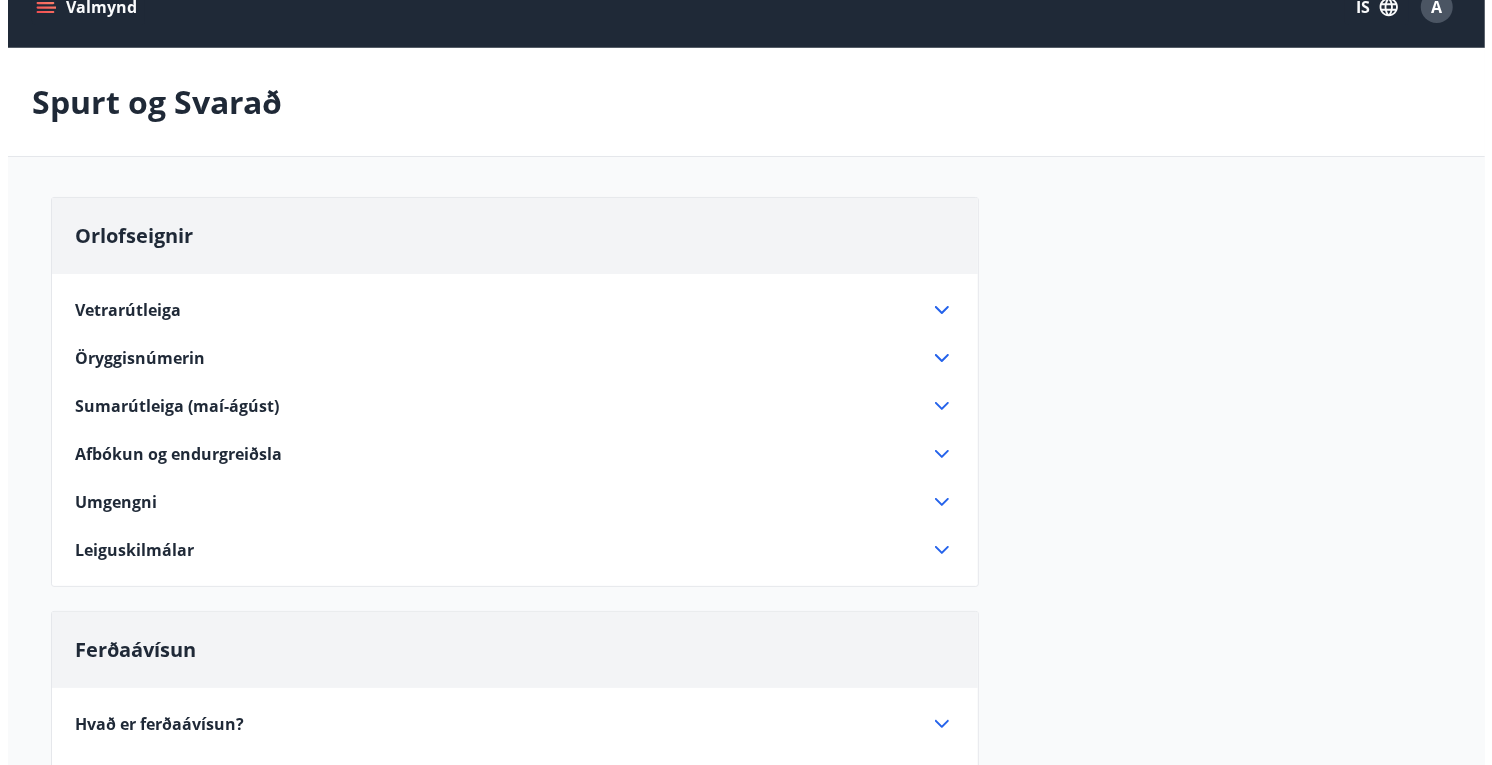 scroll, scrollTop: 0, scrollLeft: 0, axis: both 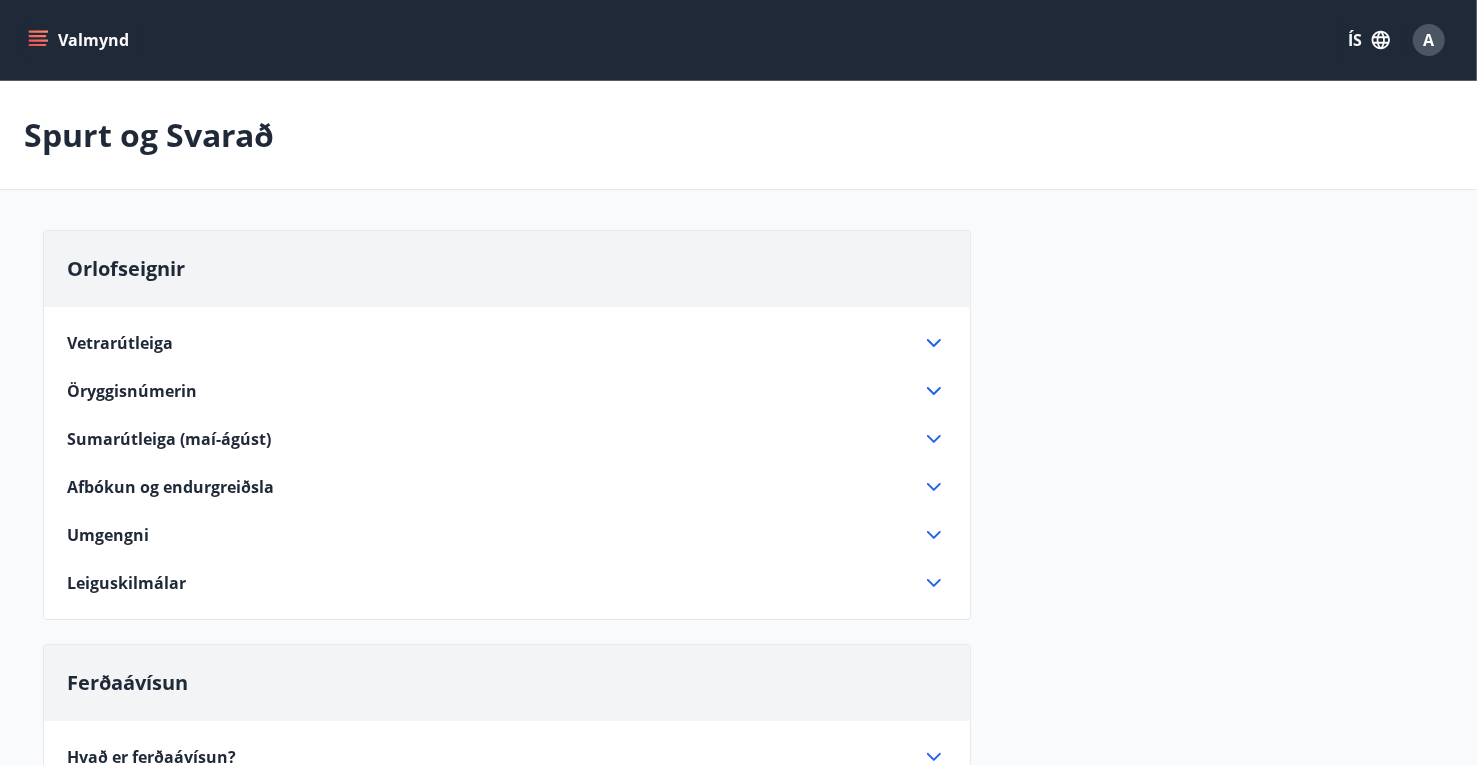 click on "ÍS A" at bounding box center (1395, 40) 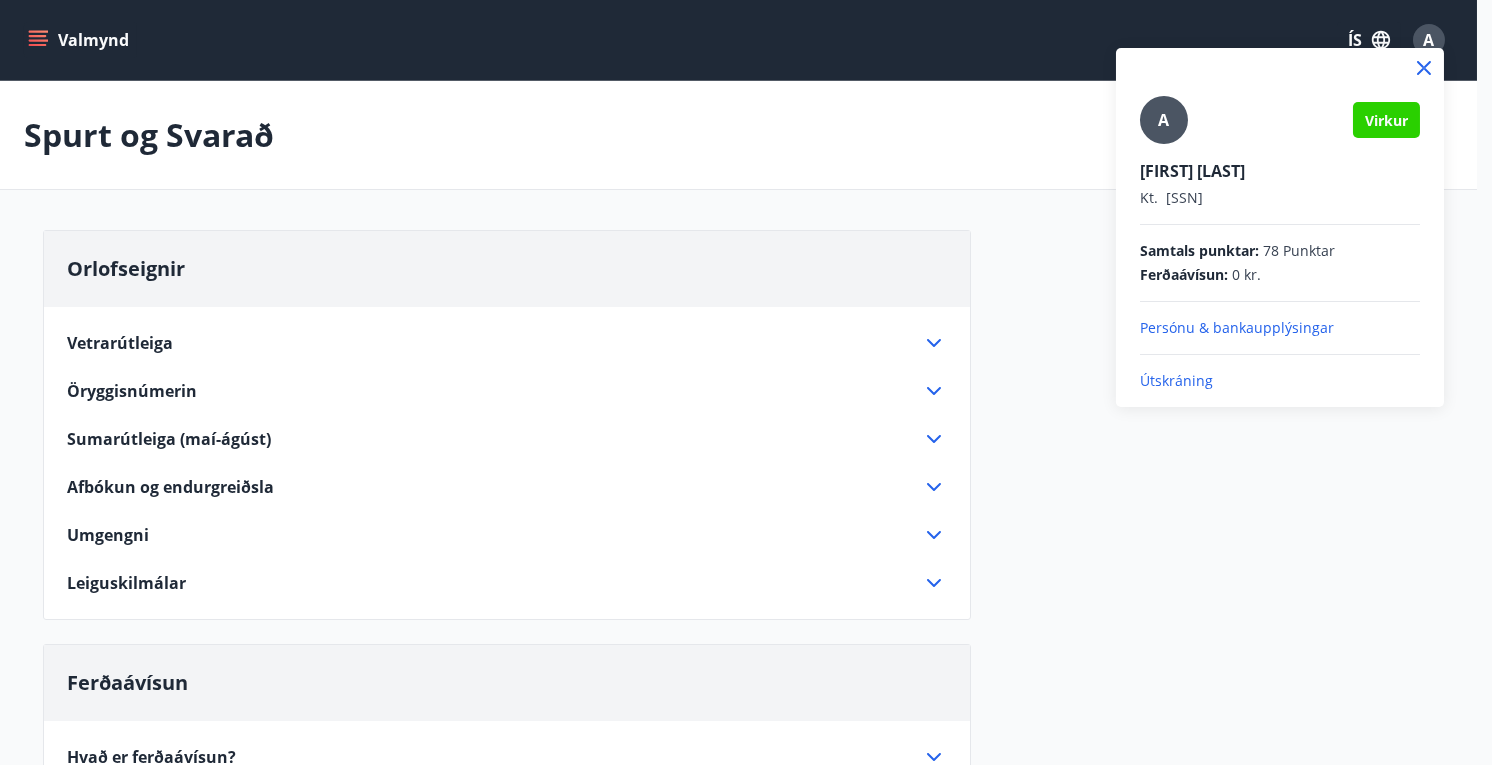 click on "Persónu & bankaupplýsingar" at bounding box center [1280, 328] 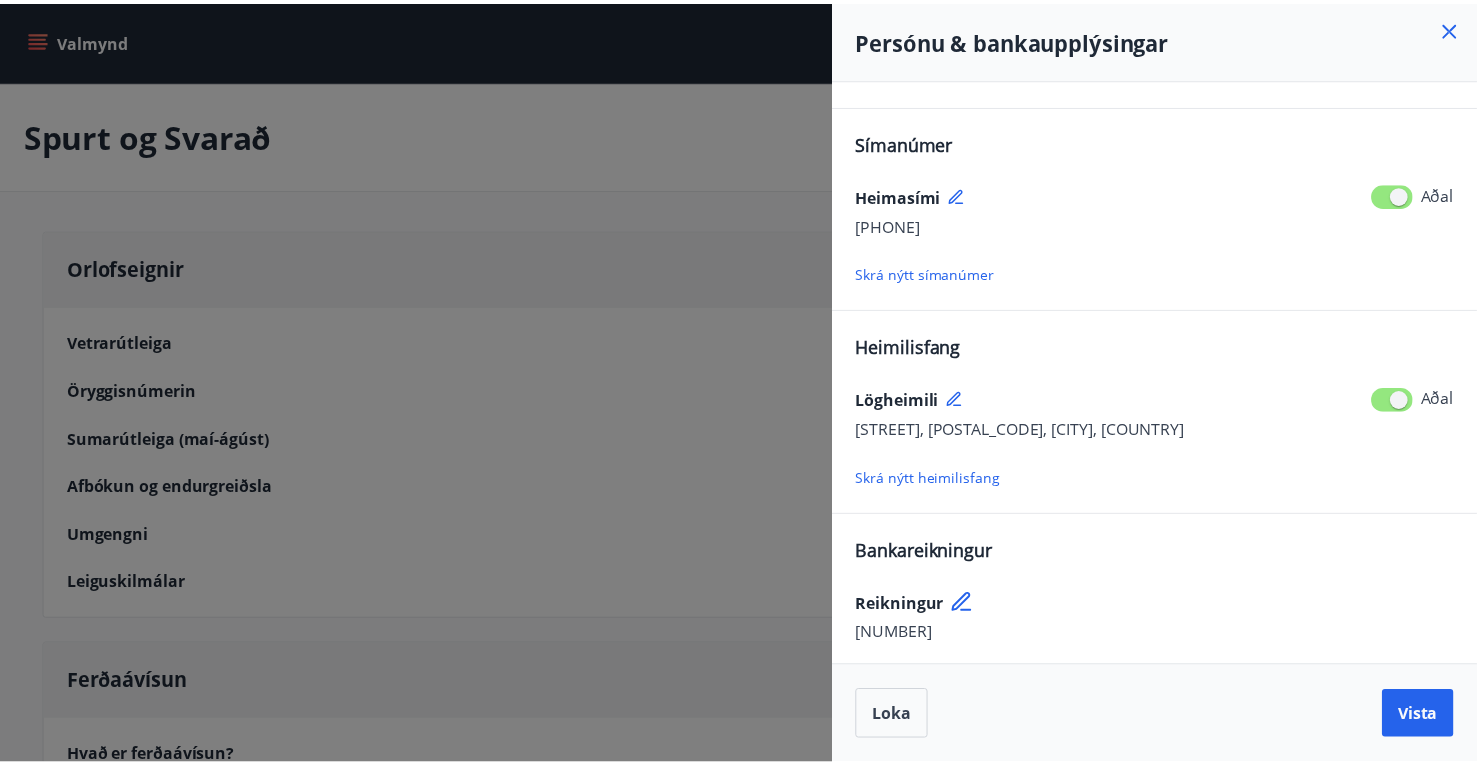 scroll, scrollTop: 0, scrollLeft: 0, axis: both 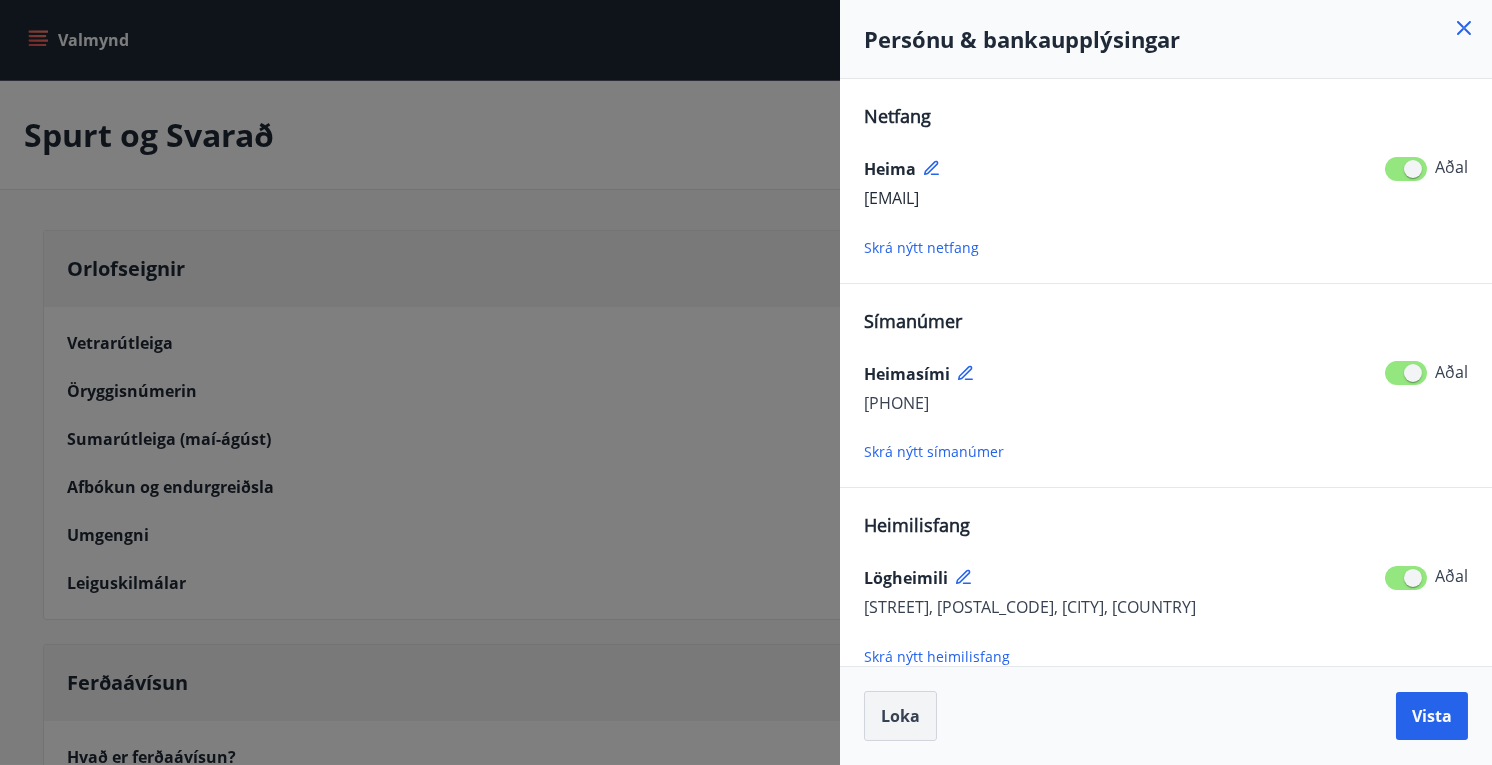 click on "Loka" at bounding box center [900, 716] 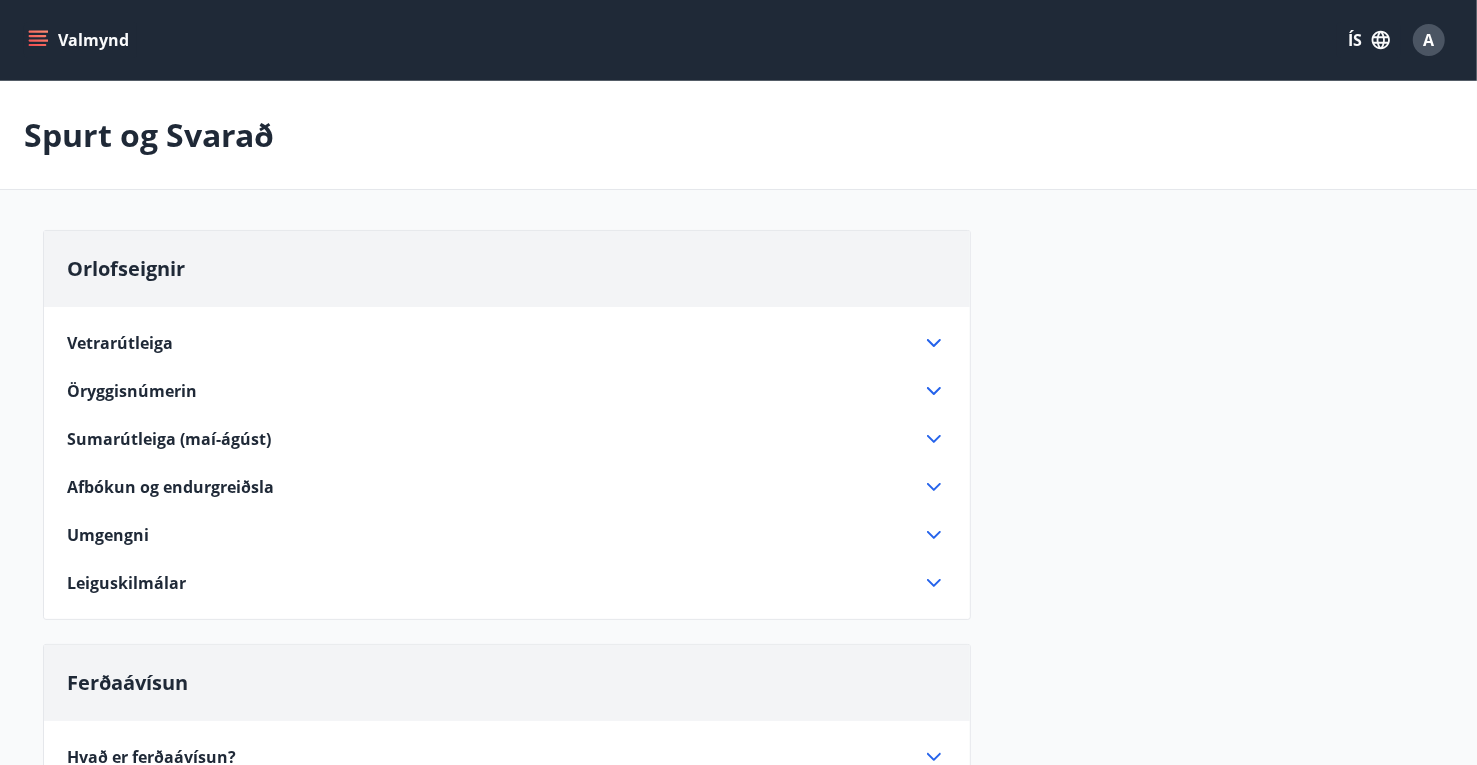click 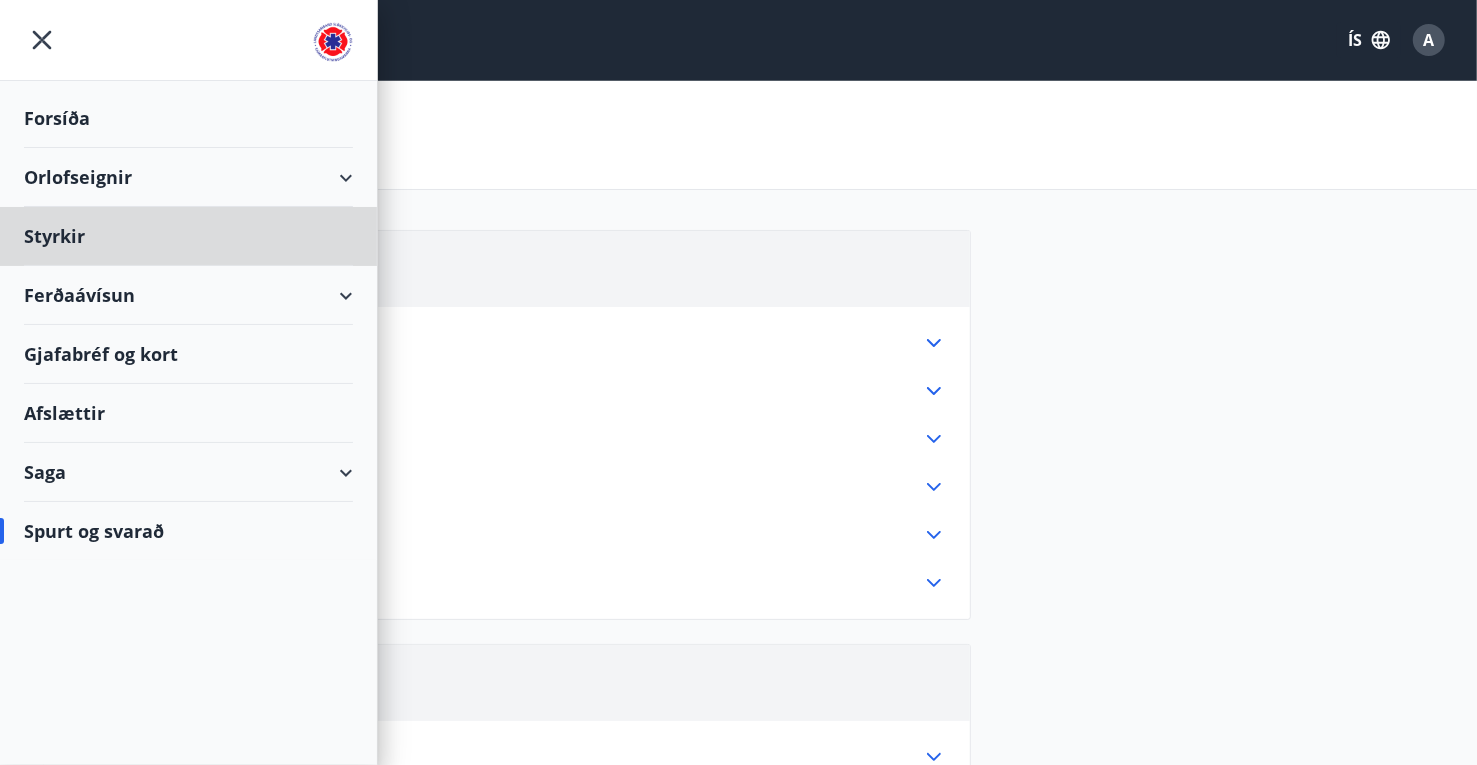click on "Forsíða" at bounding box center [188, 118] 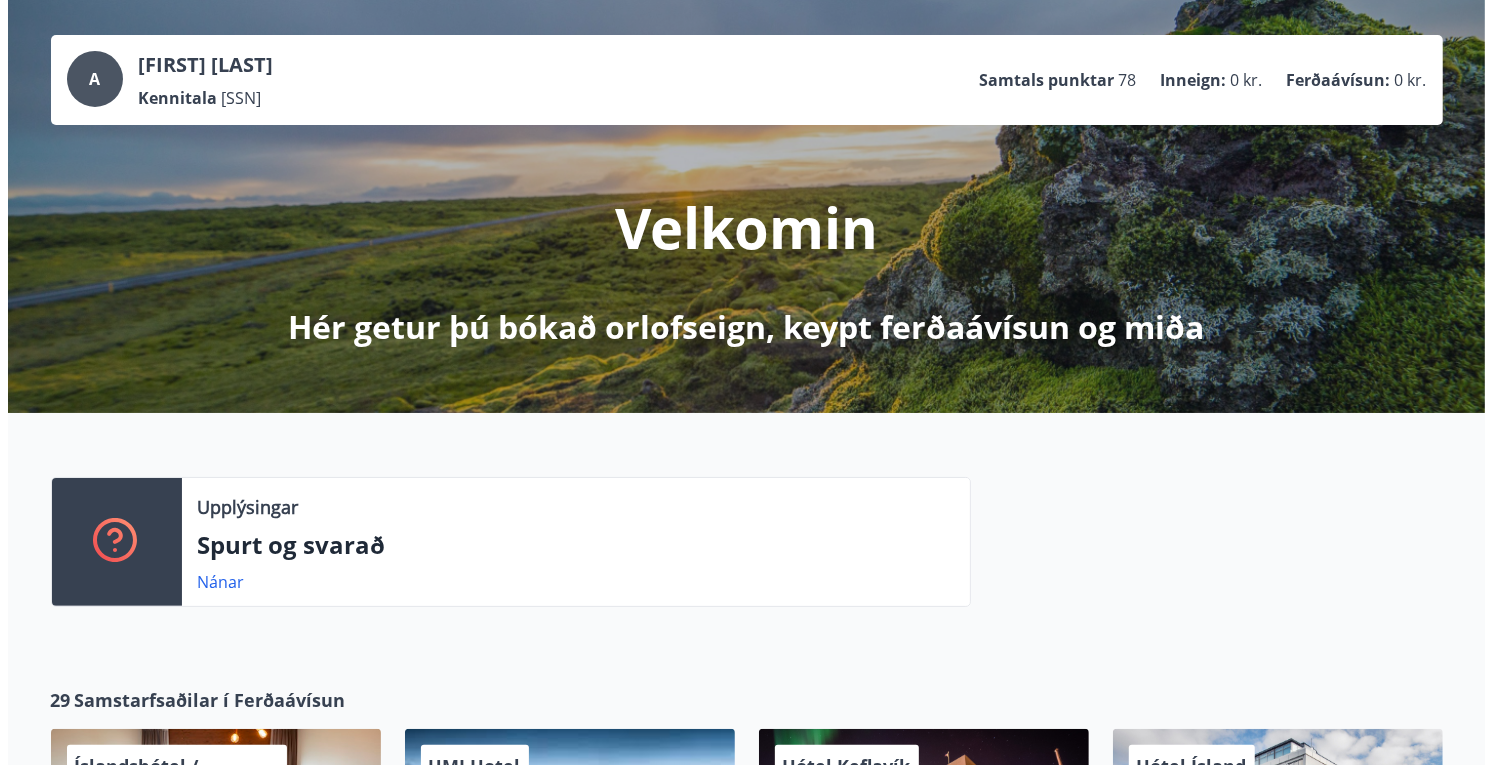 scroll, scrollTop: 0, scrollLeft: 0, axis: both 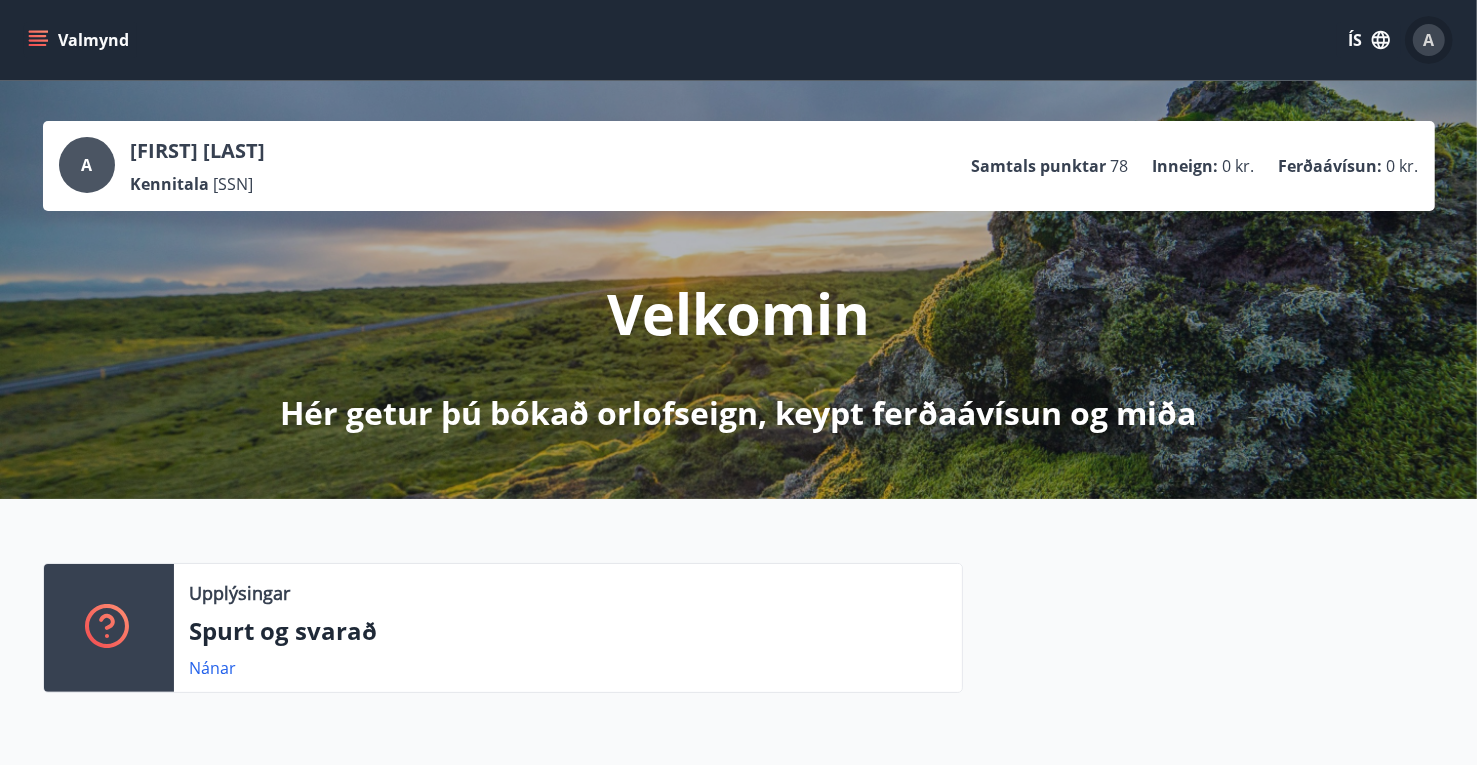 click on "A" at bounding box center [1429, 40] 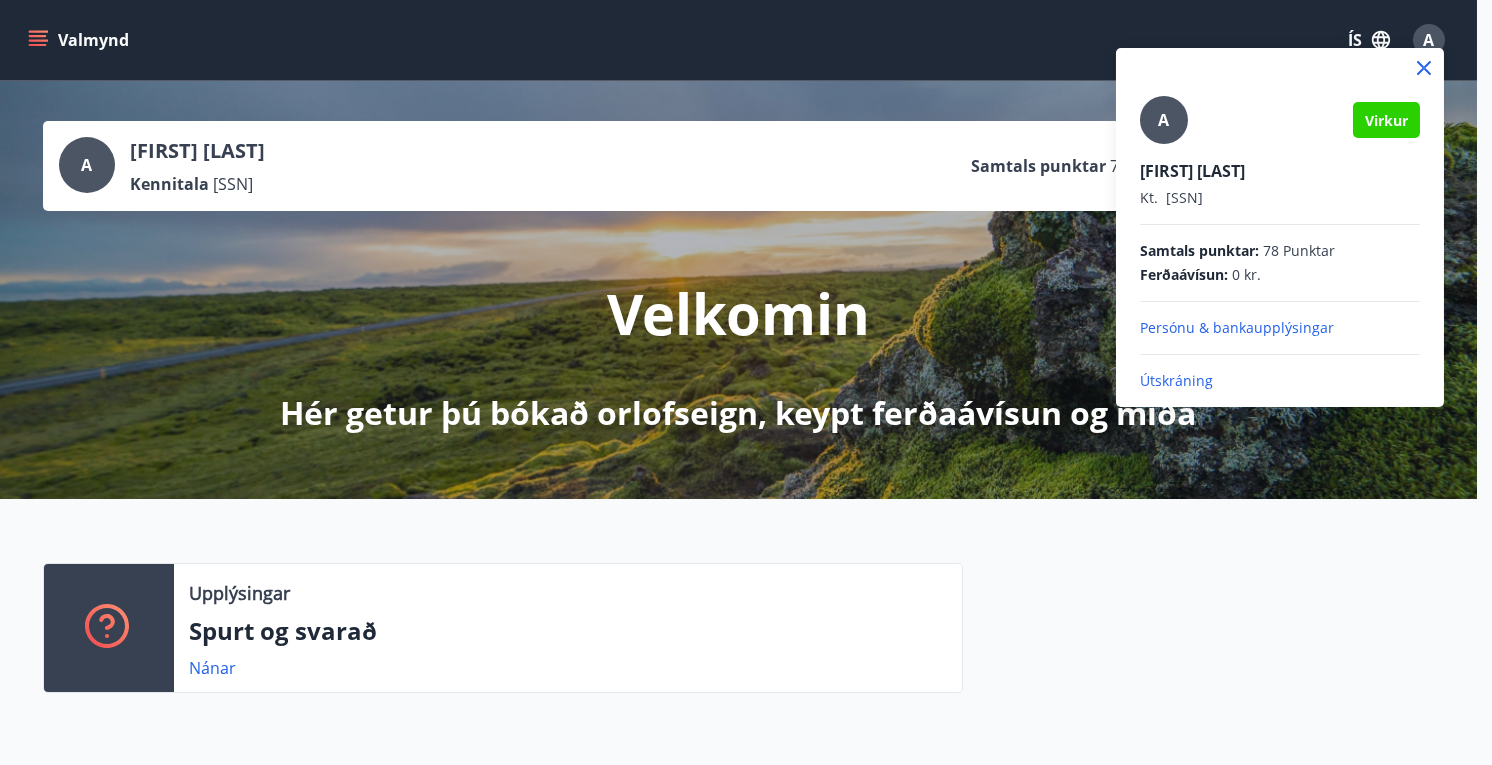 click on "Útskráning" at bounding box center [1280, 381] 